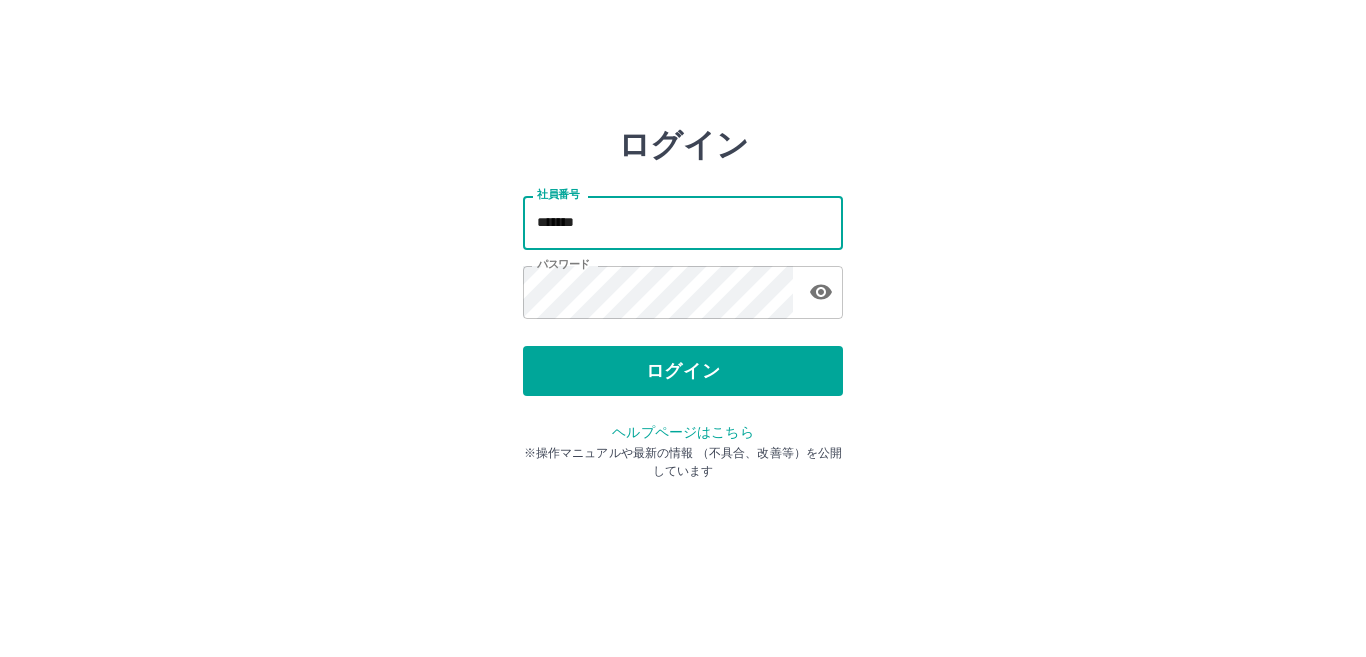 scroll, scrollTop: 0, scrollLeft: 0, axis: both 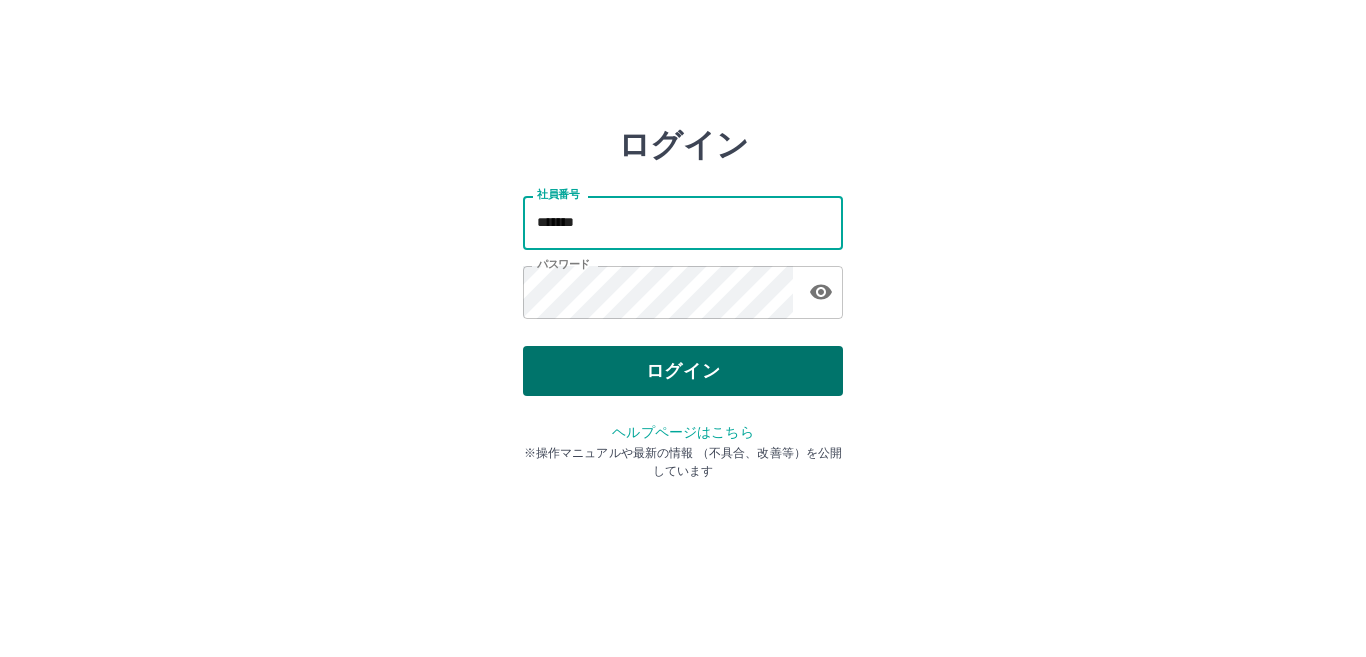 click on "ログイン" at bounding box center (683, 371) 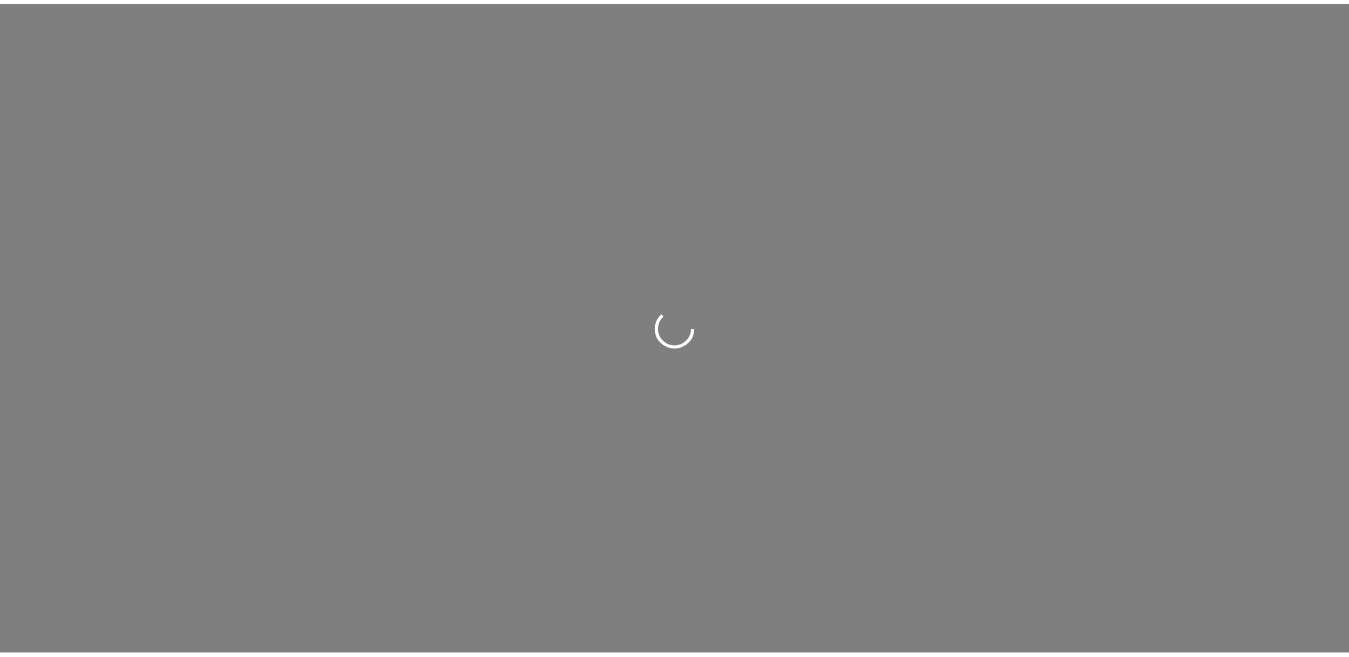 scroll, scrollTop: 0, scrollLeft: 0, axis: both 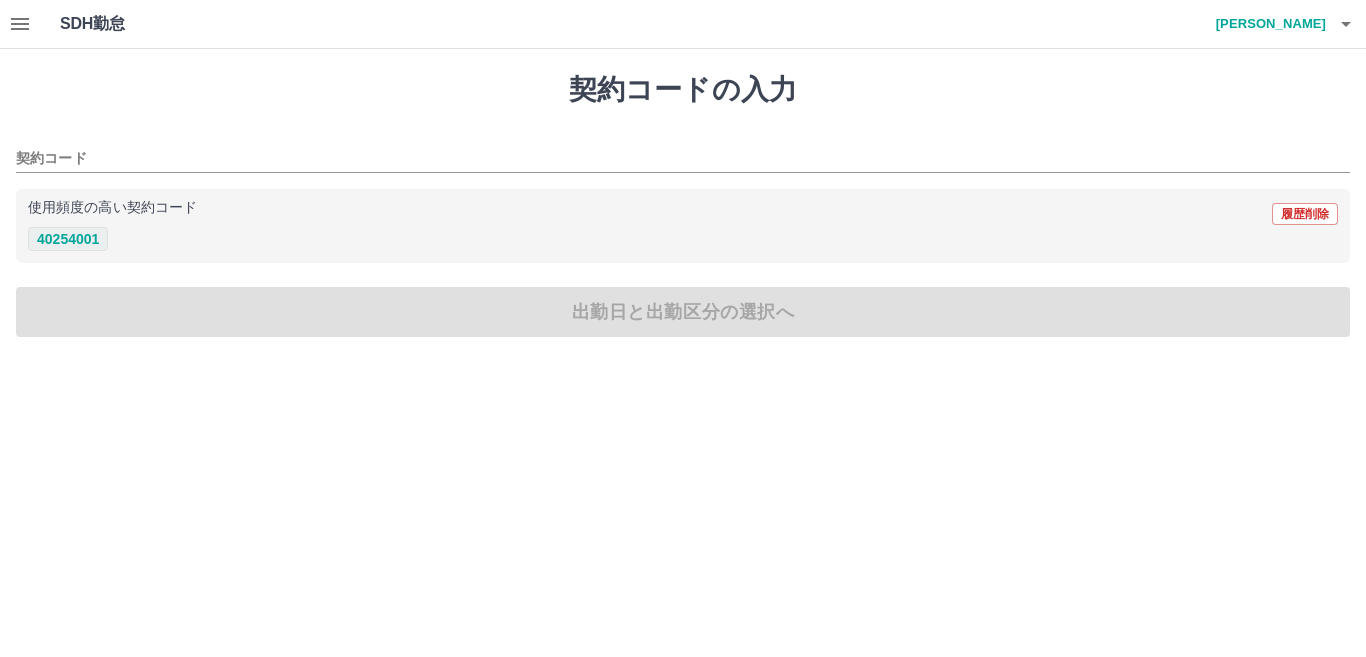 click on "40254001" at bounding box center [68, 239] 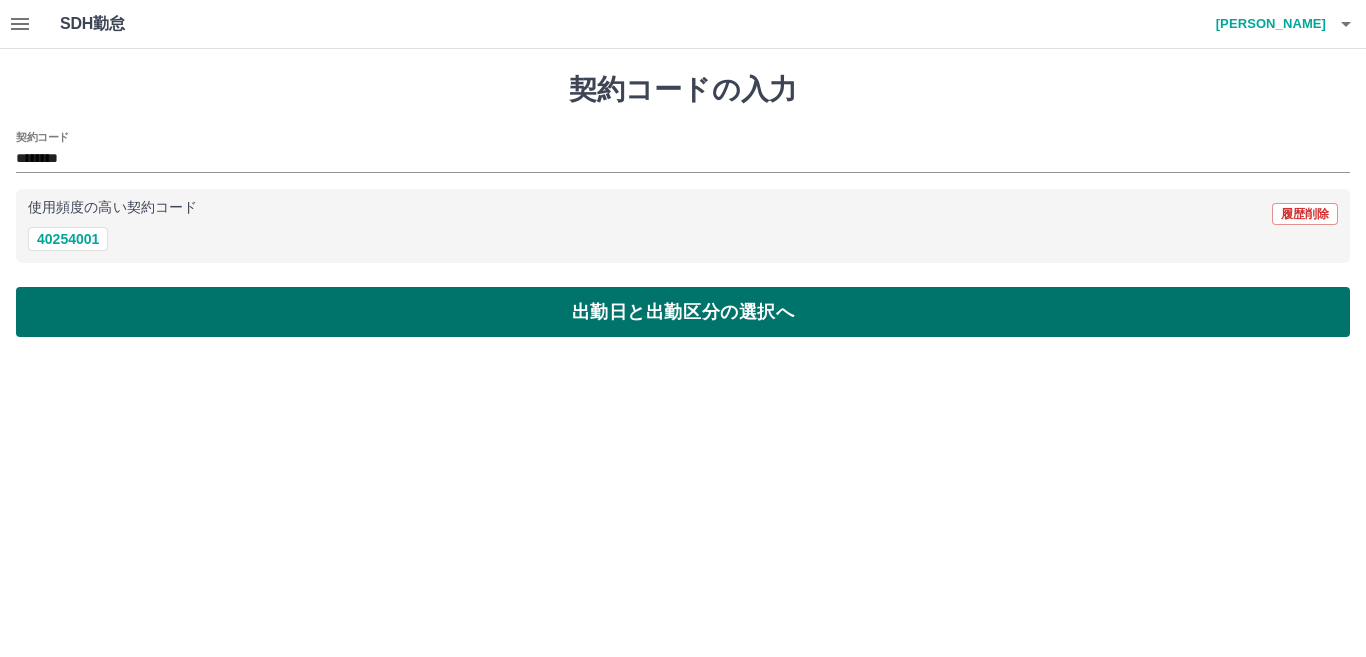 click on "出勤日と出勤区分の選択へ" at bounding box center (683, 312) 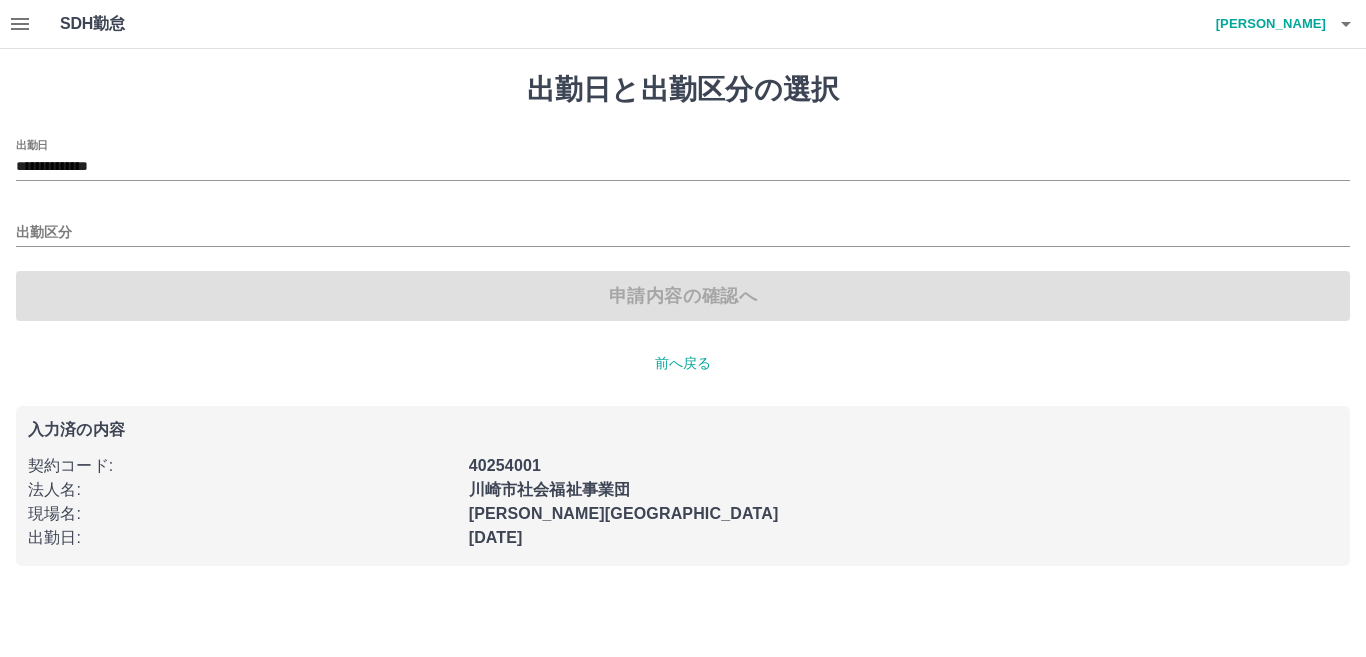 click on "申請内容の確認へ" at bounding box center (683, 296) 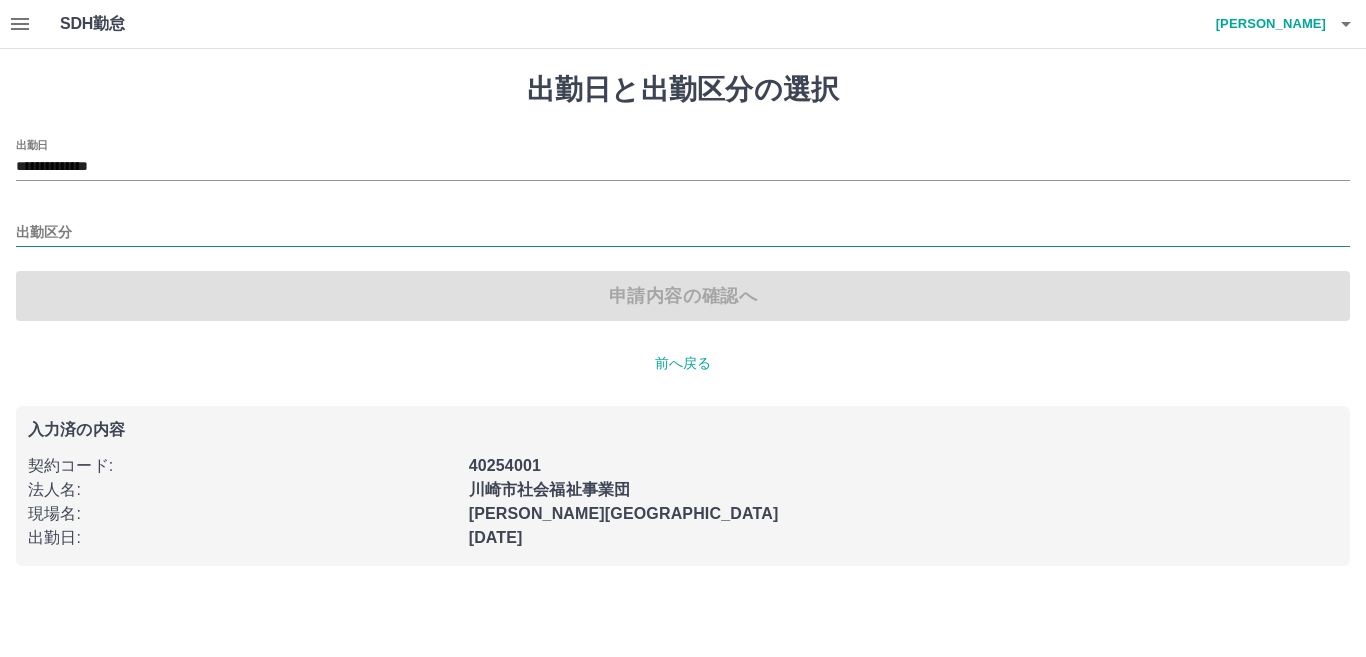 click on "出勤区分" at bounding box center (683, 233) 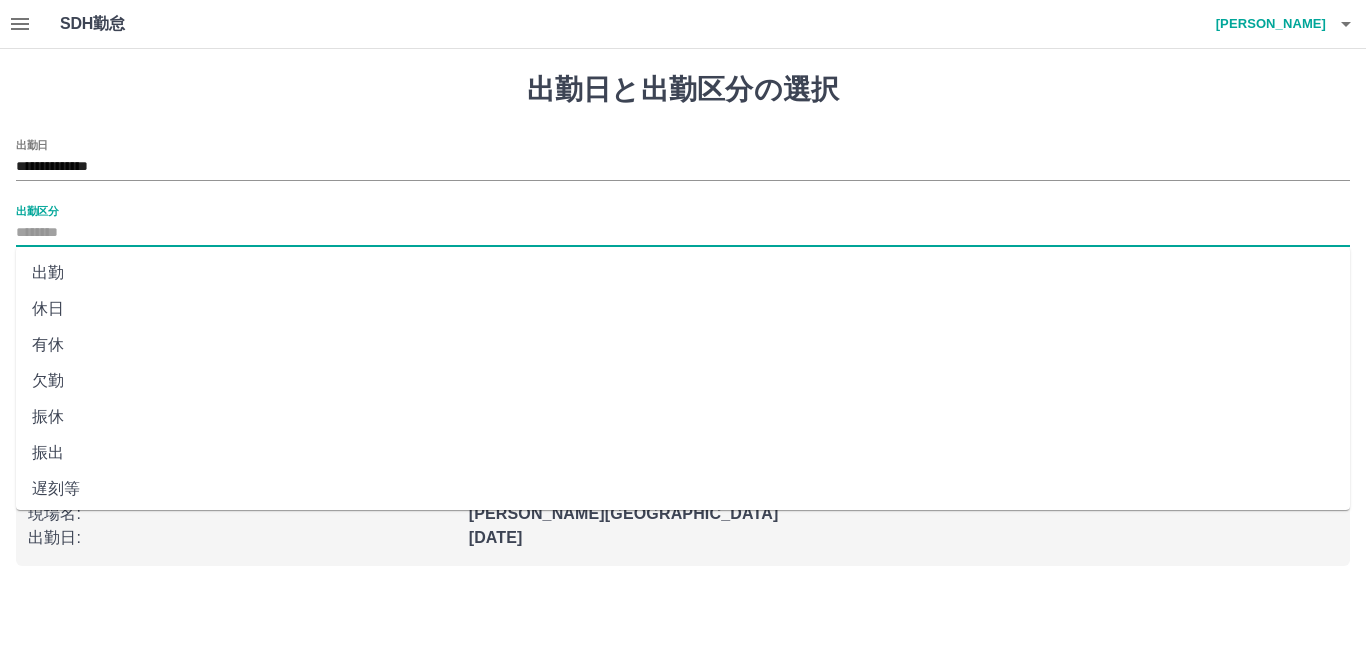 click on "出勤" at bounding box center (683, 273) 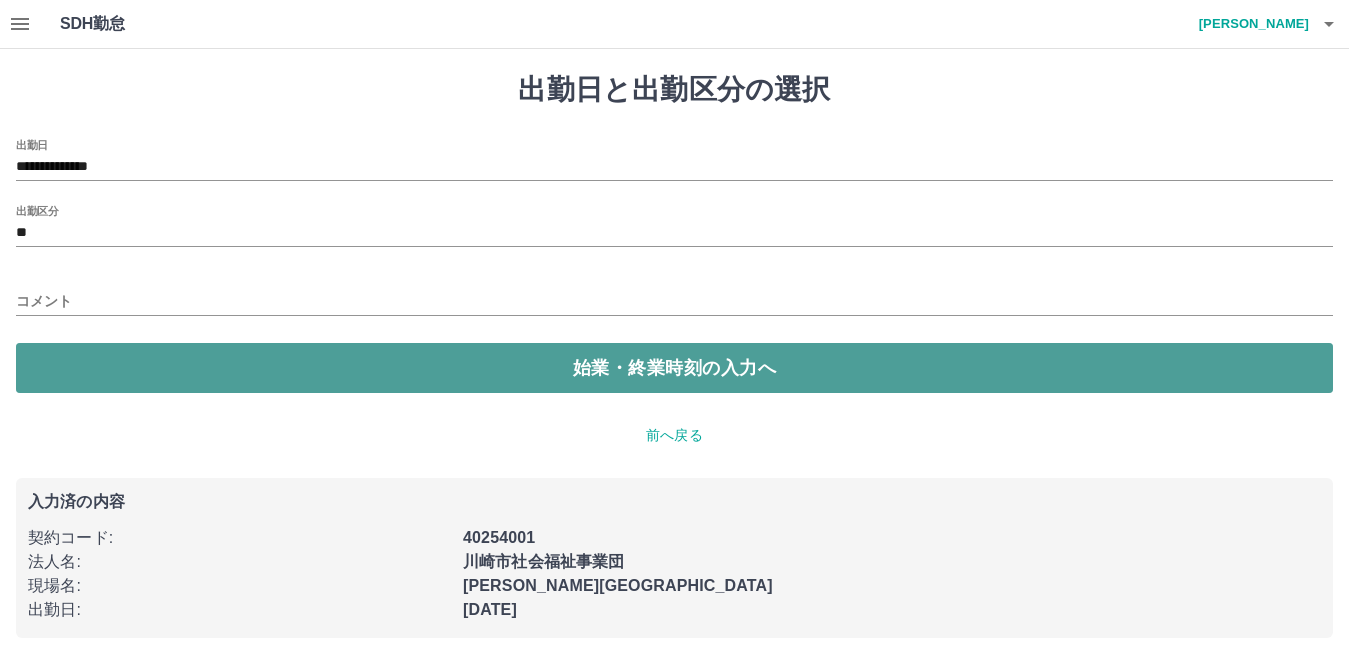 click on "始業・終業時刻の入力へ" at bounding box center (674, 368) 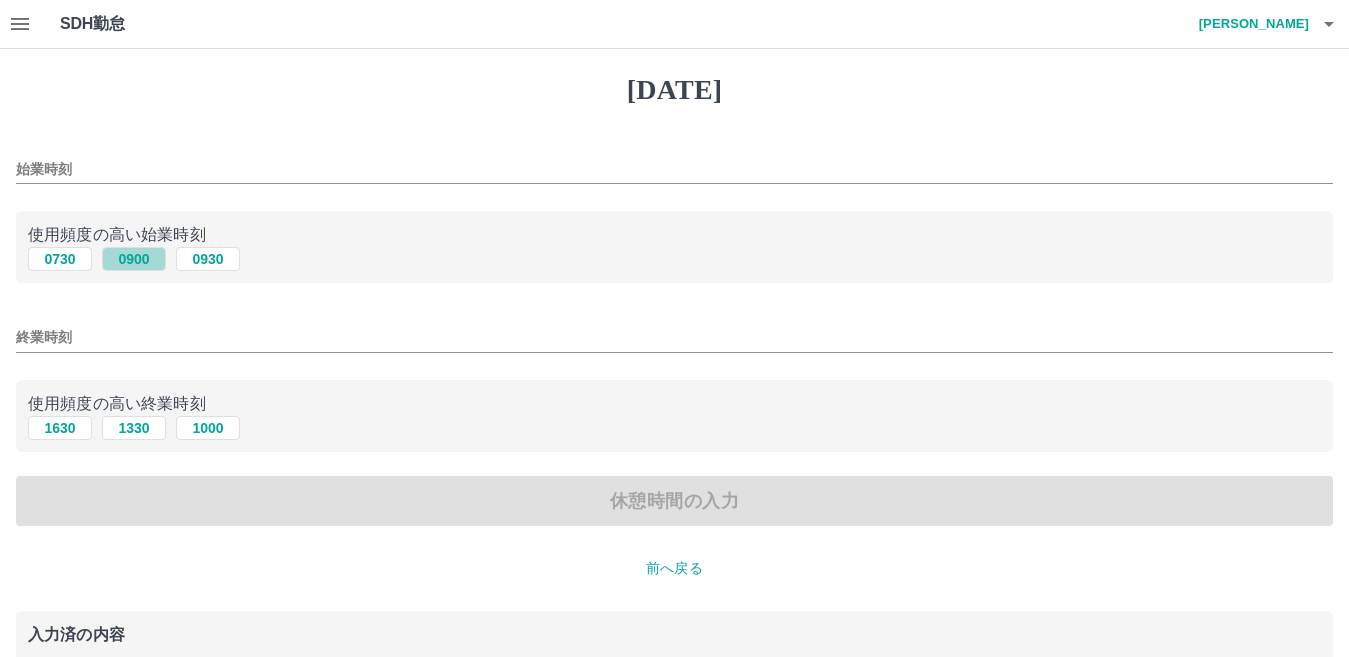 click on "0900" at bounding box center [134, 259] 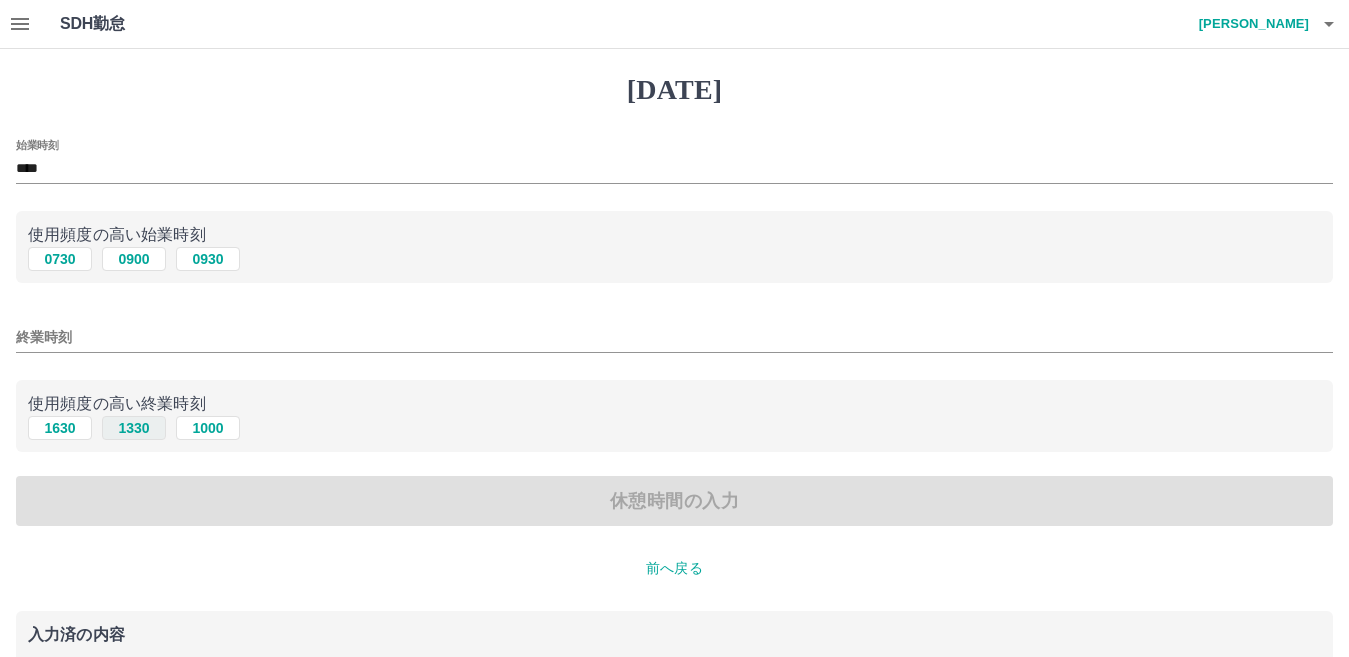 click on "1330" at bounding box center (134, 428) 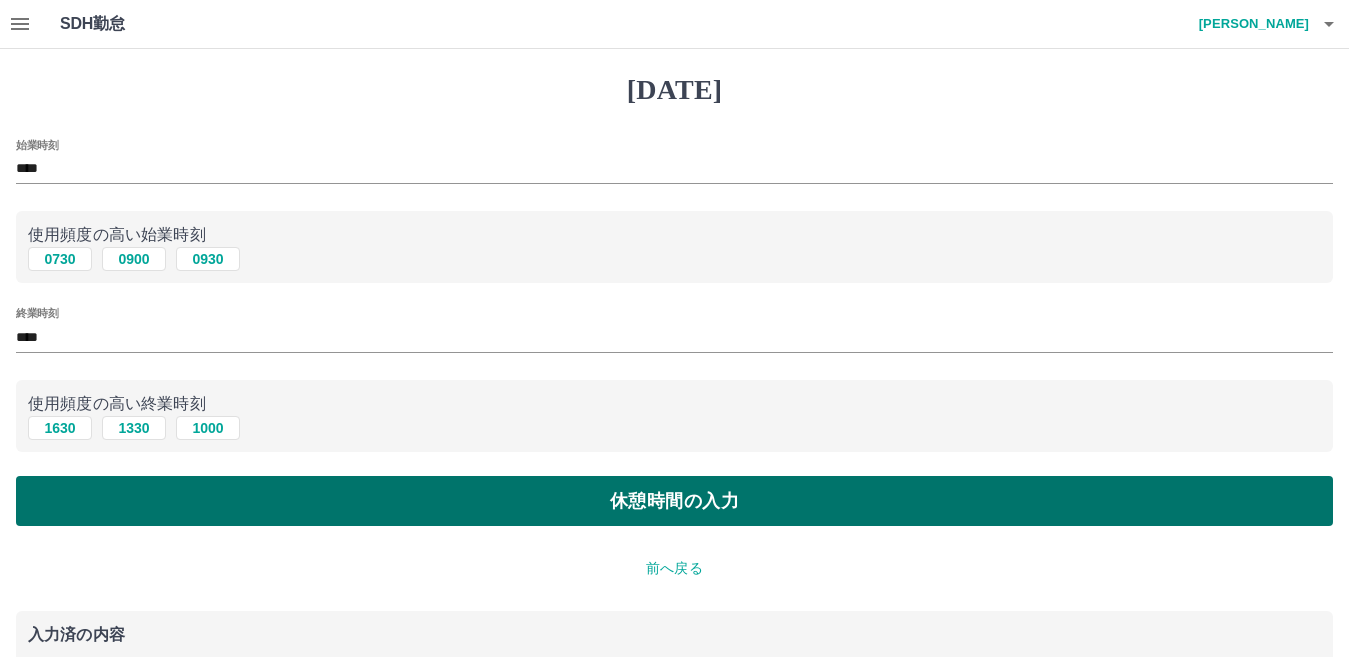 click on "休憩時間の入力" at bounding box center [674, 501] 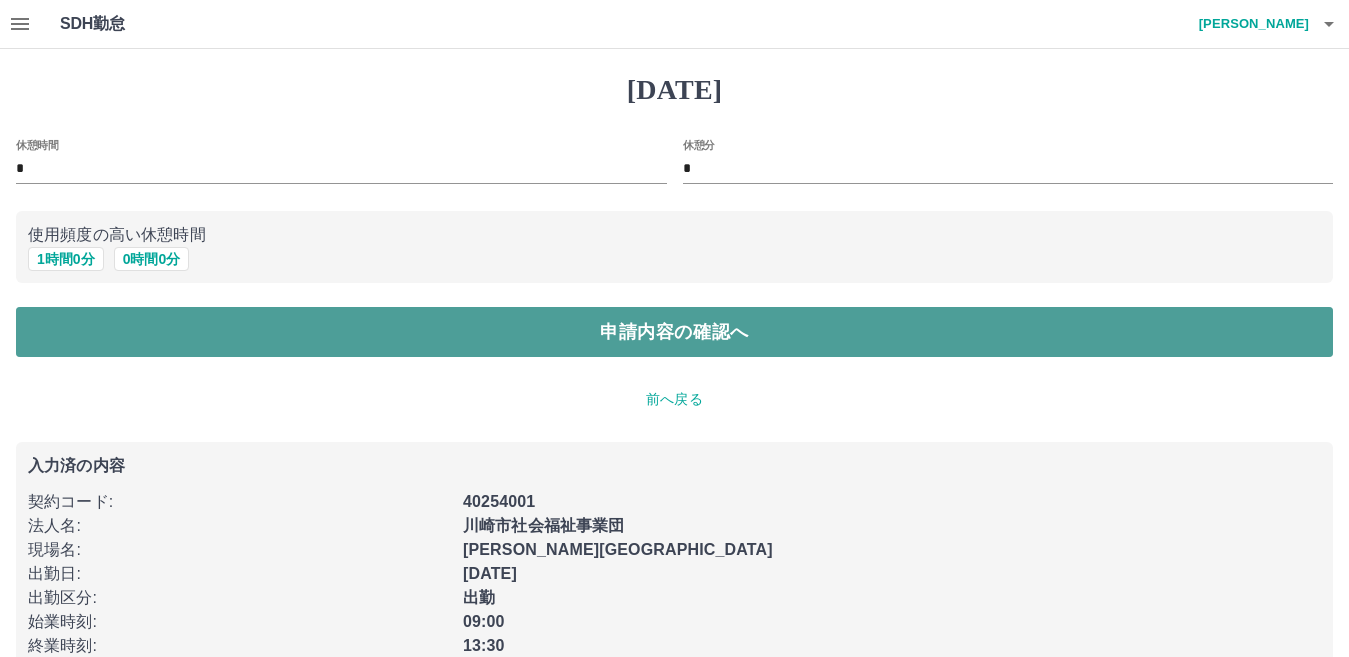 click on "申請内容の確認へ" at bounding box center (674, 332) 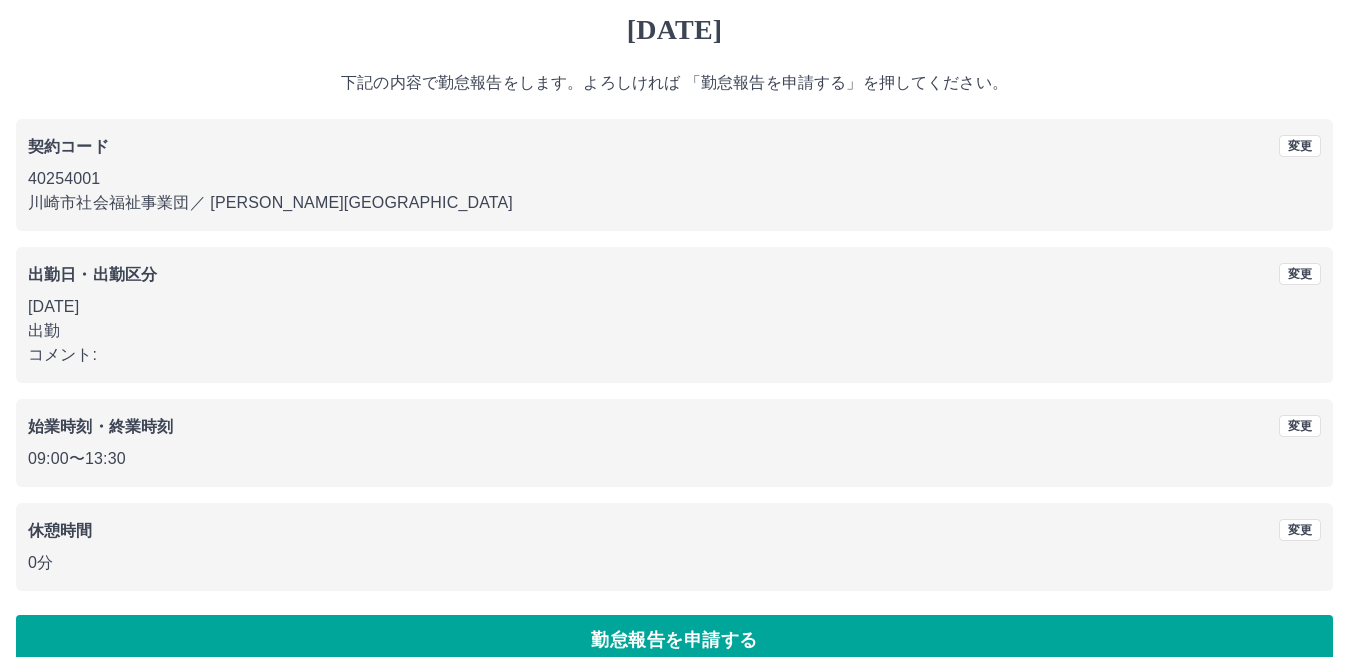 scroll, scrollTop: 92, scrollLeft: 0, axis: vertical 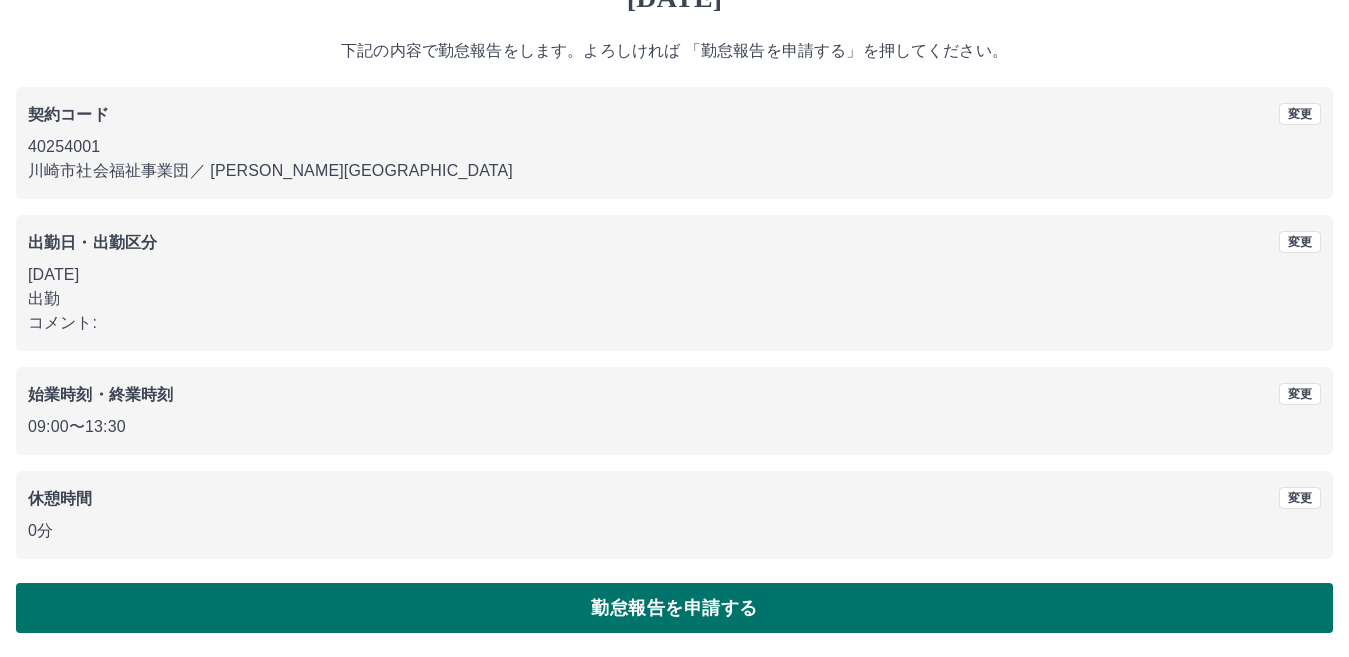 click on "勤怠報告を申請する" at bounding box center [674, 608] 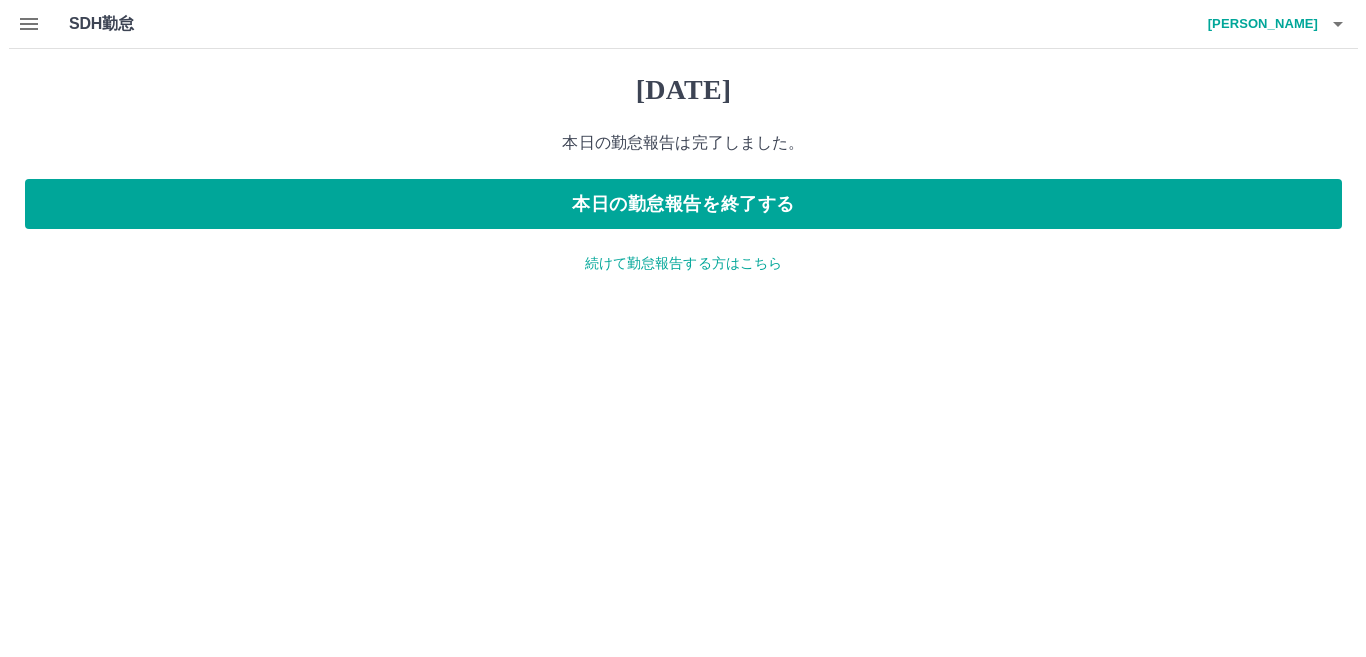 scroll, scrollTop: 0, scrollLeft: 0, axis: both 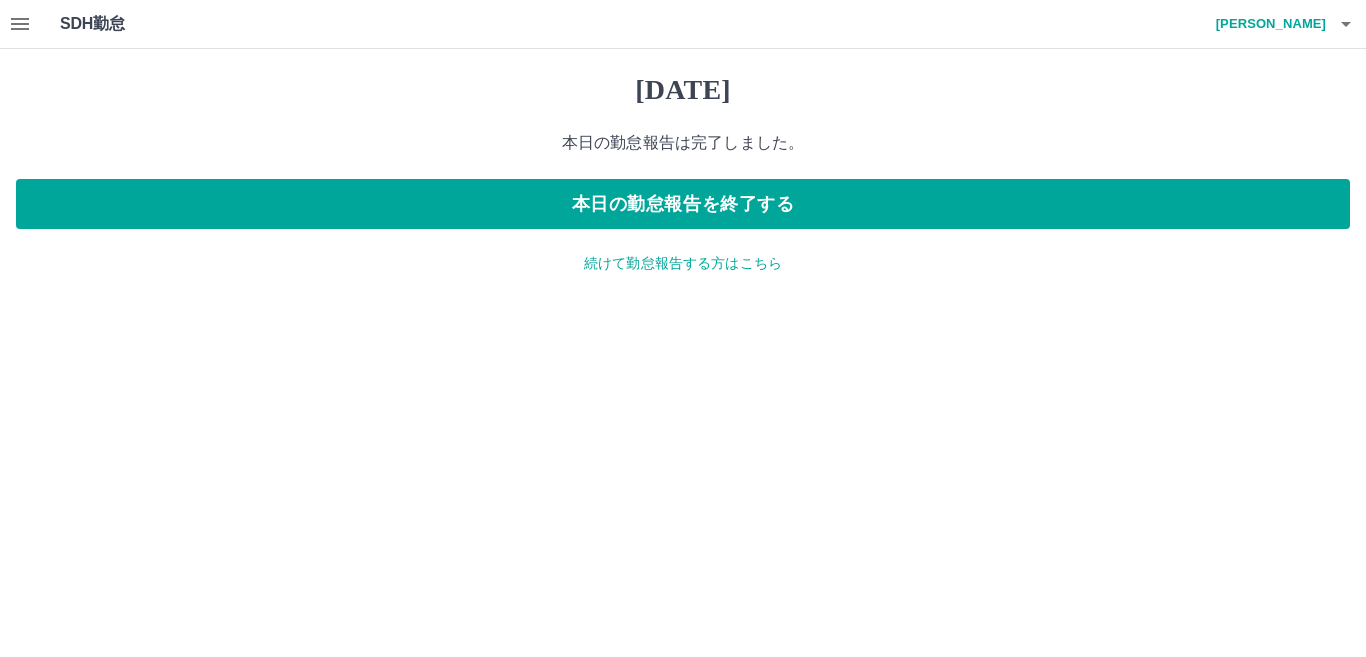 click on "2025年07月14日(月) 本日の勤怠報告は完了しました。 本日の勤怠報告を終了する 続けて勤怠報告する方はこちら" at bounding box center (683, 173) 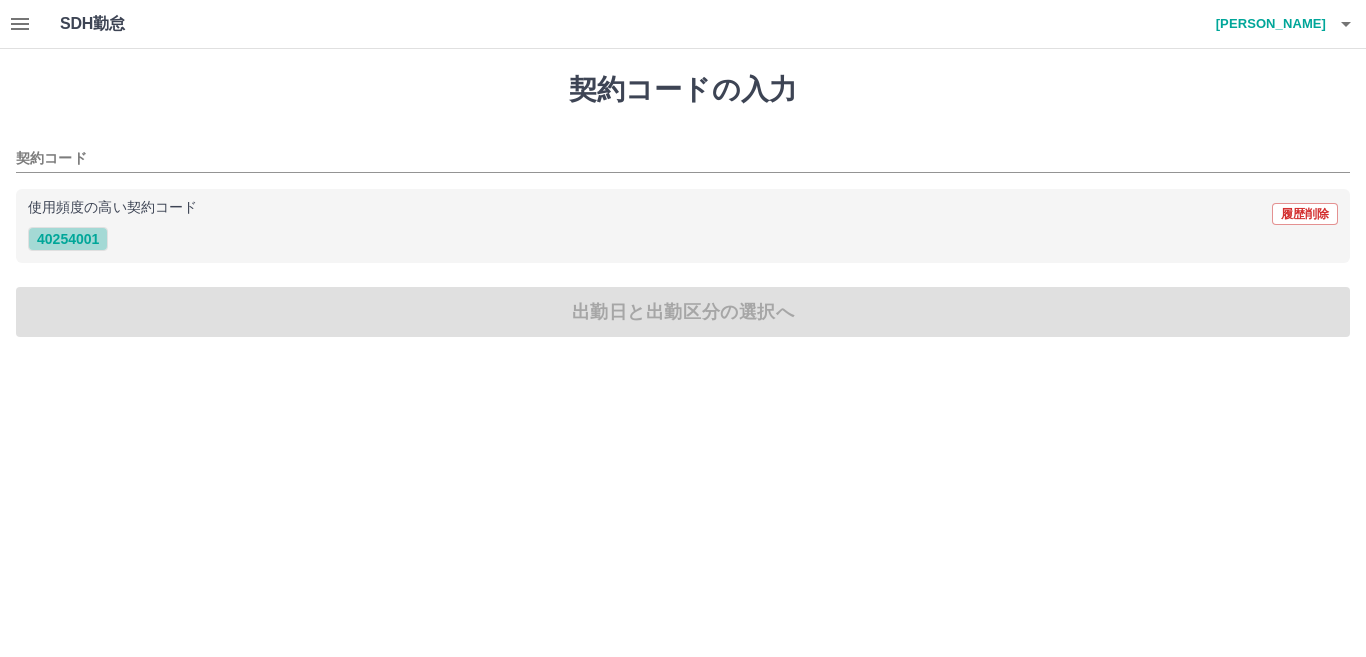 click on "40254001" at bounding box center (68, 239) 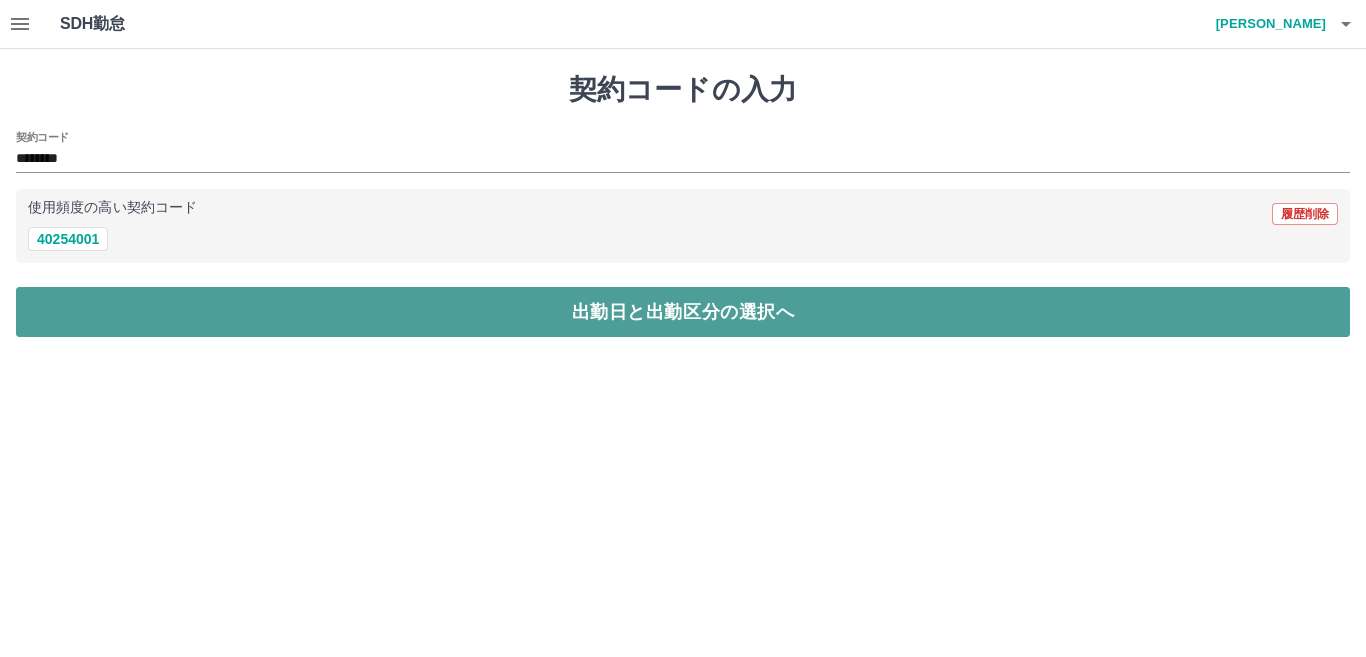 drag, startPoint x: 63, startPoint y: 299, endPoint x: 53, endPoint y: 293, distance: 11.661903 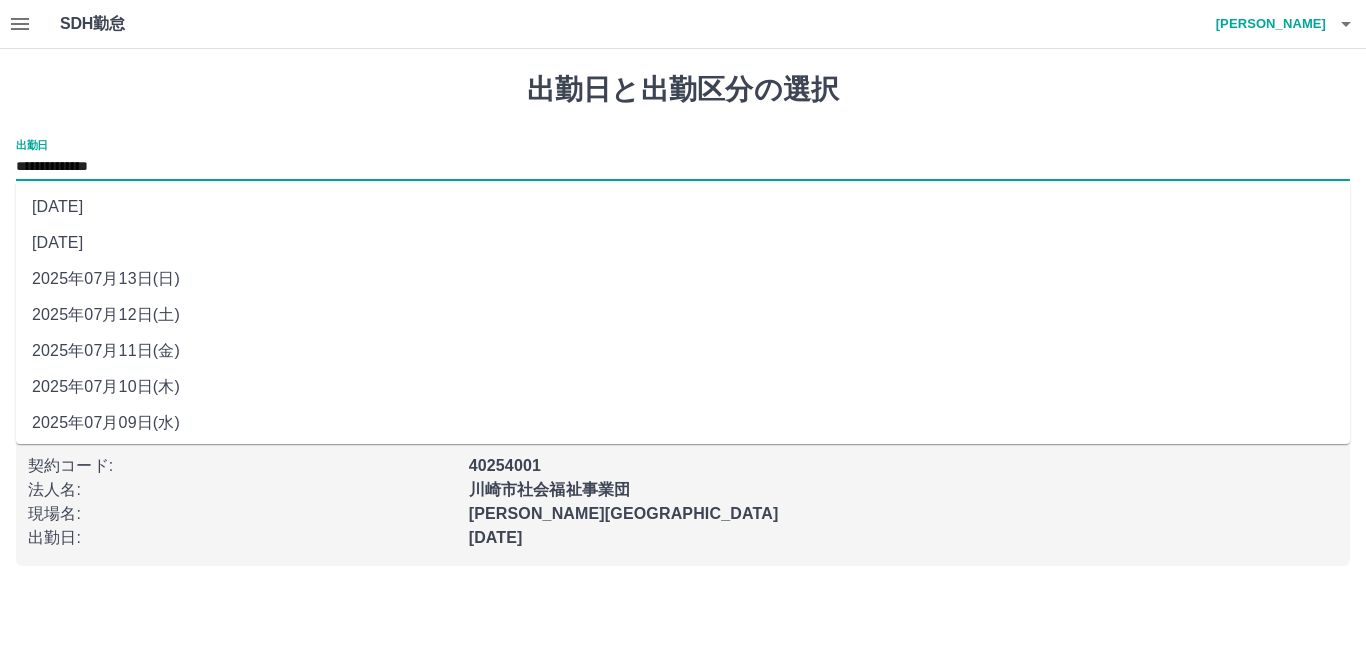 click on "**********" at bounding box center [683, 167] 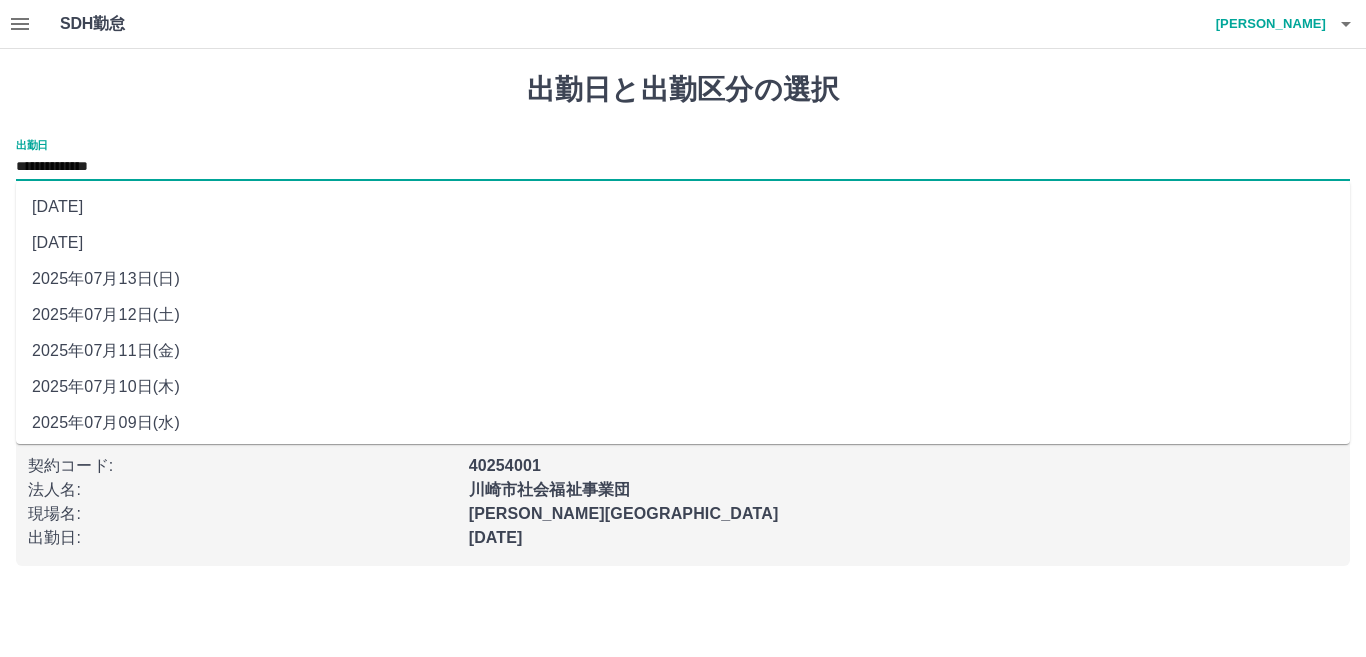 click on "[DATE]" at bounding box center (683, 243) 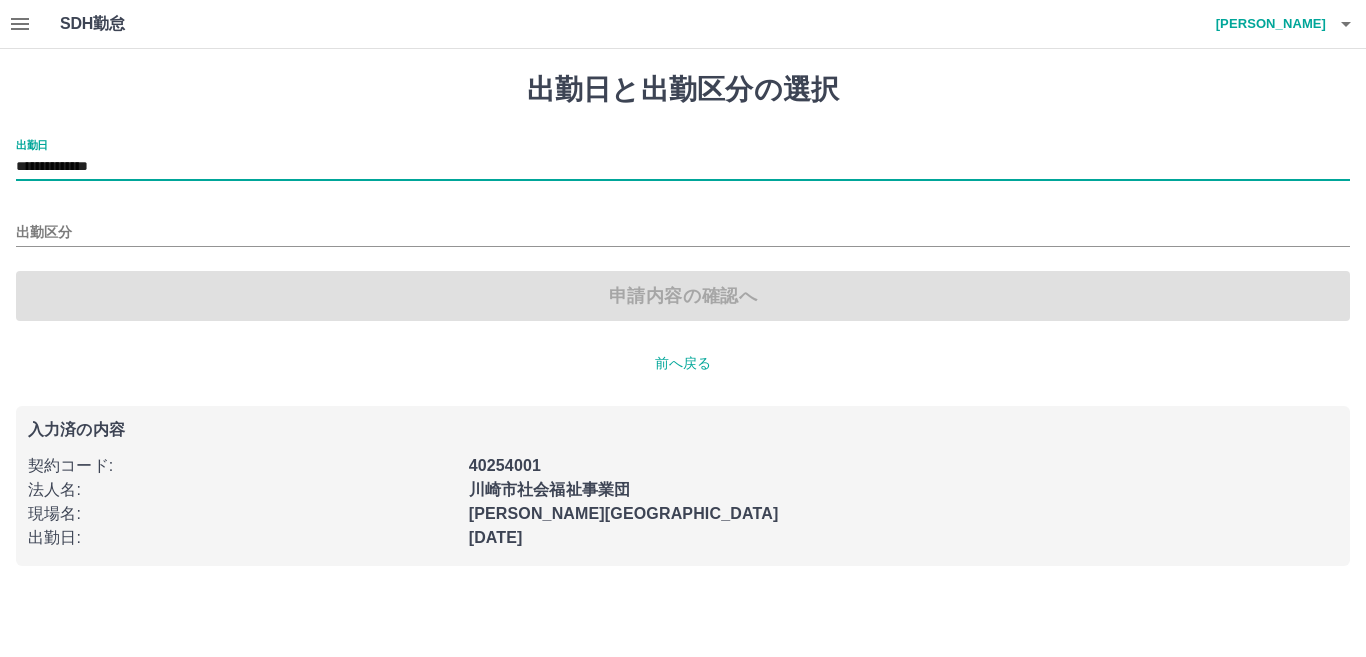 click on "出勤区分" at bounding box center (683, 226) 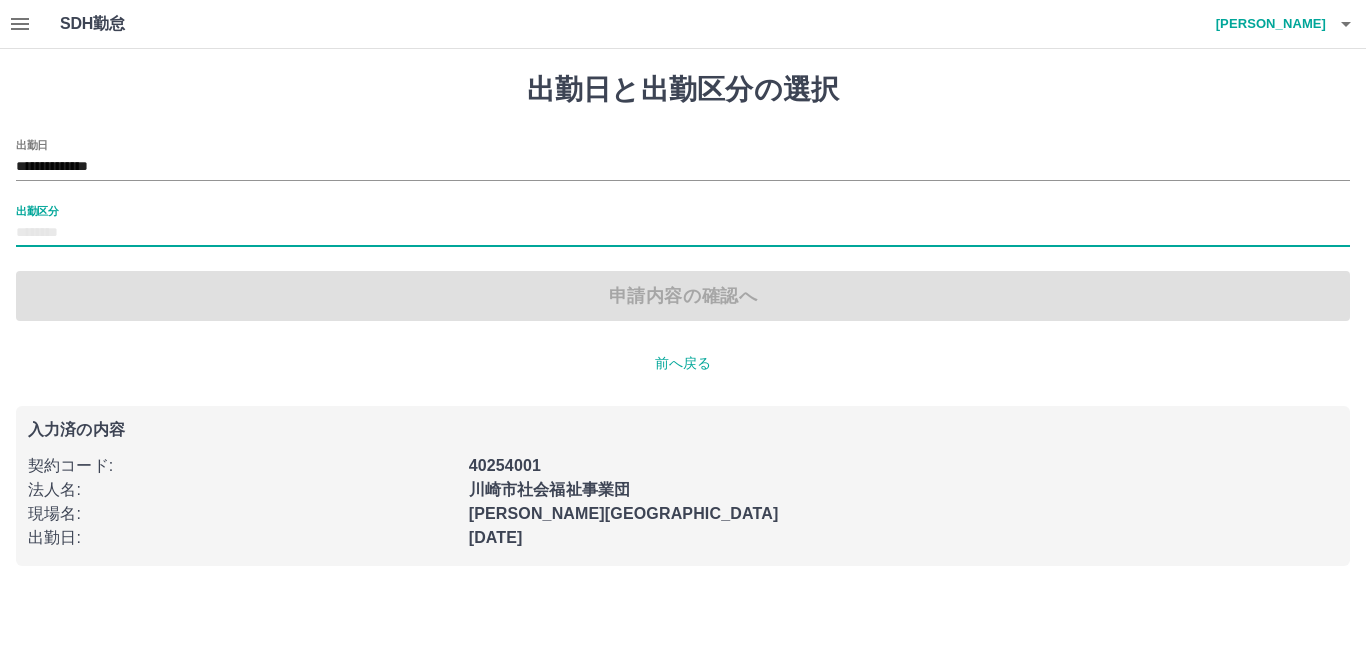 click on "出勤区分" at bounding box center [683, 233] 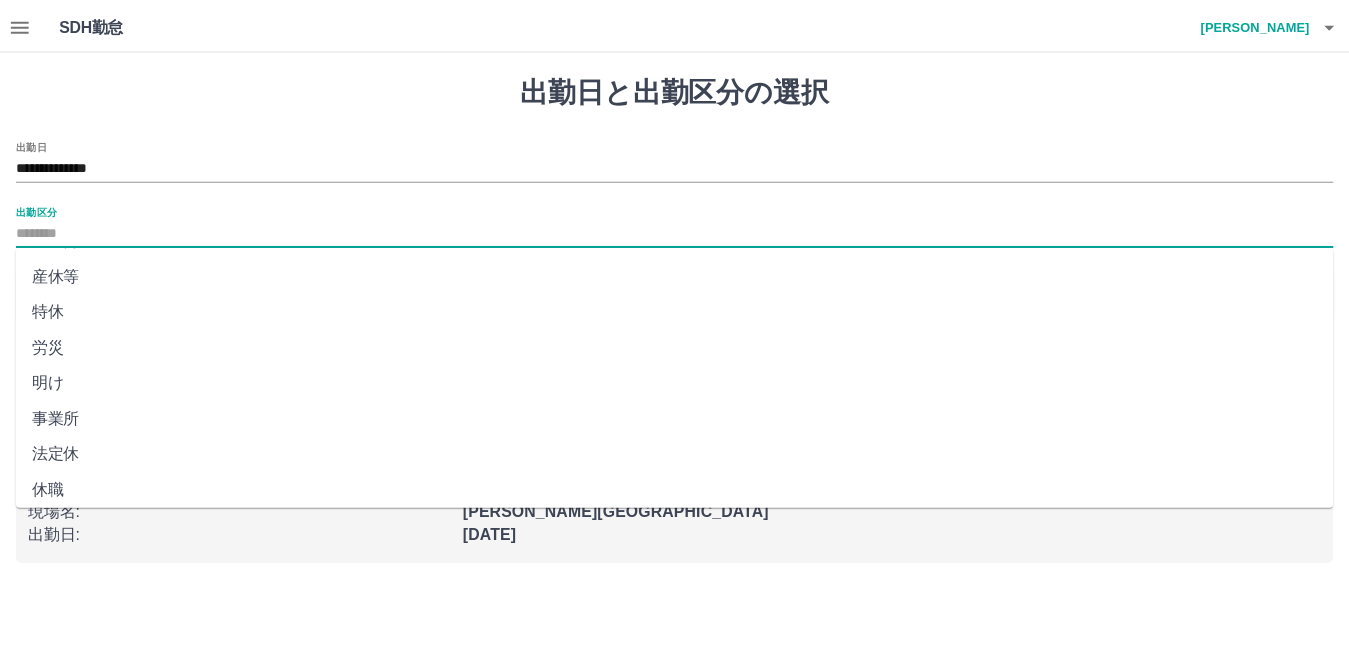 scroll, scrollTop: 401, scrollLeft: 0, axis: vertical 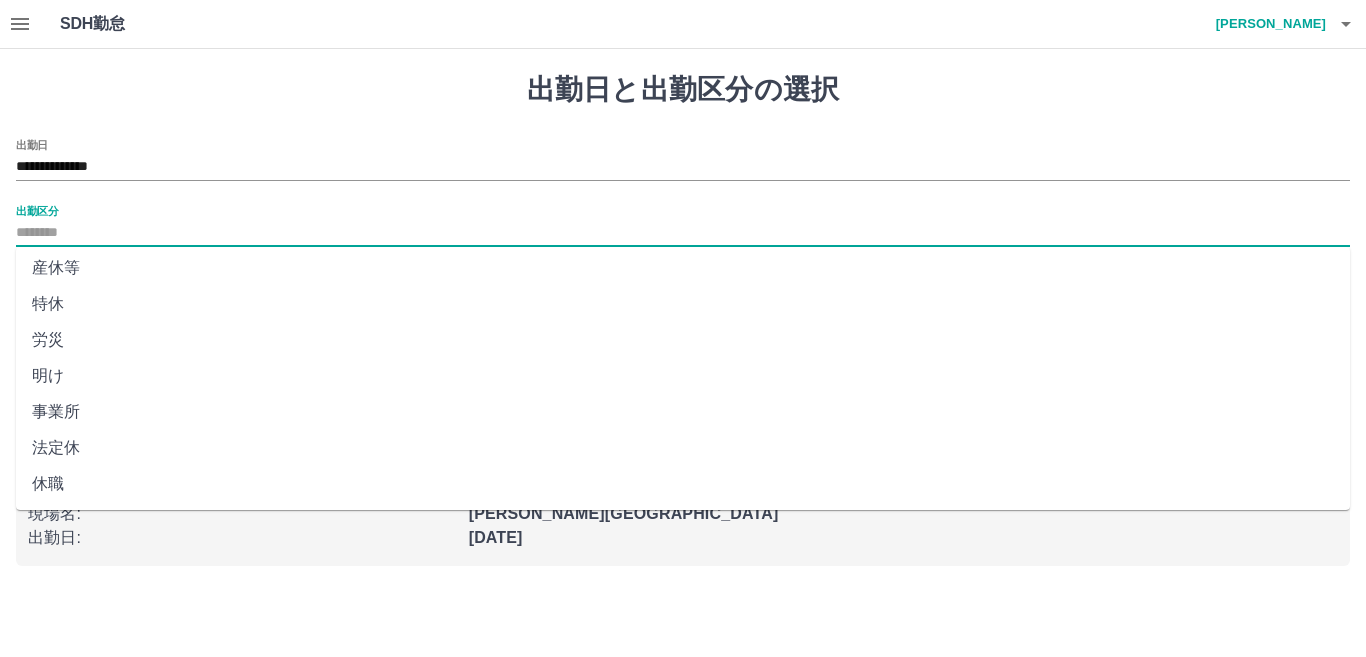 click on "法定休" at bounding box center [683, 448] 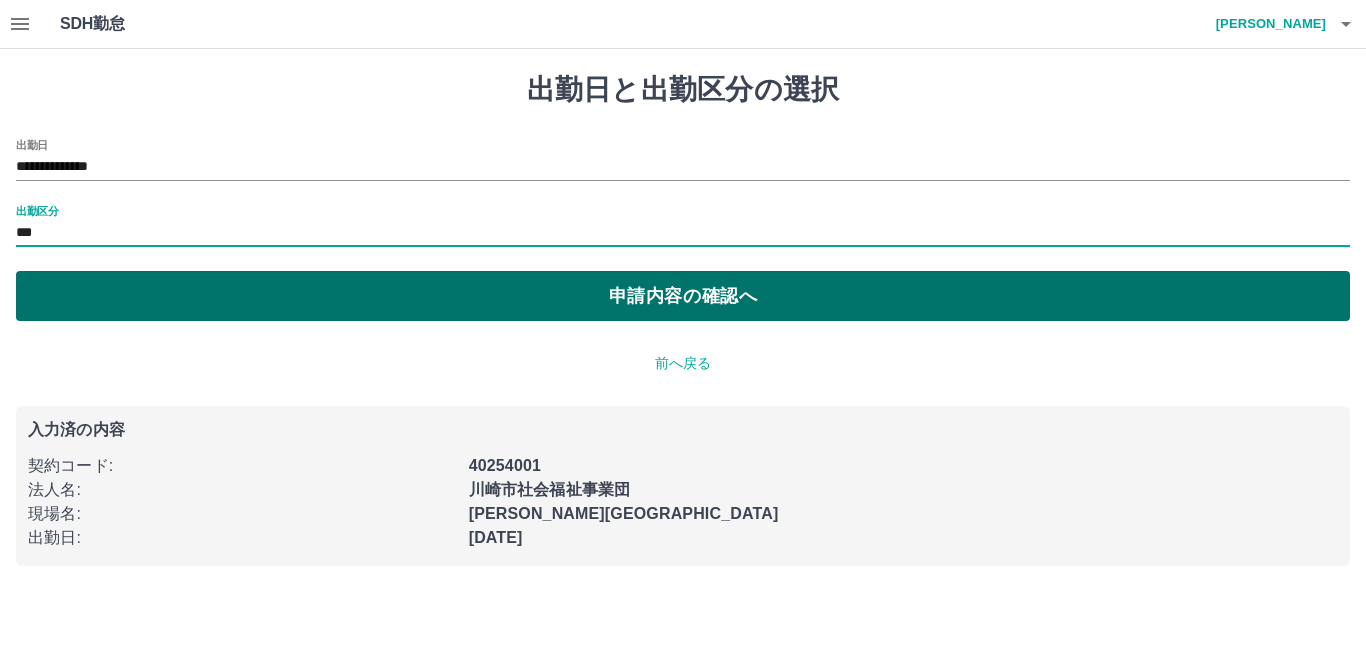 click on "申請内容の確認へ" at bounding box center [683, 296] 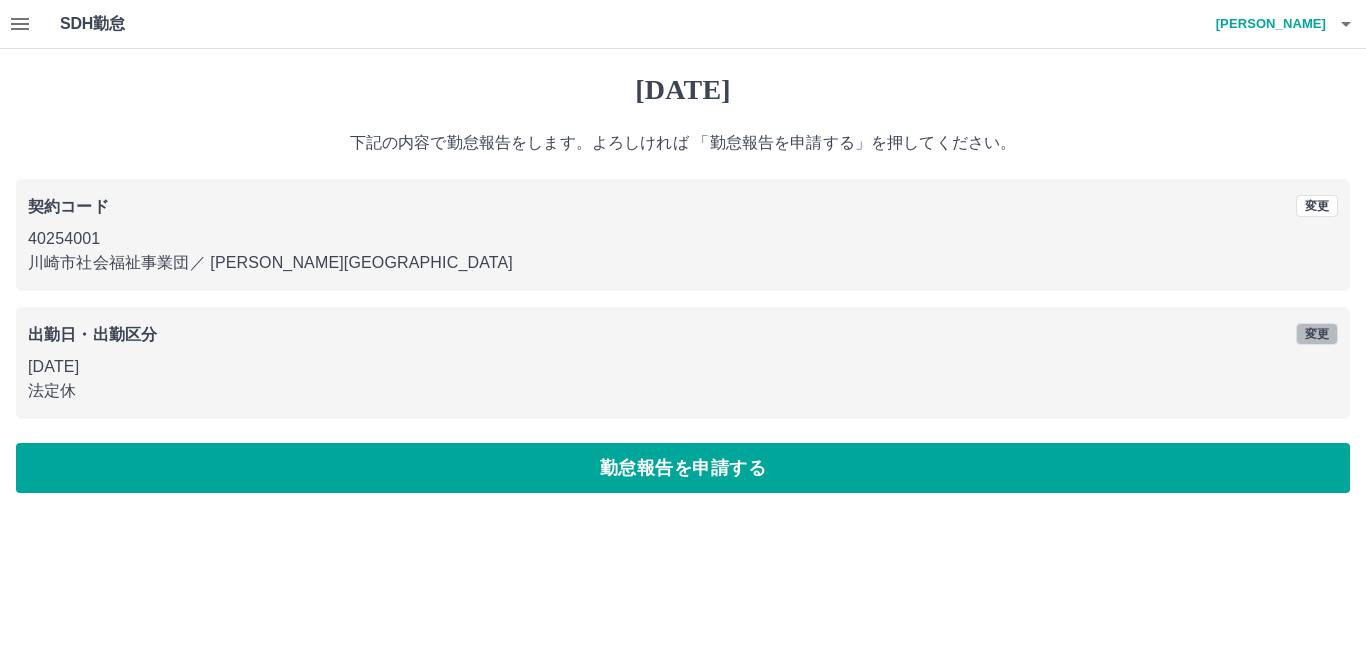 click on "変更" at bounding box center (1317, 334) 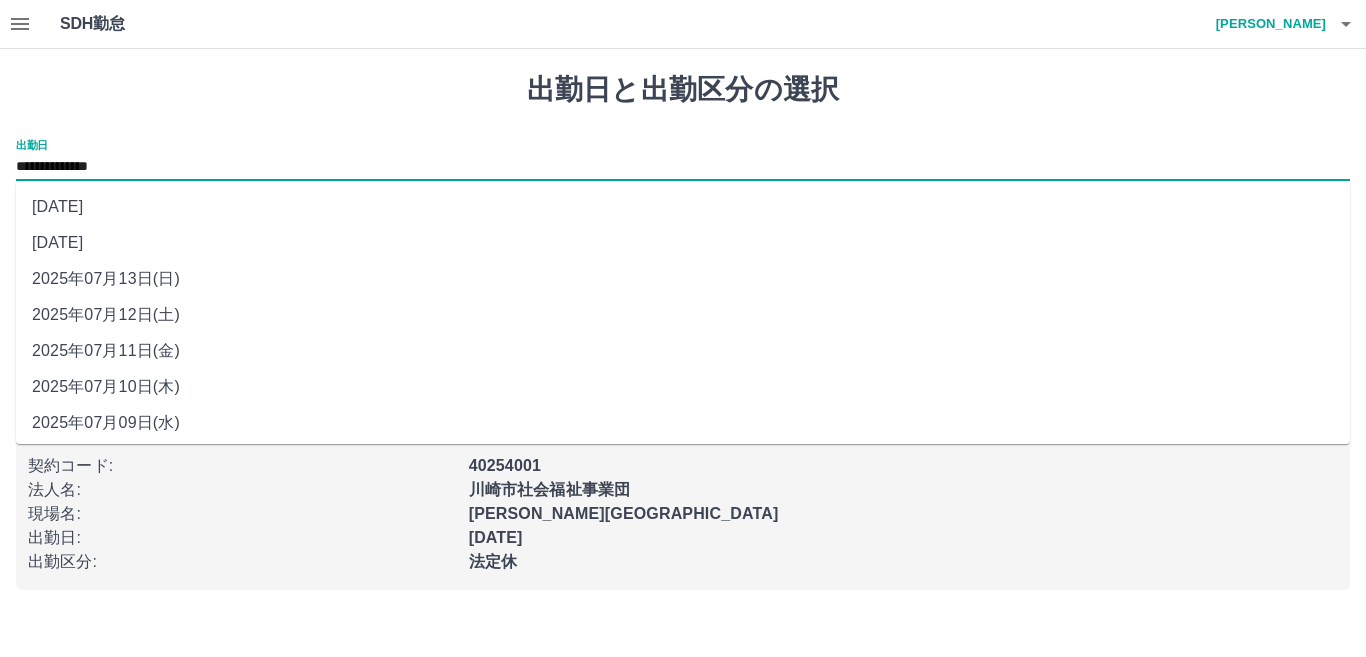 click on "**********" at bounding box center [683, 167] 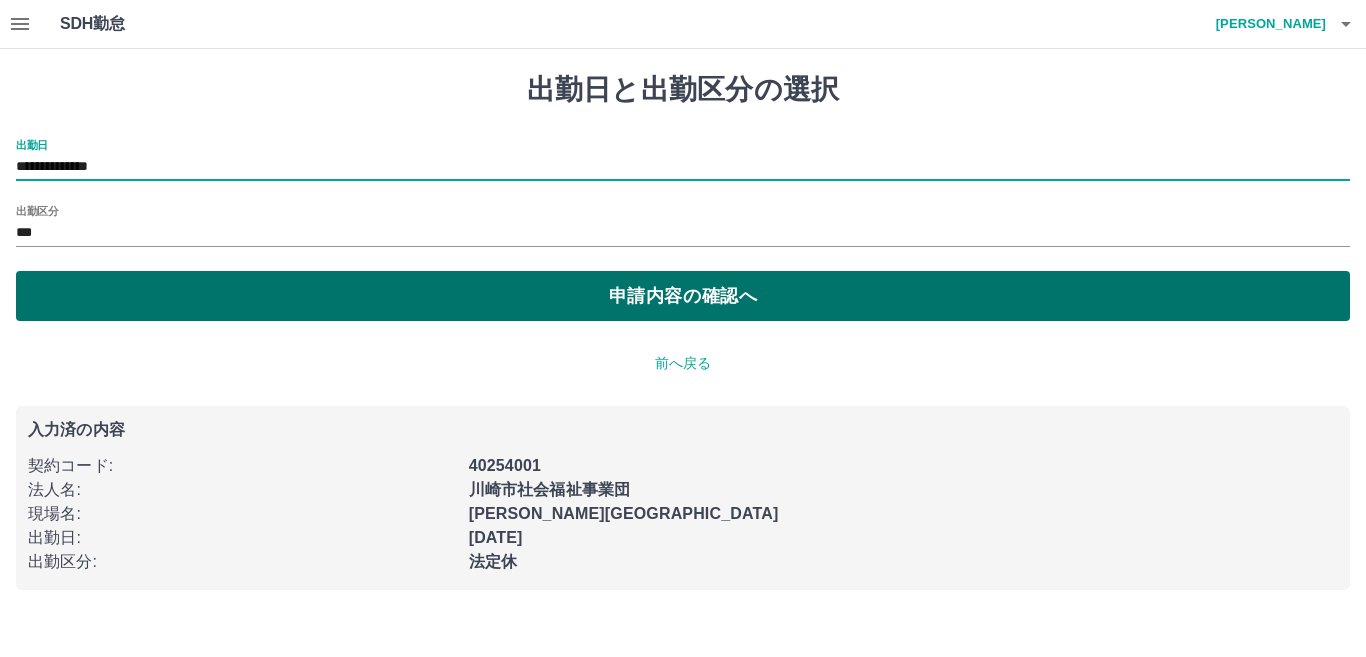 click on "申請内容の確認へ" at bounding box center (683, 296) 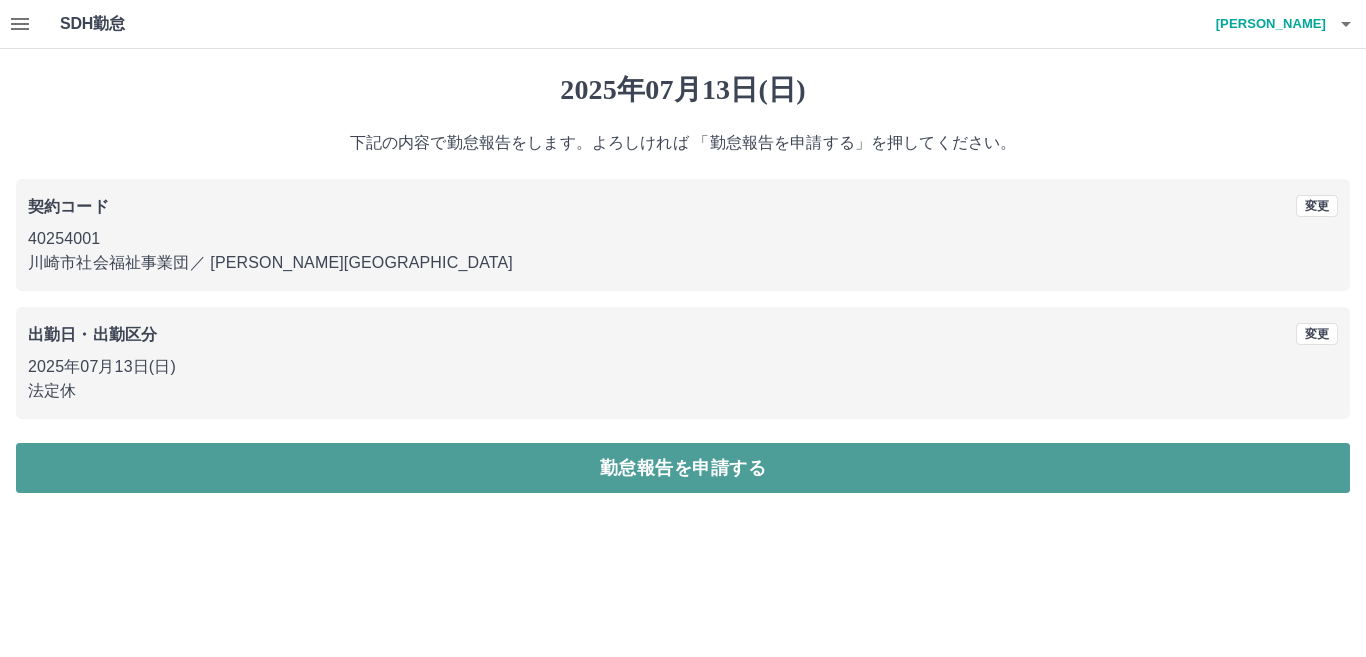 click on "勤怠報告を申請する" at bounding box center (683, 468) 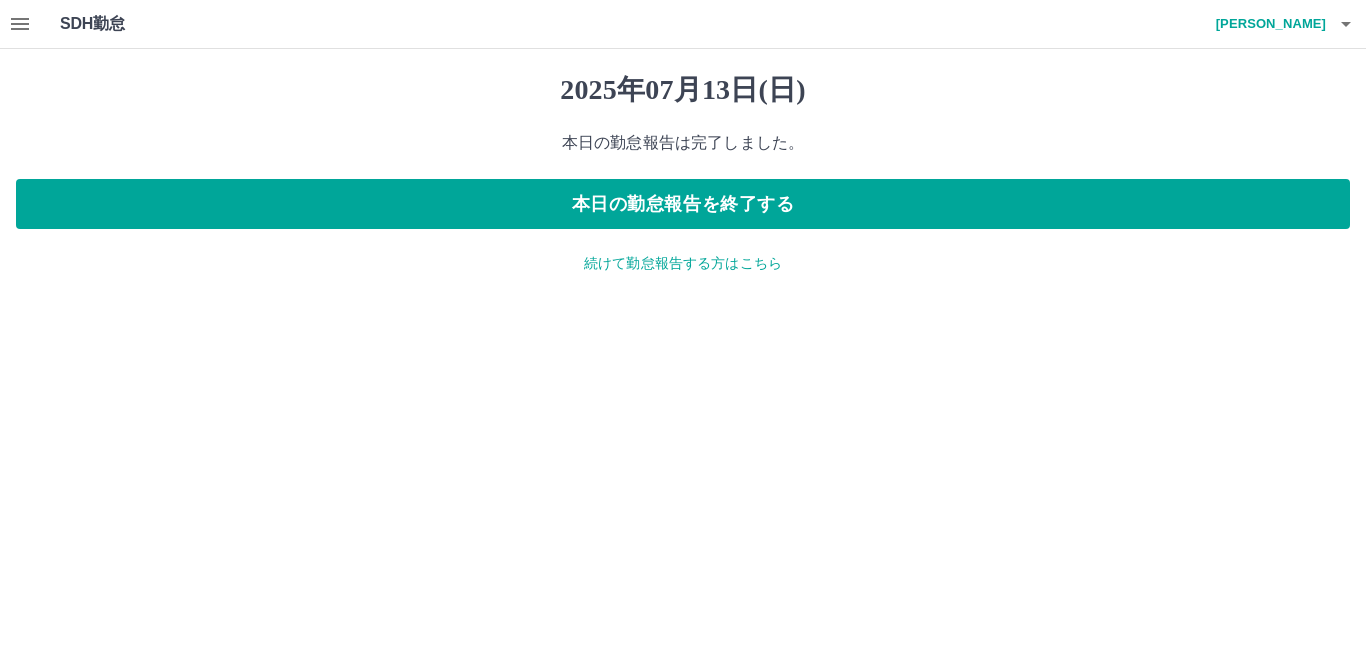 click on "続けて勤怠報告する方はこちら" at bounding box center (683, 263) 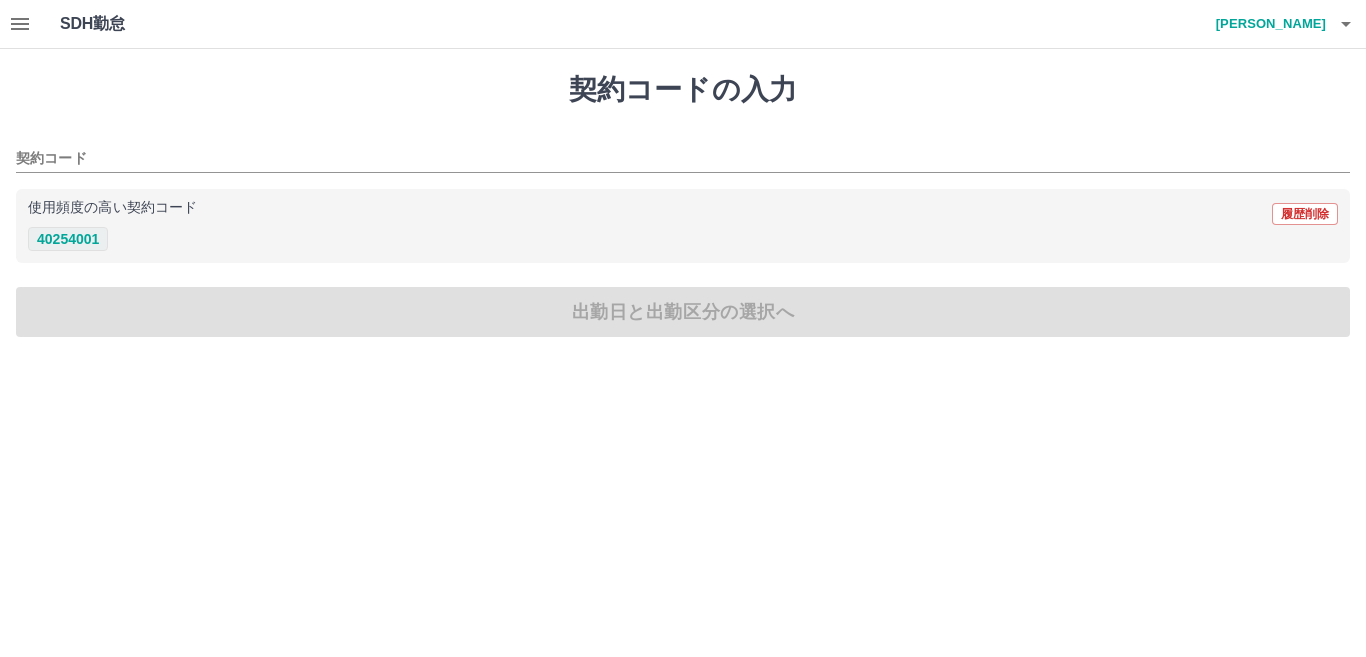 click on "40254001" at bounding box center [68, 239] 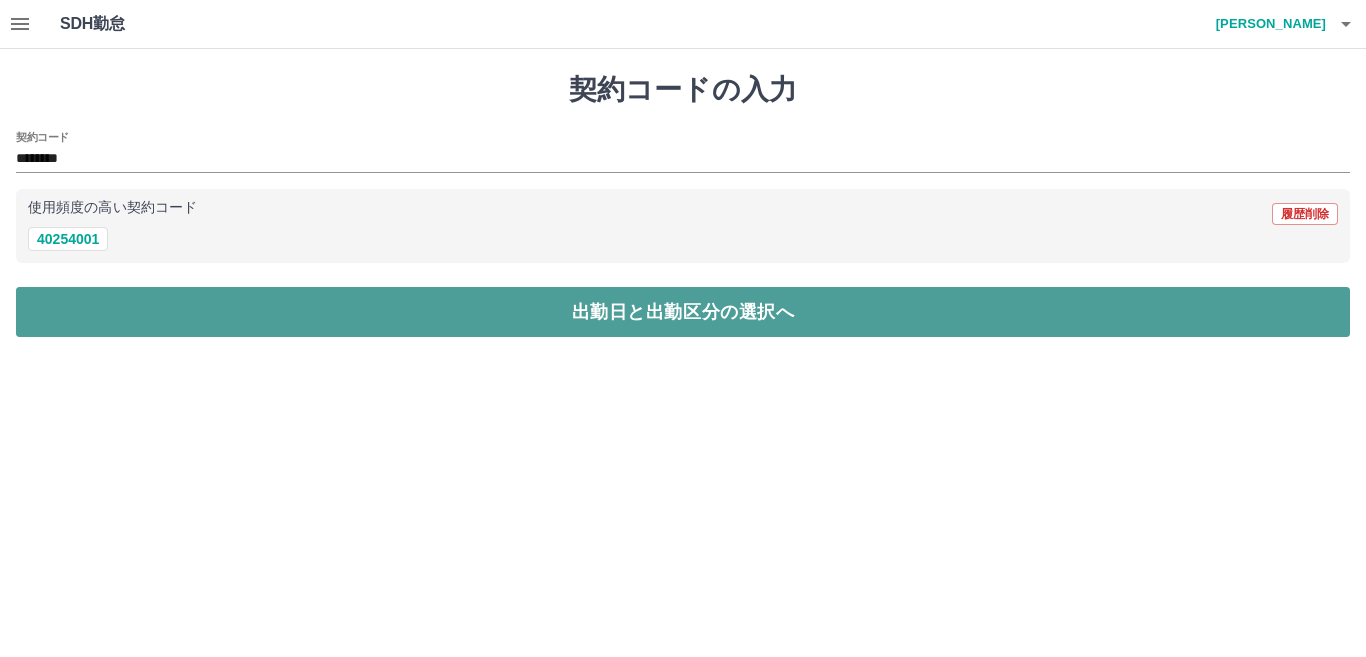 click on "出勤日と出勤区分の選択へ" at bounding box center [683, 312] 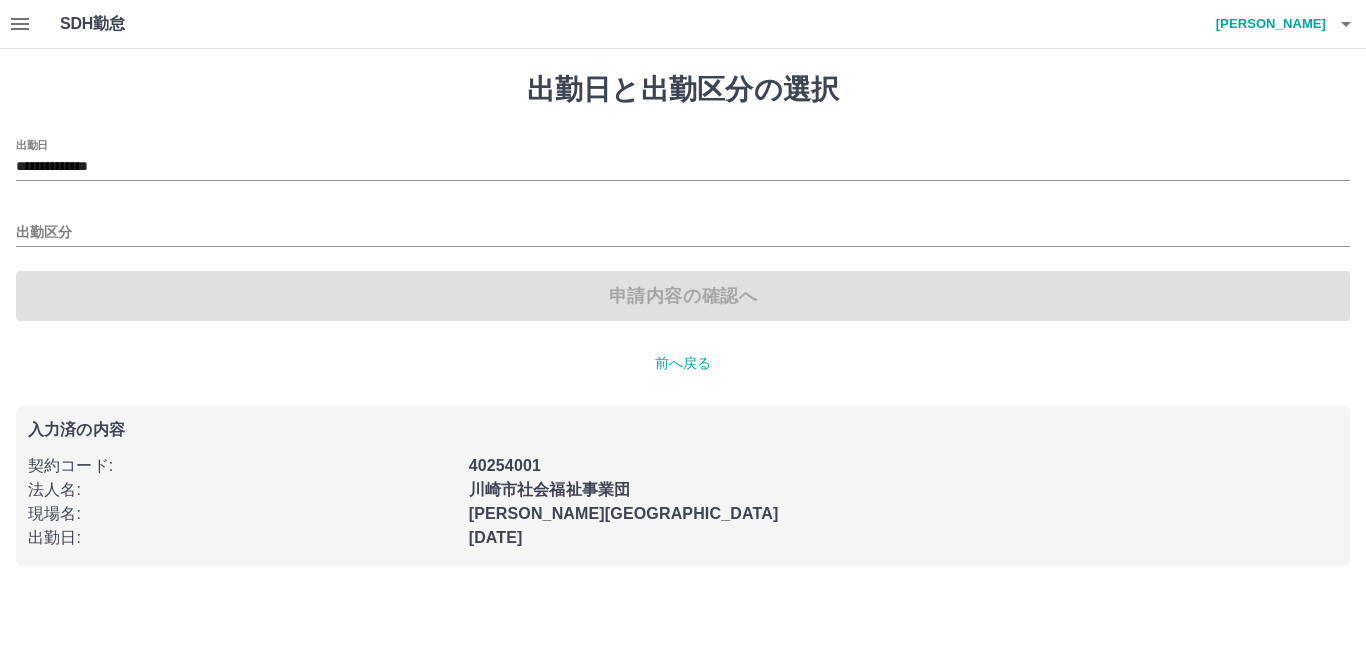 click on "**********" at bounding box center (683, 230) 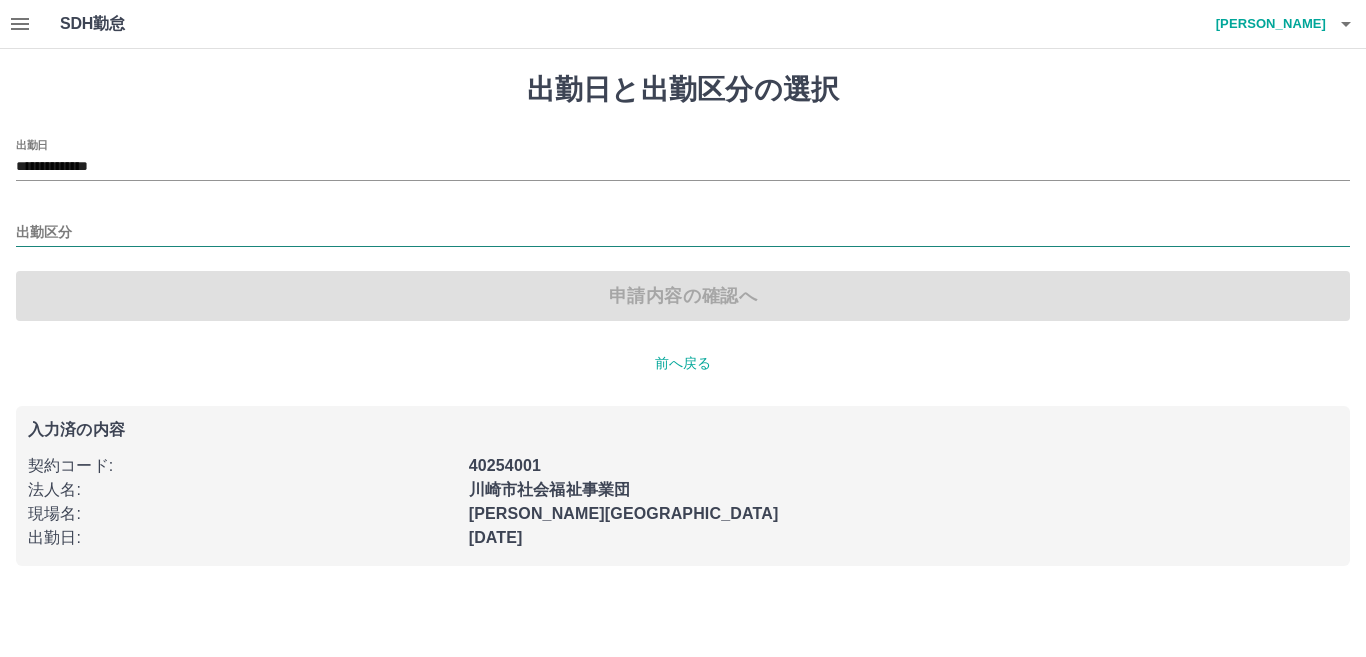 click at bounding box center (683, 234) 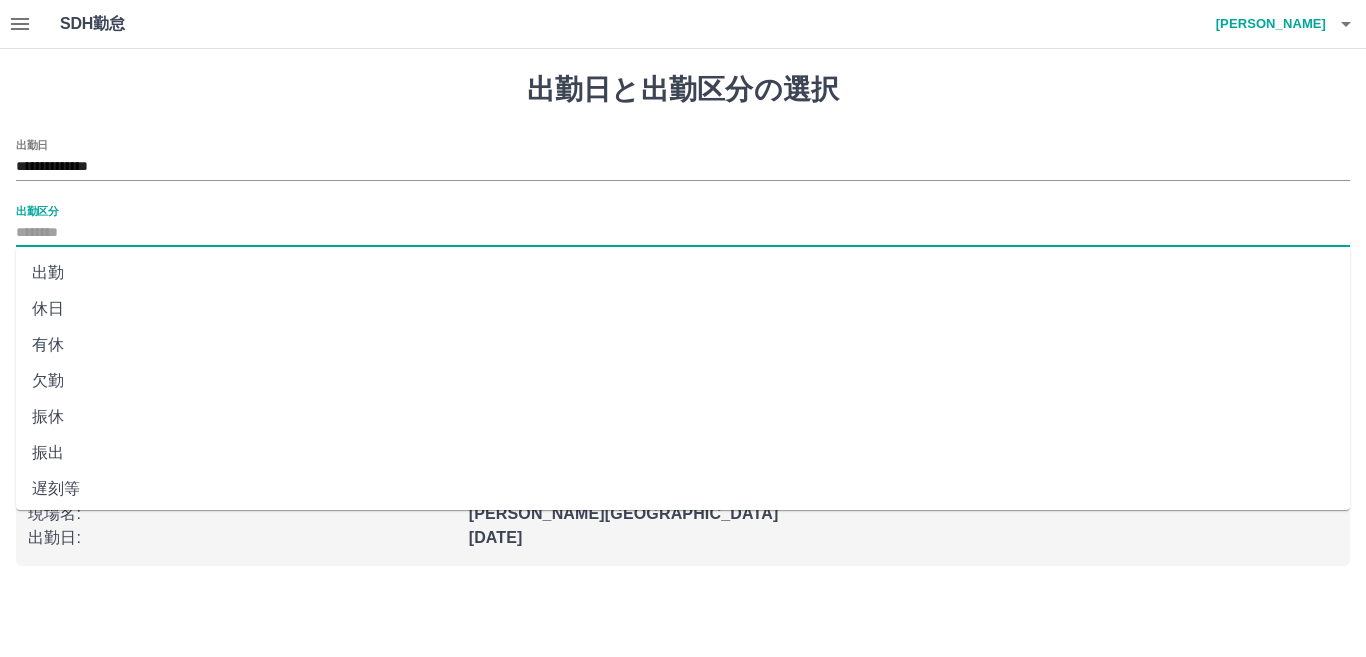 click on "休日" at bounding box center (683, 309) 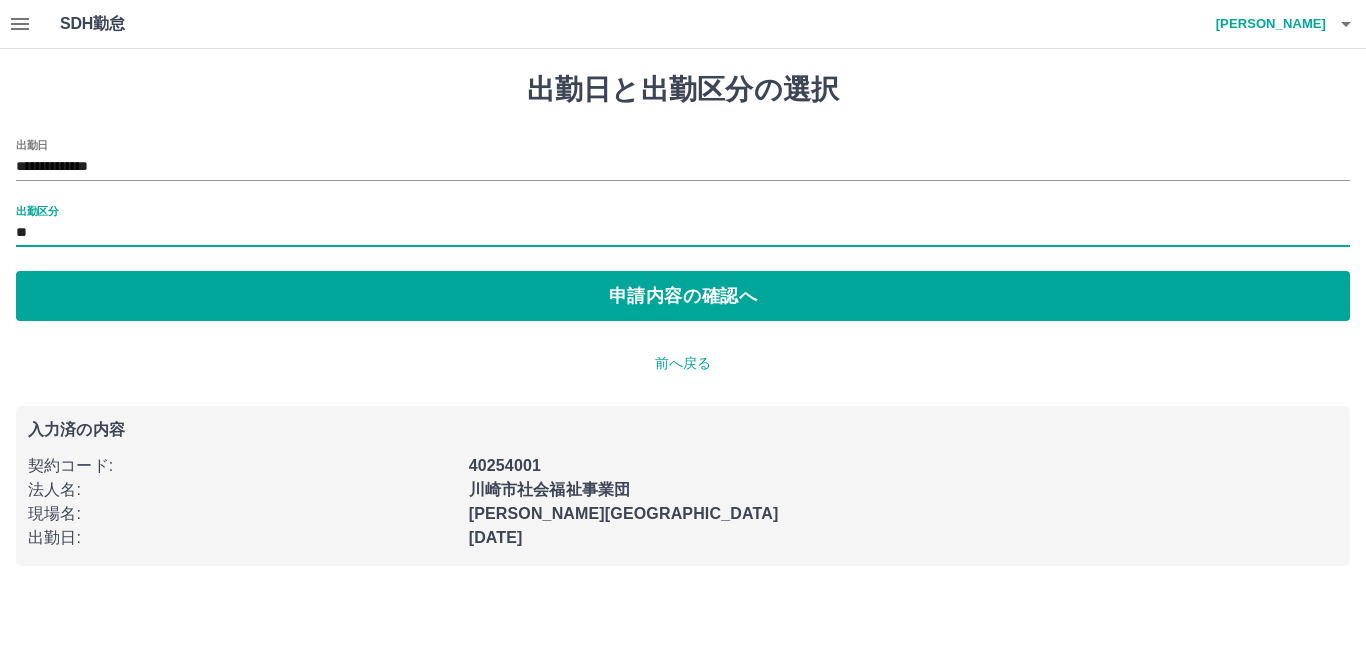 click on "**********" at bounding box center (683, 319) 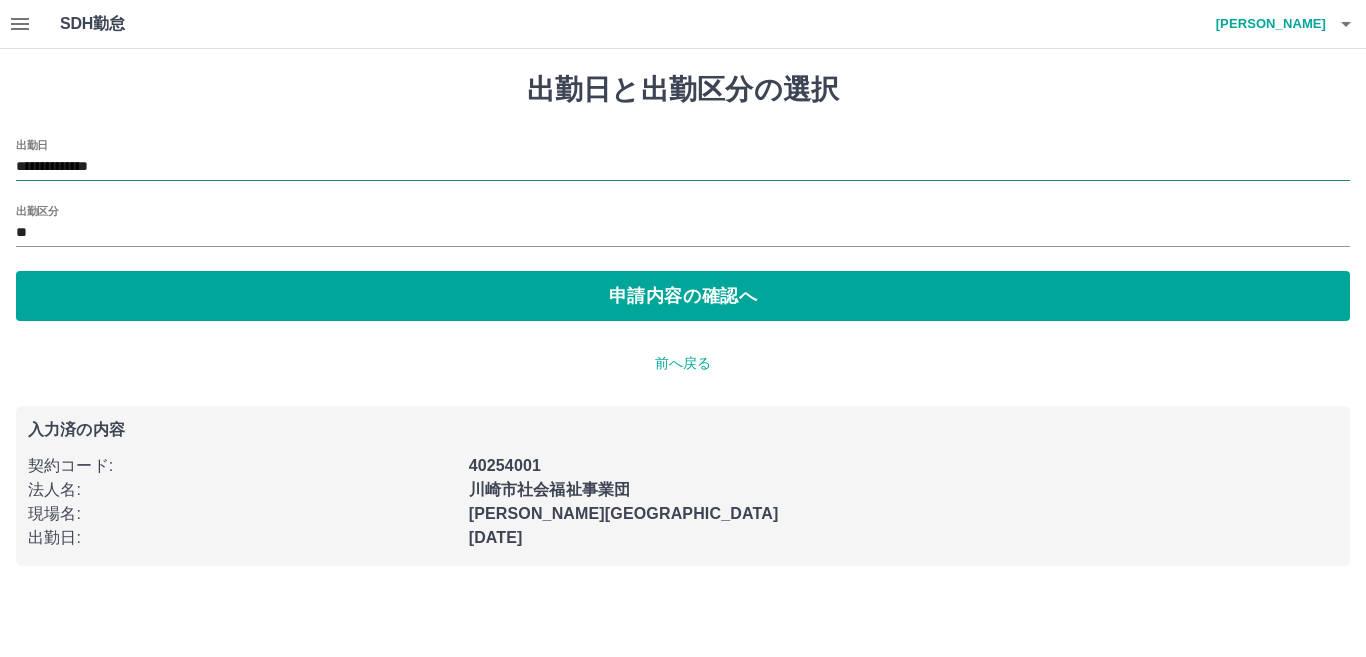 click on "**********" at bounding box center [683, 167] 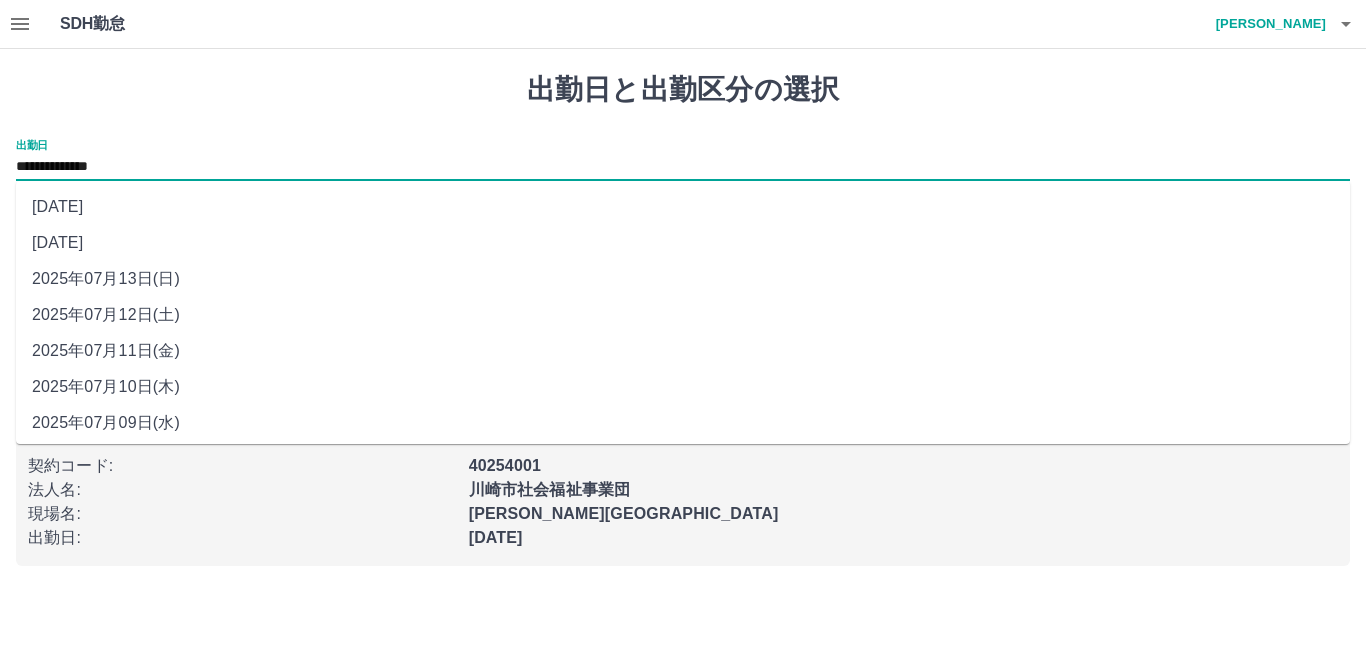 click on "2025年07月12日(土)" at bounding box center [683, 315] 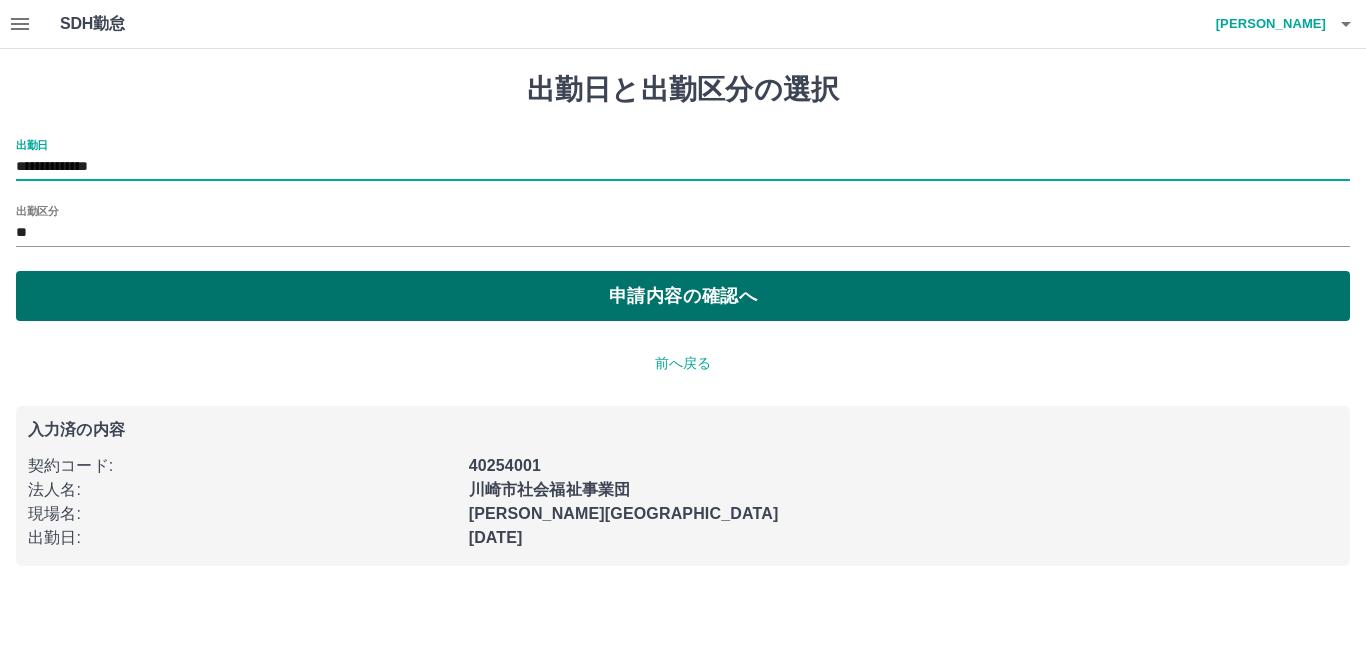 click on "申請内容の確認へ" at bounding box center (683, 296) 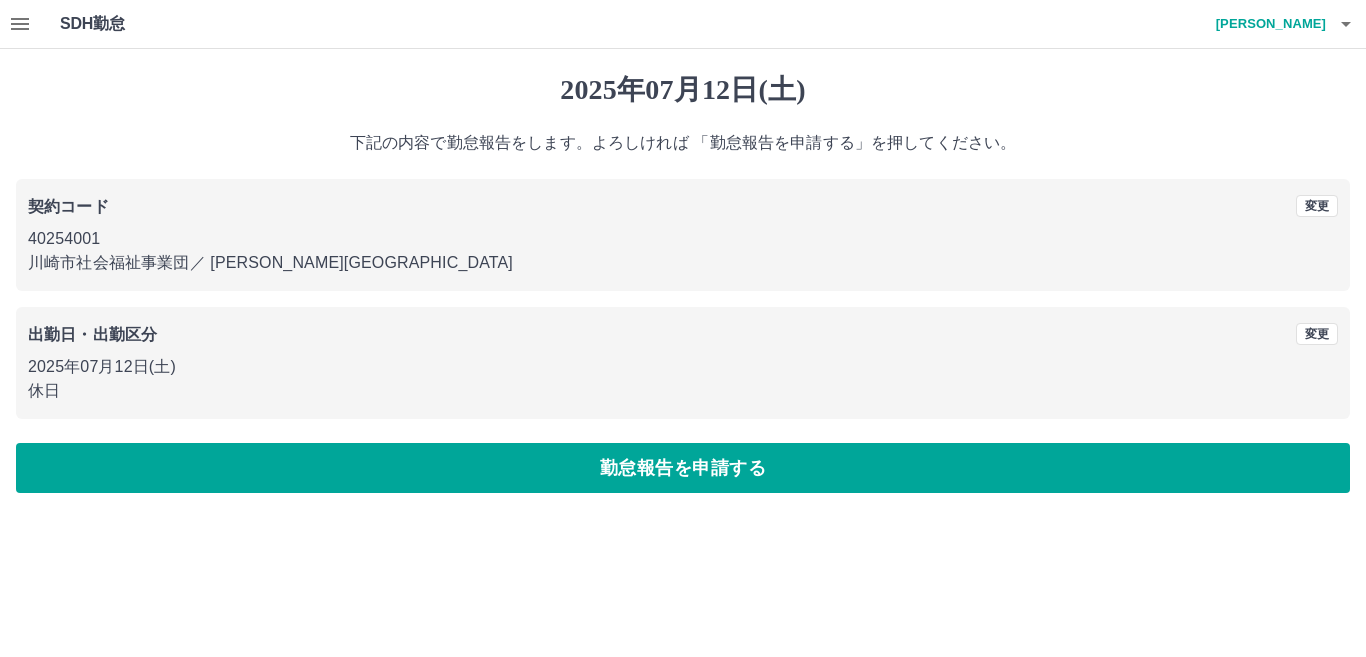 drag, startPoint x: 113, startPoint y: 292, endPoint x: 881, endPoint y: 542, distance: 807.6658 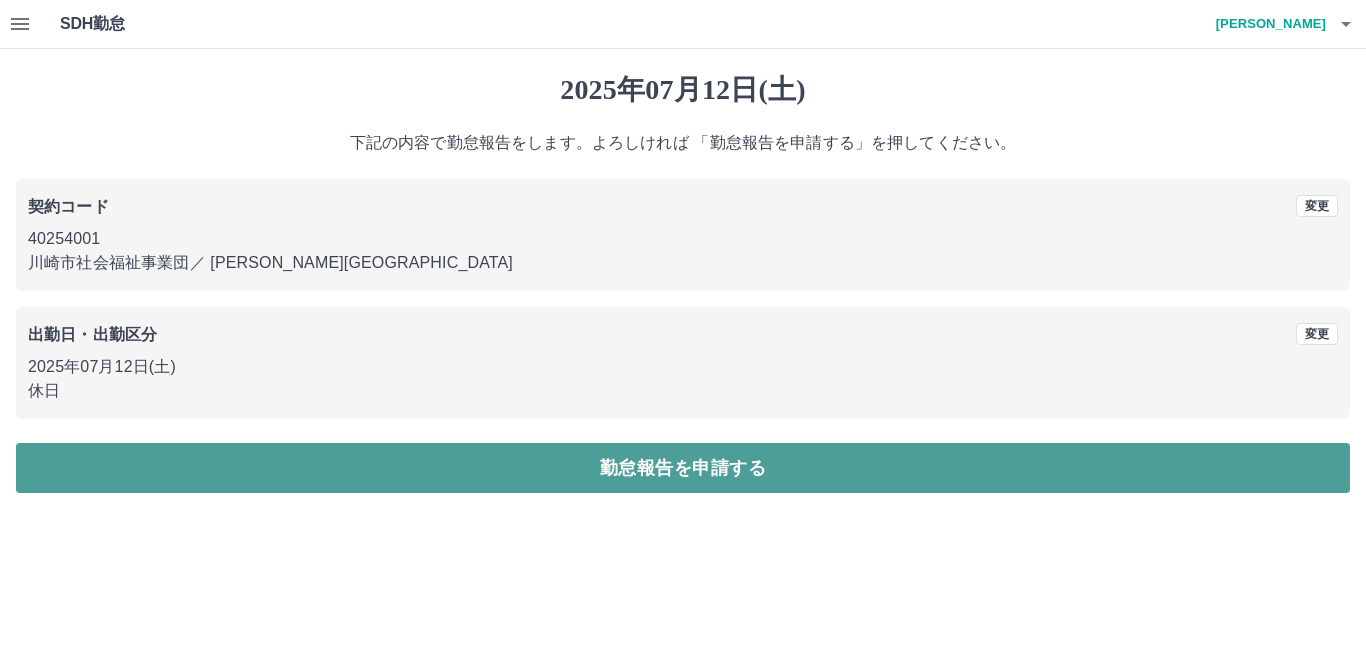 click on "勤怠報告を申請する" at bounding box center (683, 468) 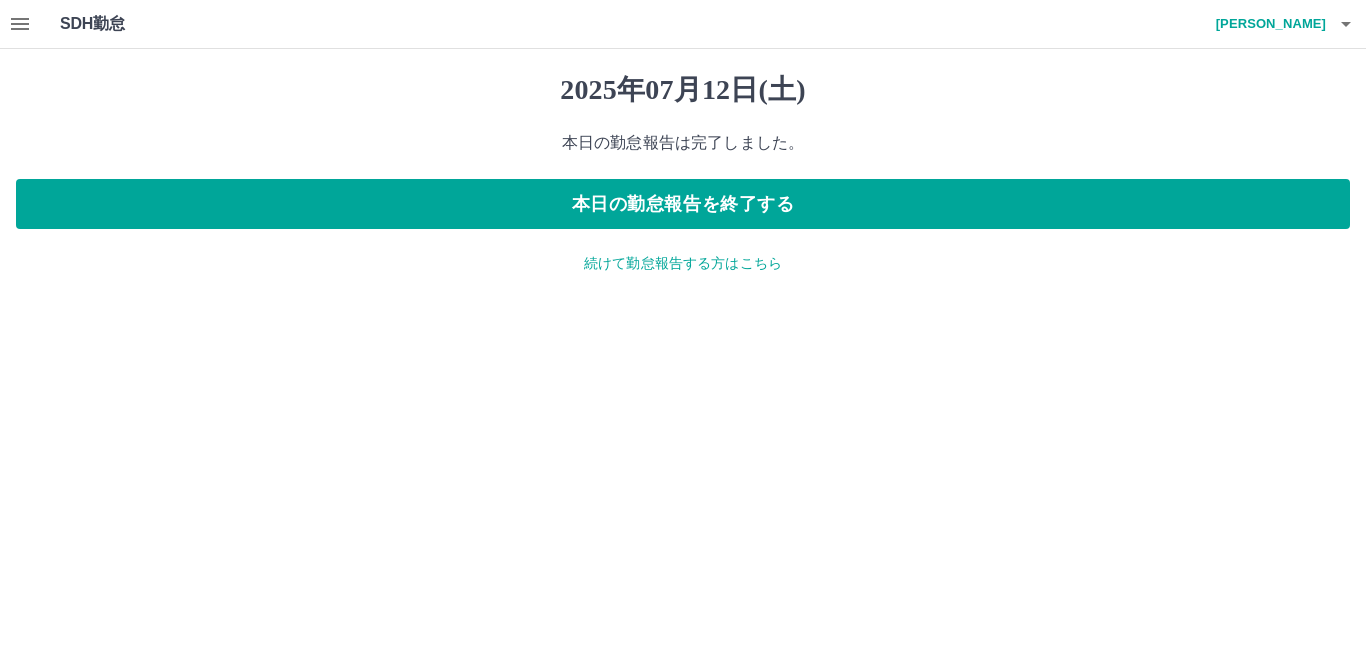 click 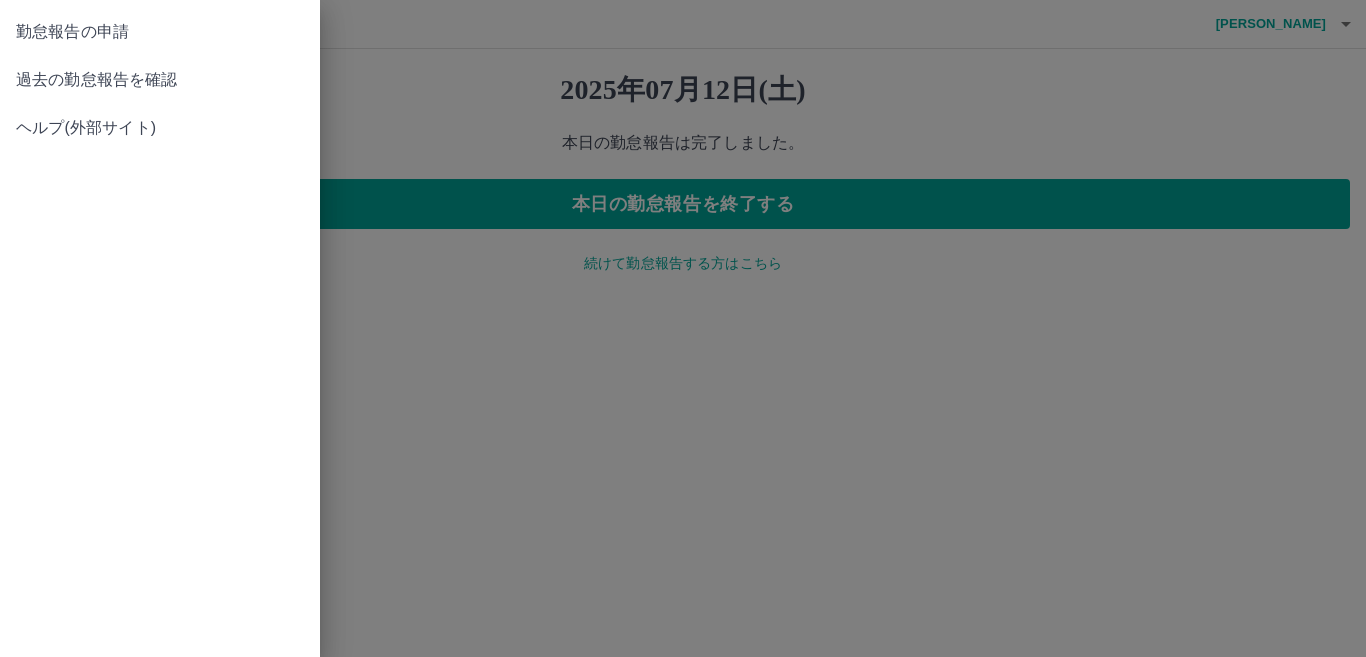 click on "過去の勤怠報告を確認" at bounding box center [160, 80] 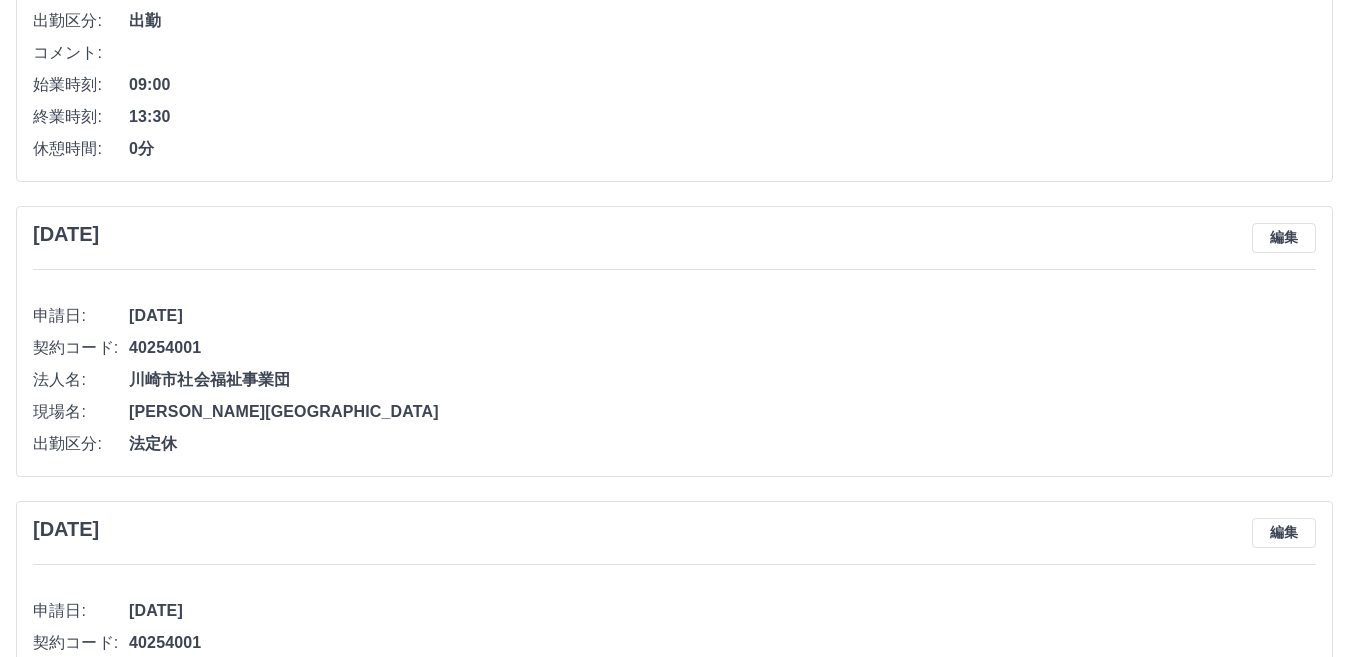 scroll, scrollTop: 0, scrollLeft: 0, axis: both 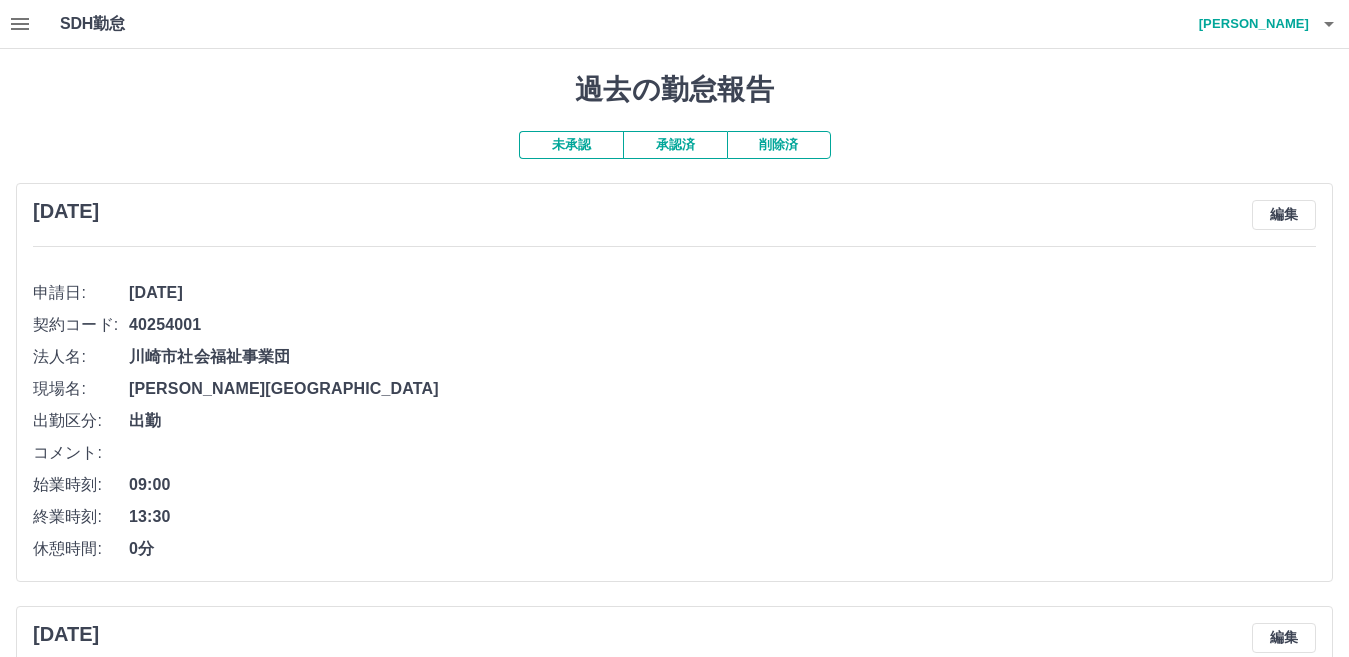 click on "承認済" at bounding box center [675, 145] 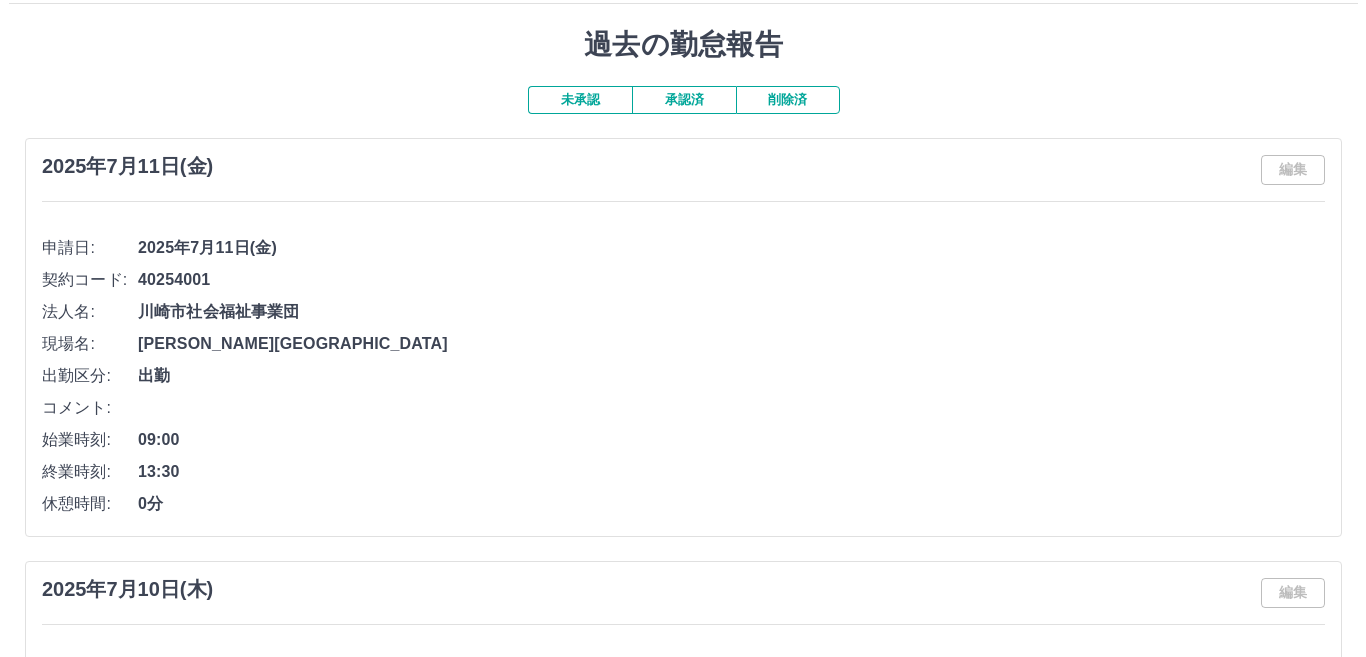 scroll, scrollTop: 0, scrollLeft: 0, axis: both 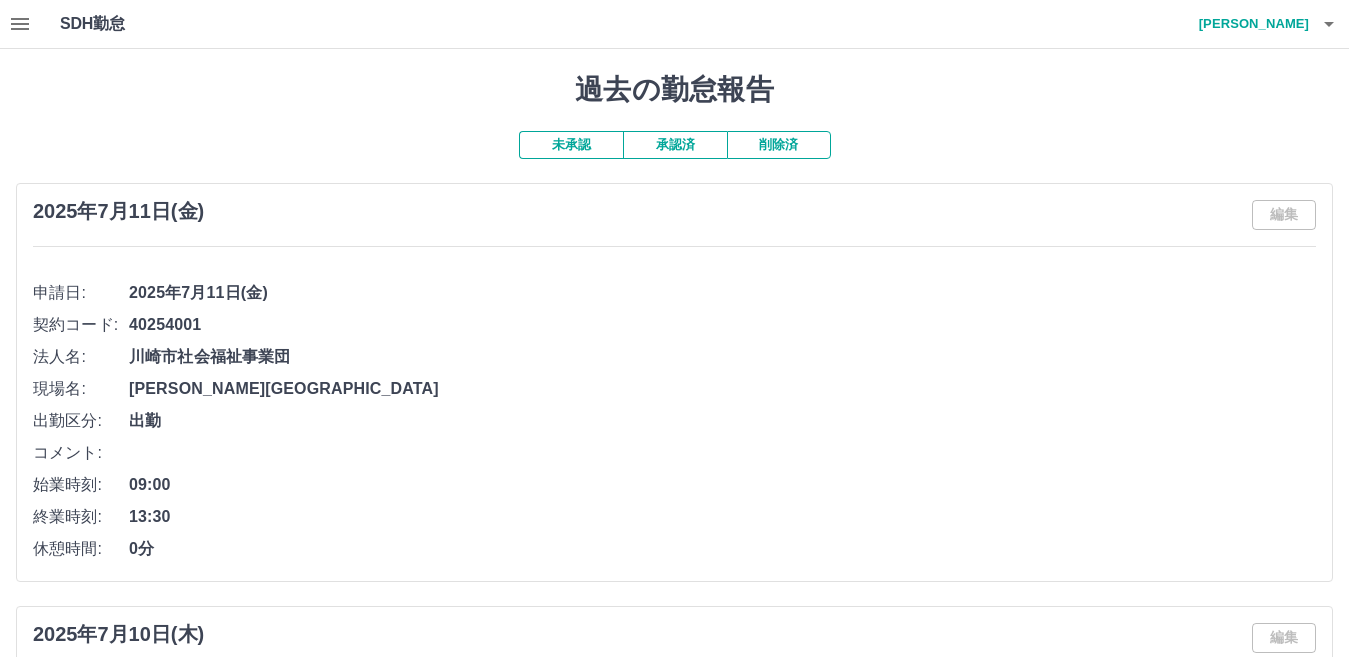 click on "藤原　智恵" at bounding box center (1249, 24) 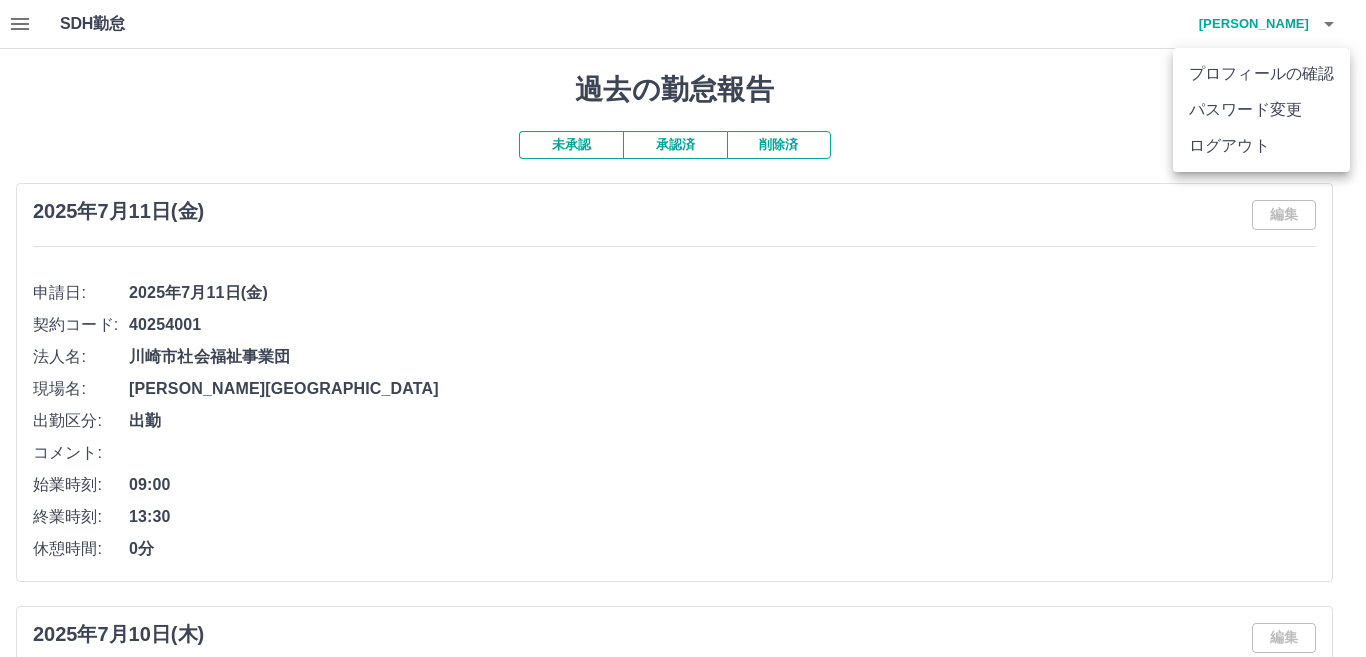 click at bounding box center (683, 328) 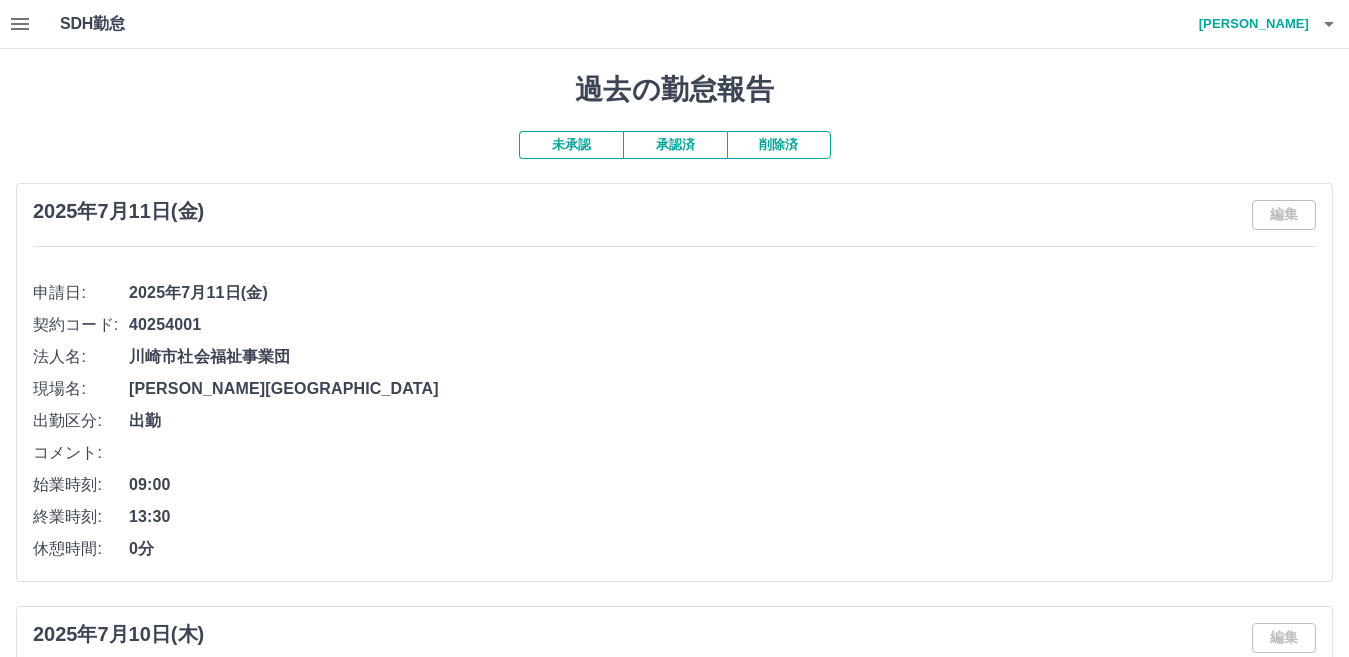 click on "藤原　智恵" at bounding box center (1249, 24) 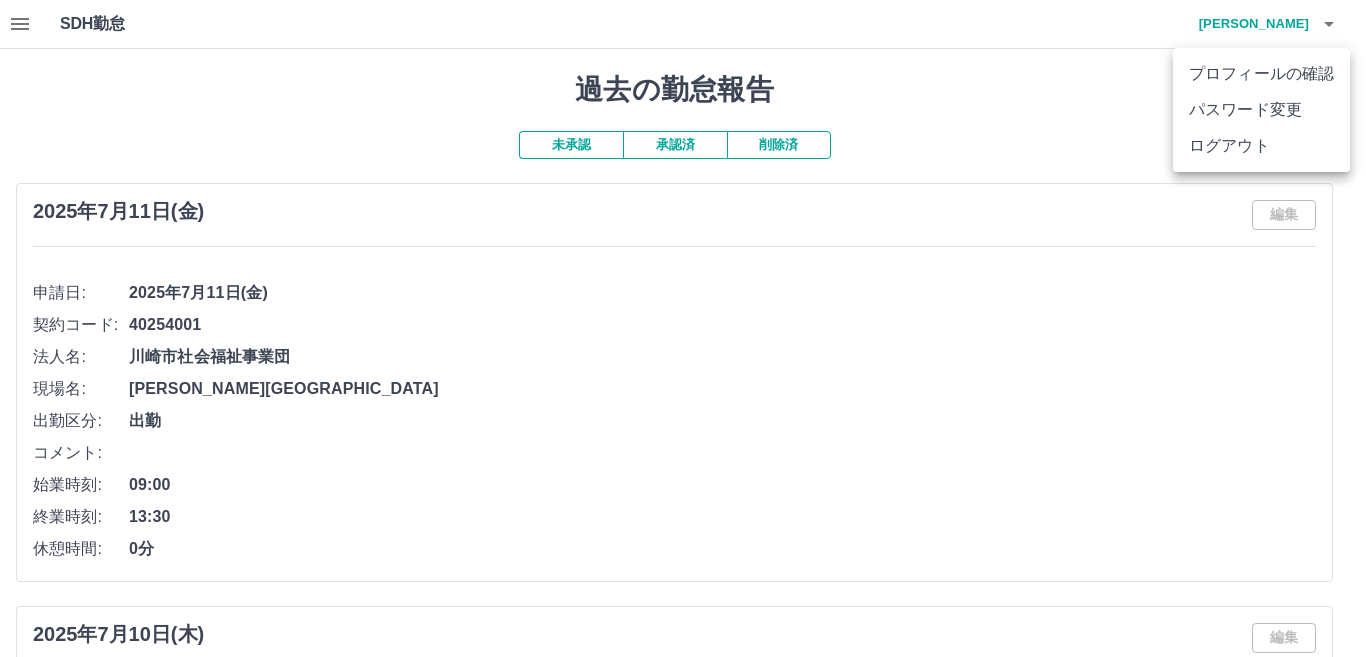 click on "ログアウト" at bounding box center (1261, 146) 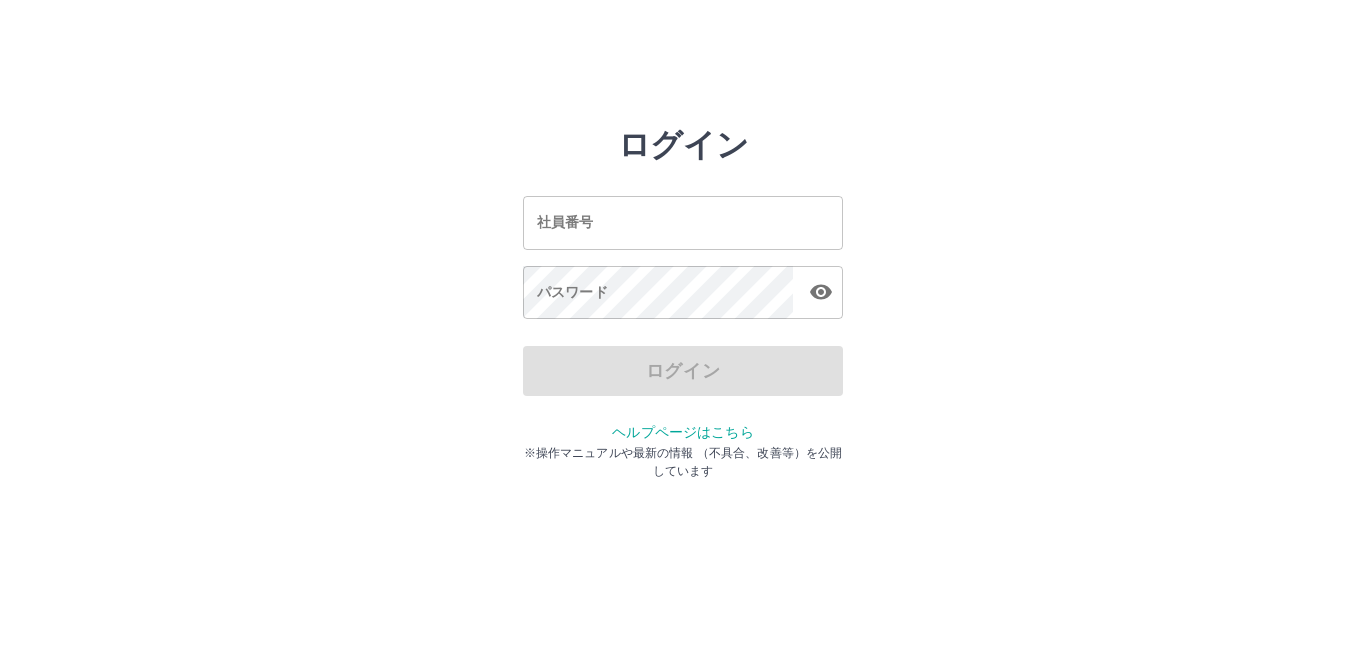 scroll, scrollTop: 0, scrollLeft: 0, axis: both 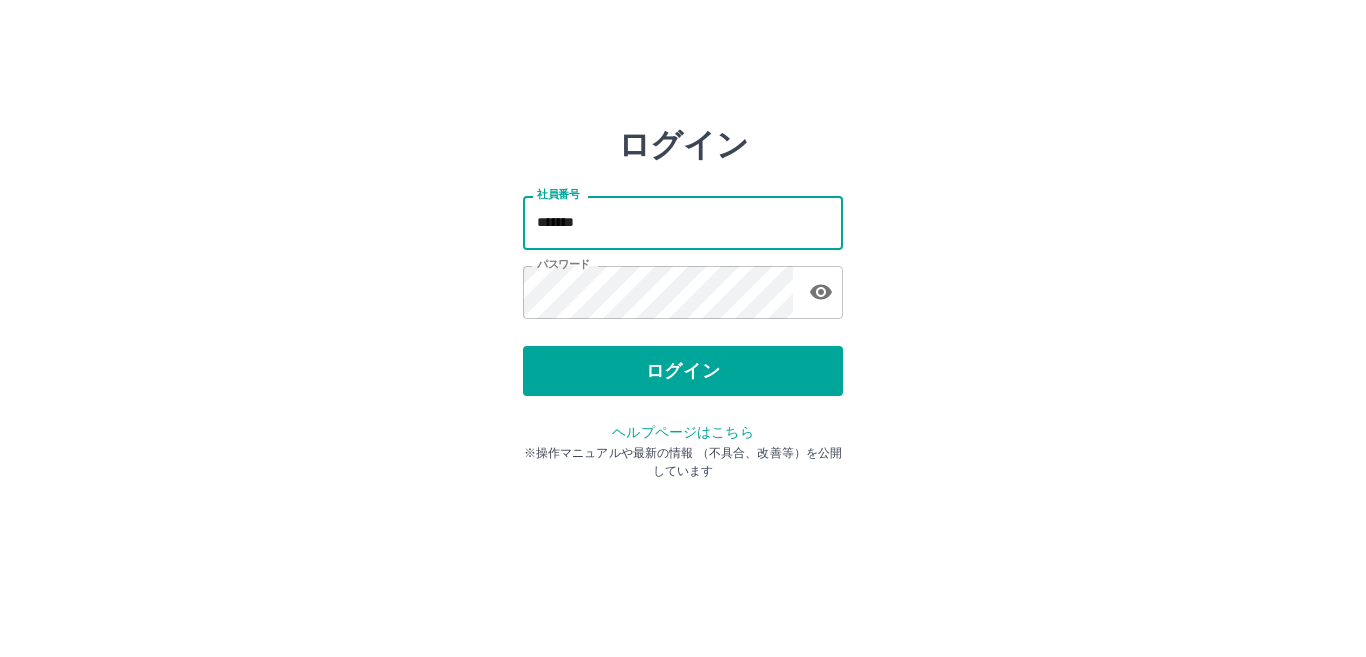 click on "*******" at bounding box center (683, 222) 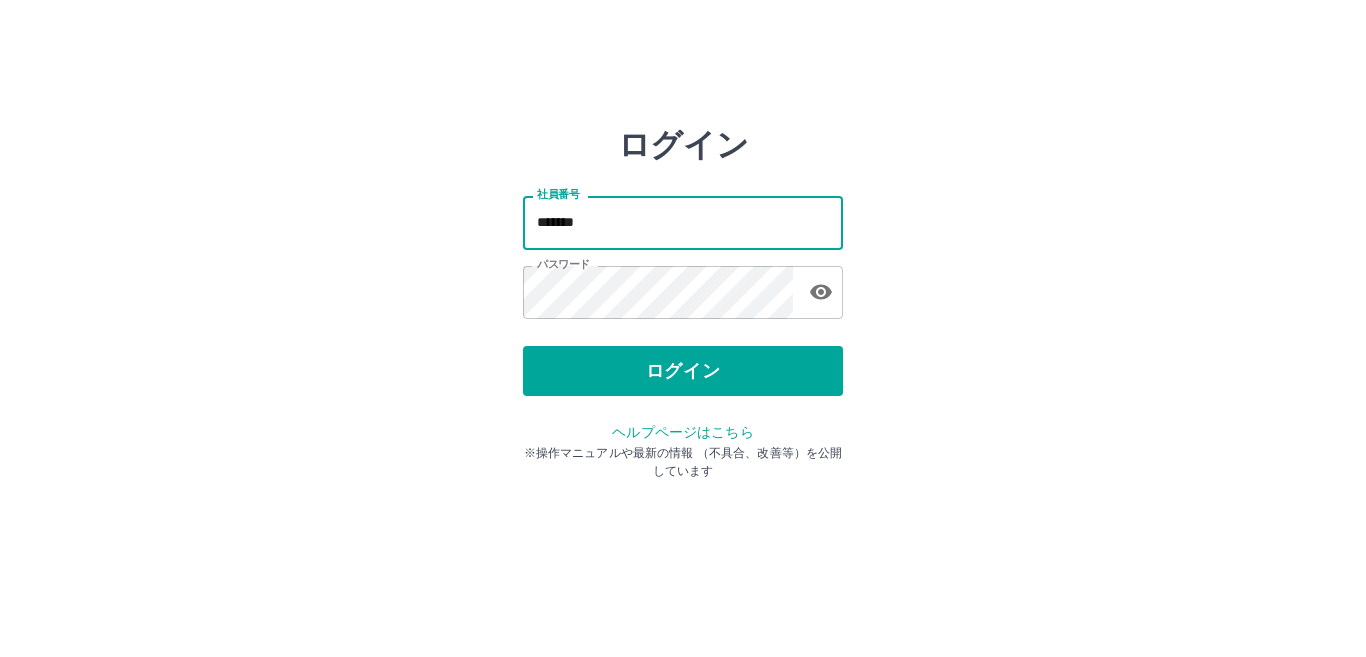 type on "*******" 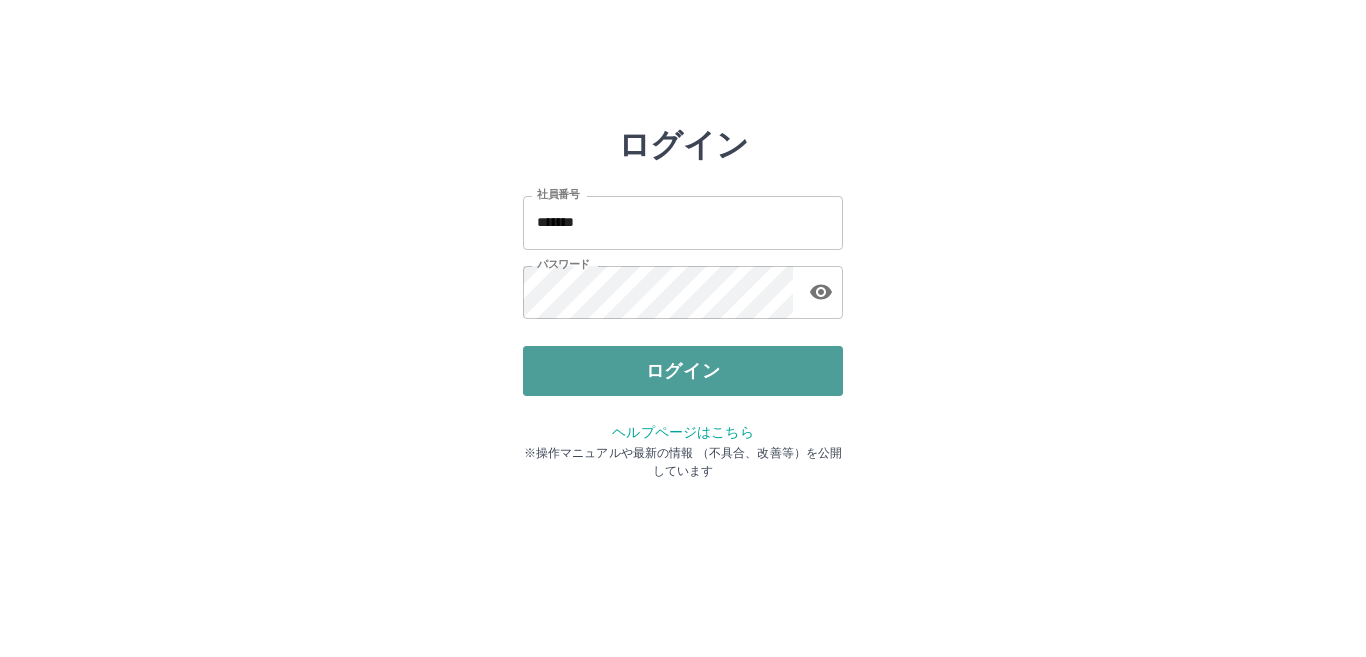 click on "ログイン" at bounding box center (683, 371) 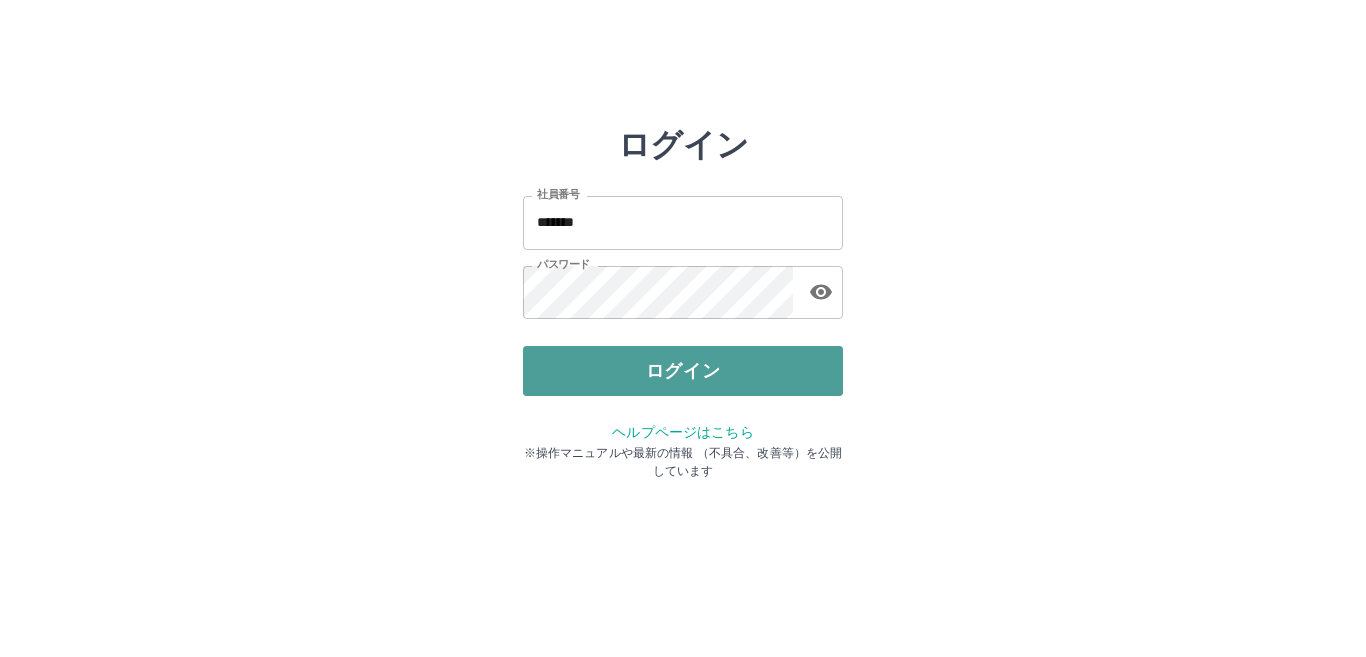 click on "ログイン" at bounding box center (683, 371) 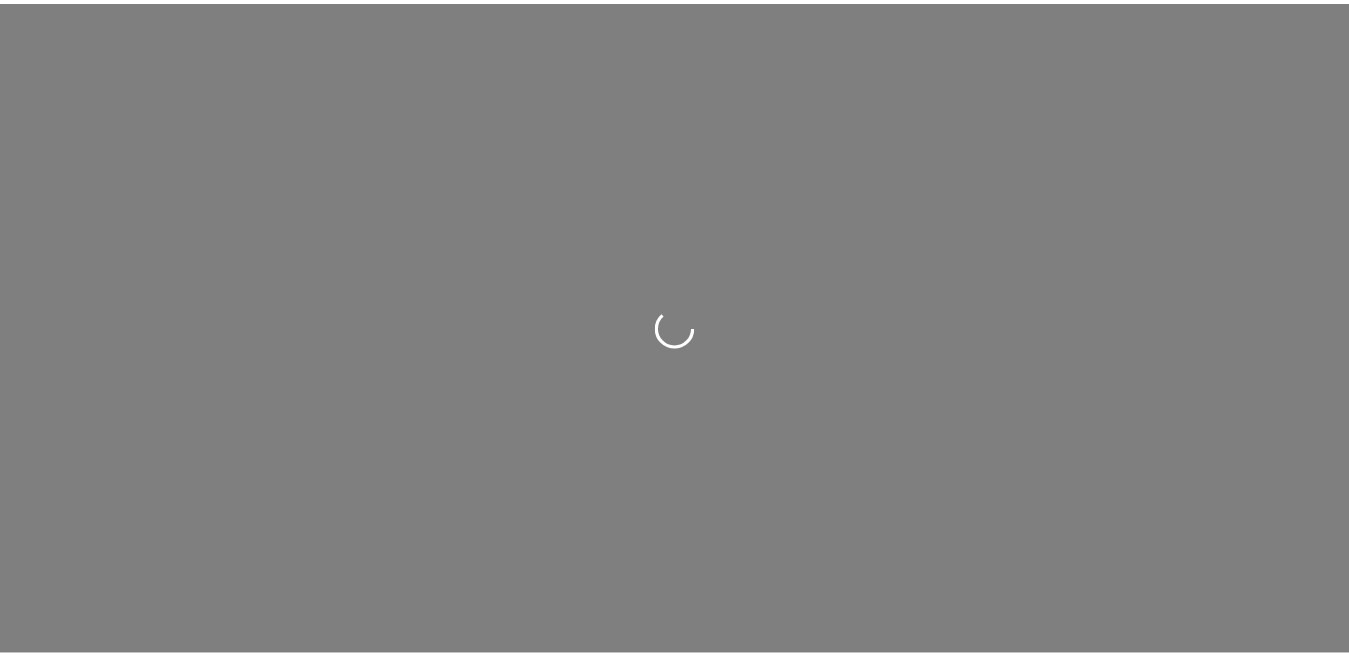 scroll, scrollTop: 0, scrollLeft: 0, axis: both 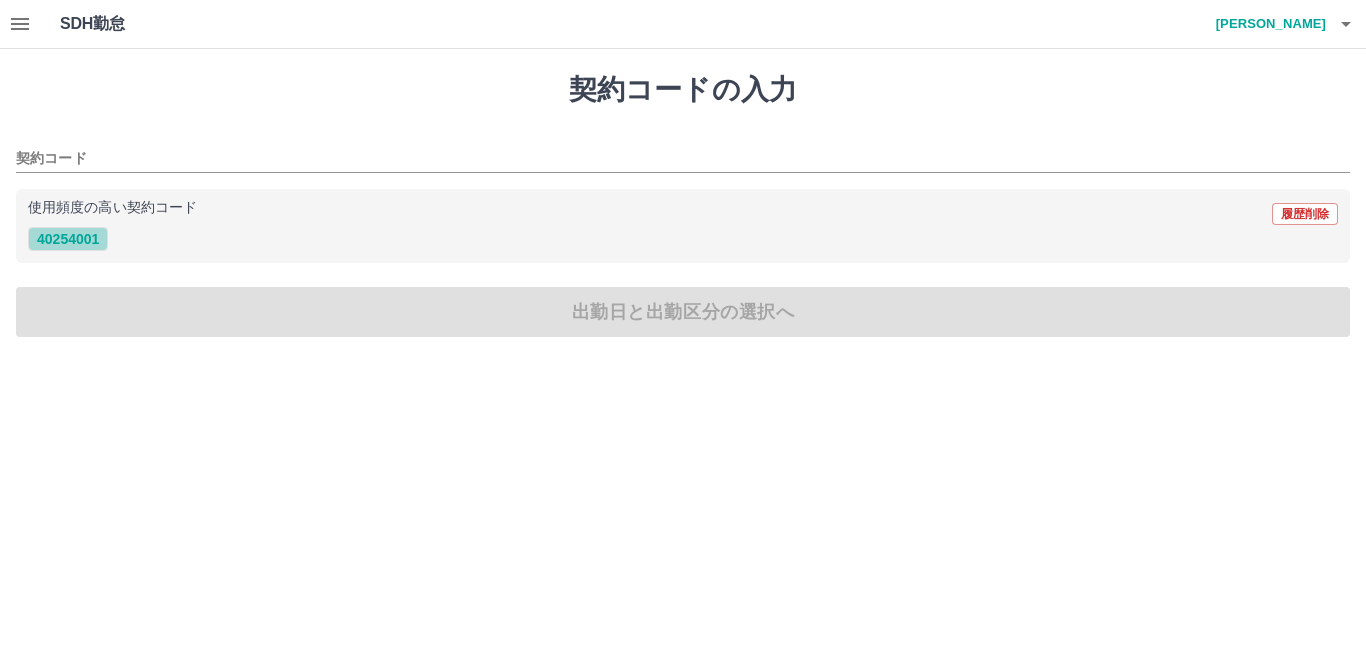 click on "40254001" at bounding box center (68, 239) 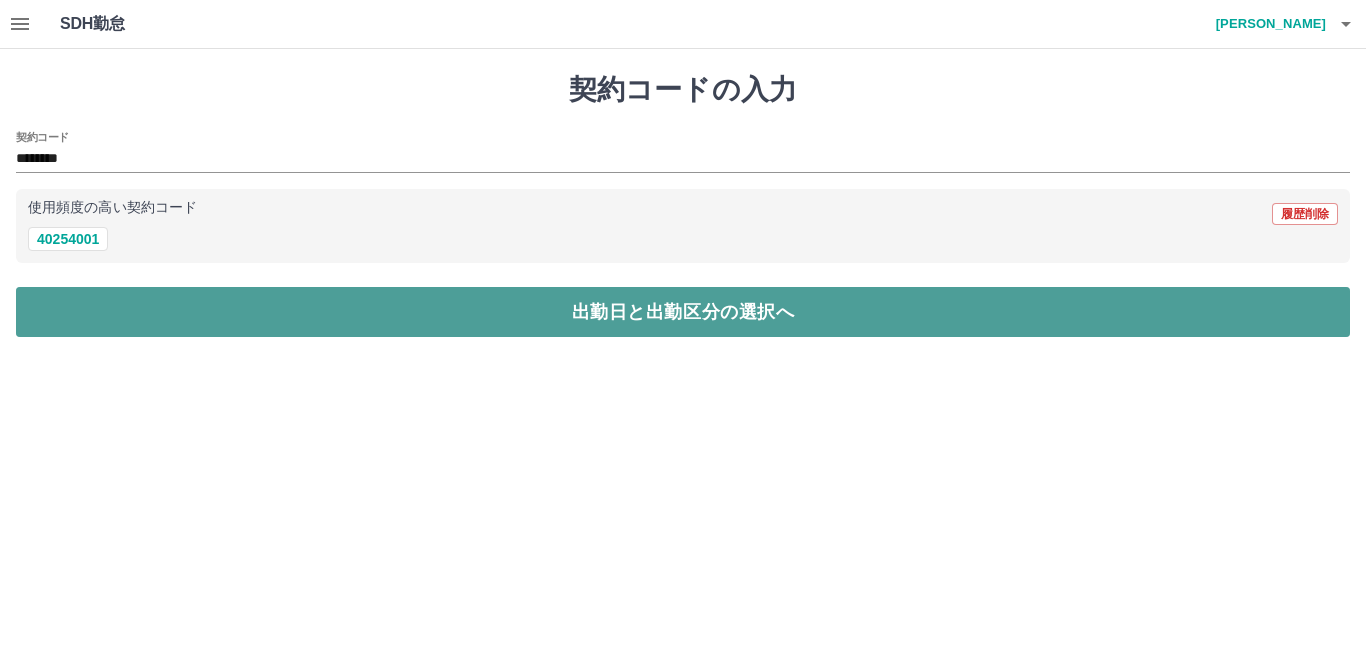 drag, startPoint x: 116, startPoint y: 287, endPoint x: 120, endPoint y: 298, distance: 11.7046995 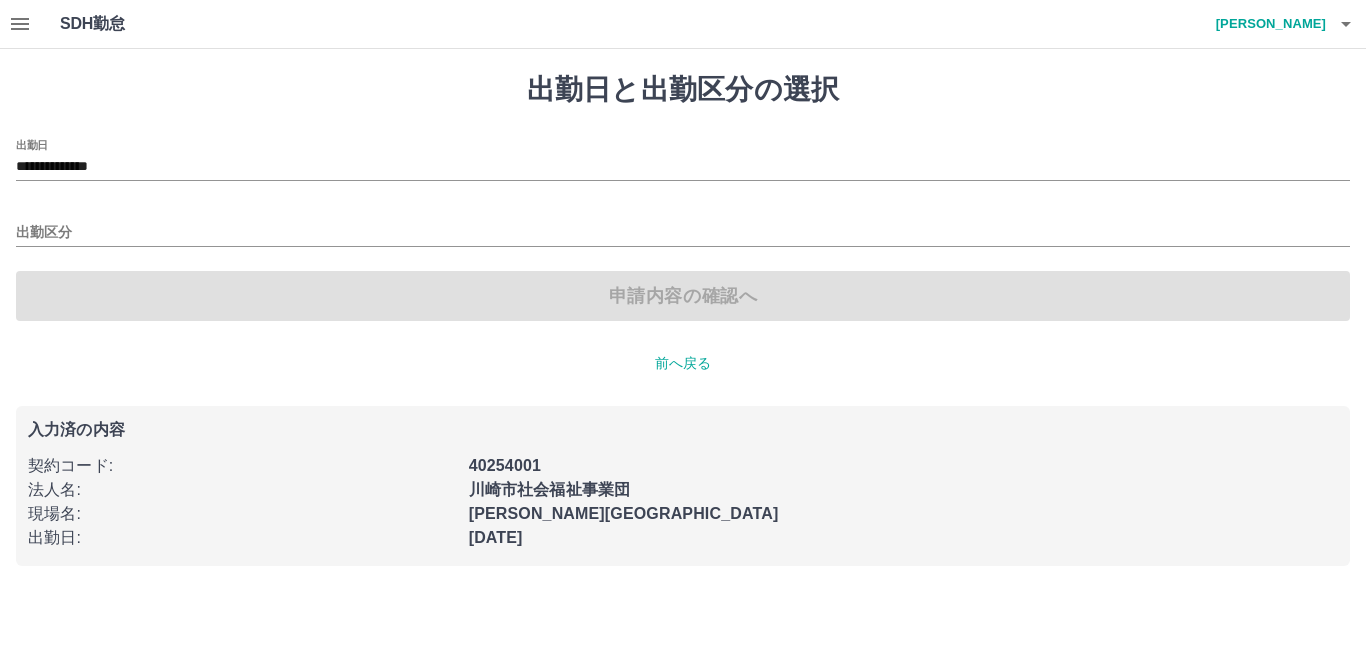 click on "申請内容の確認へ" at bounding box center [683, 296] 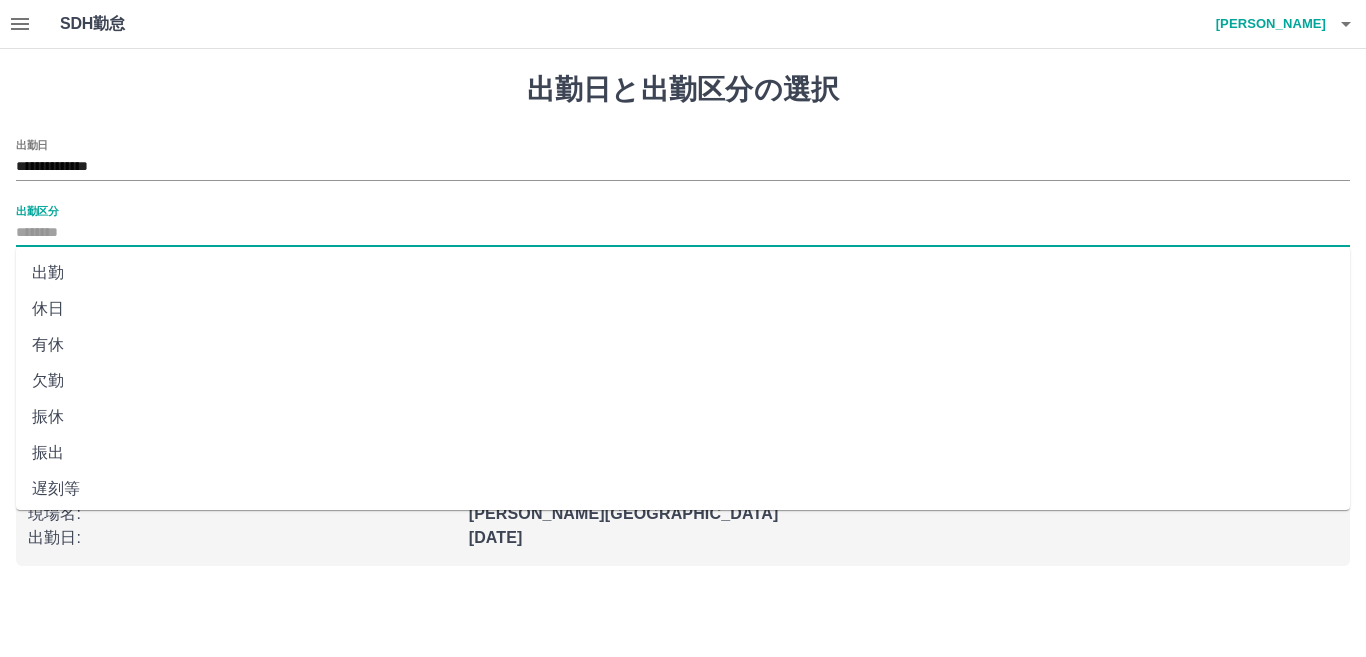 click on "出勤区分" at bounding box center (683, 233) 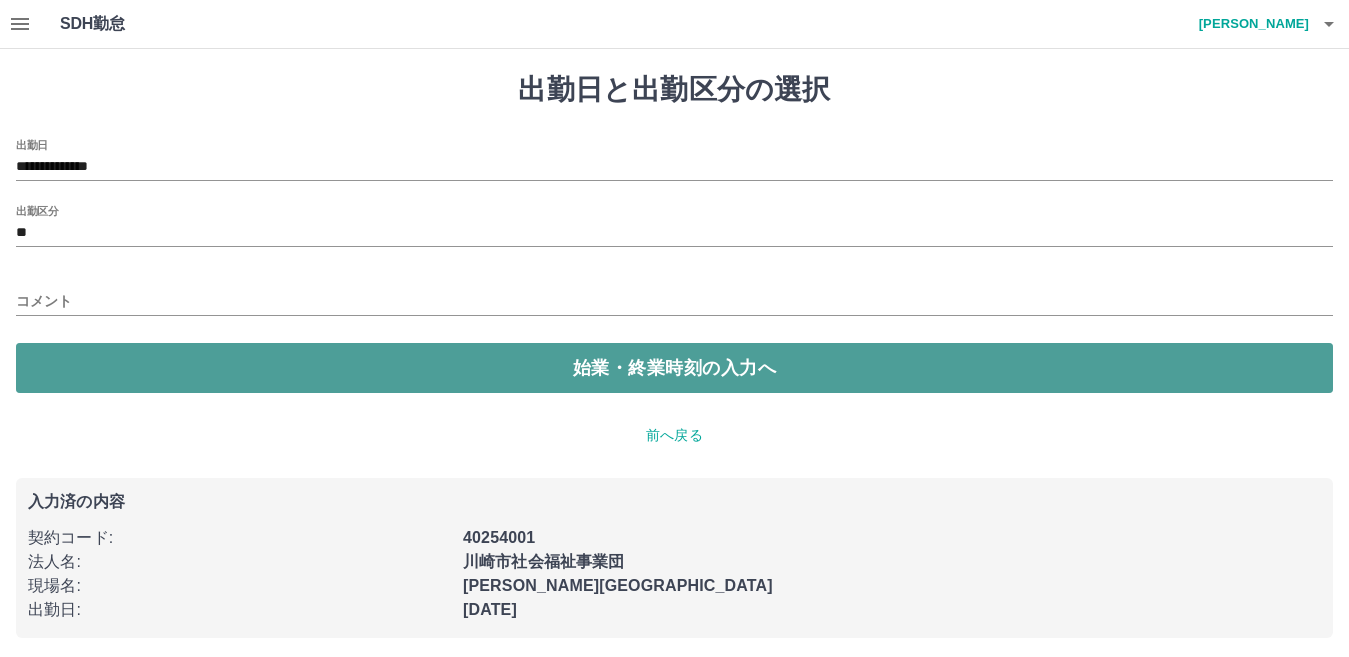 click on "始業・終業時刻の入力へ" at bounding box center [674, 368] 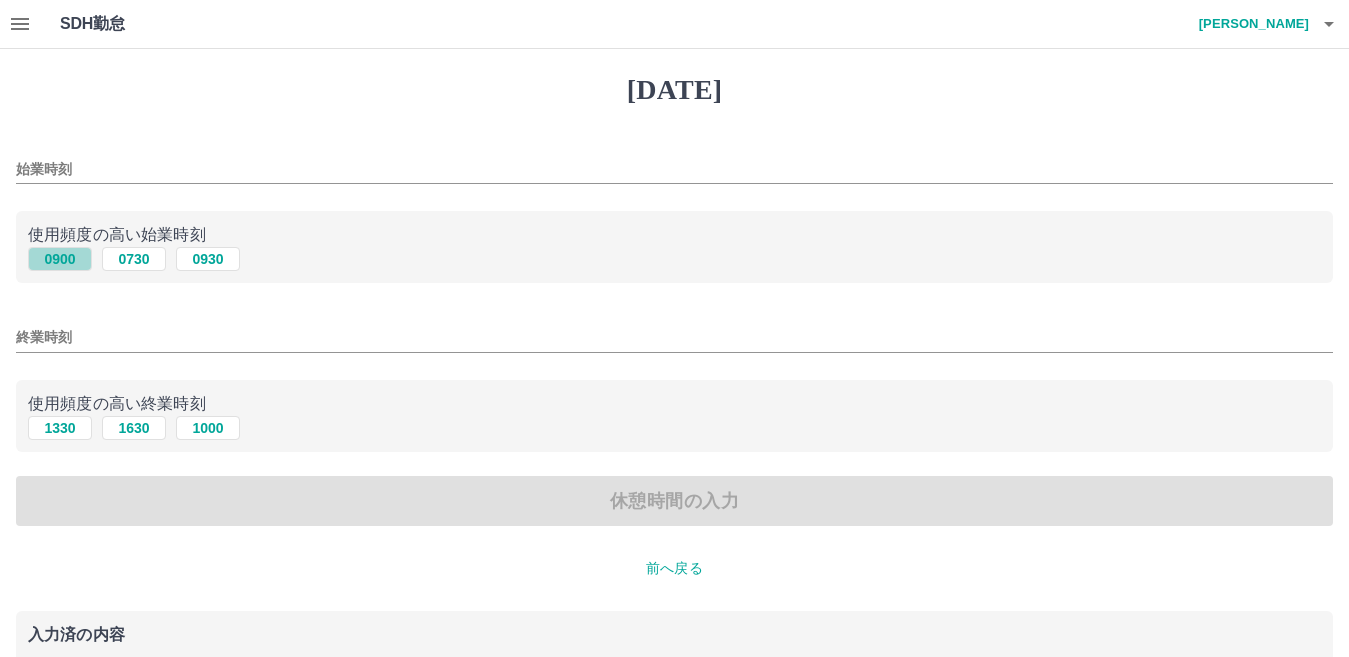click on "0900" at bounding box center (60, 259) 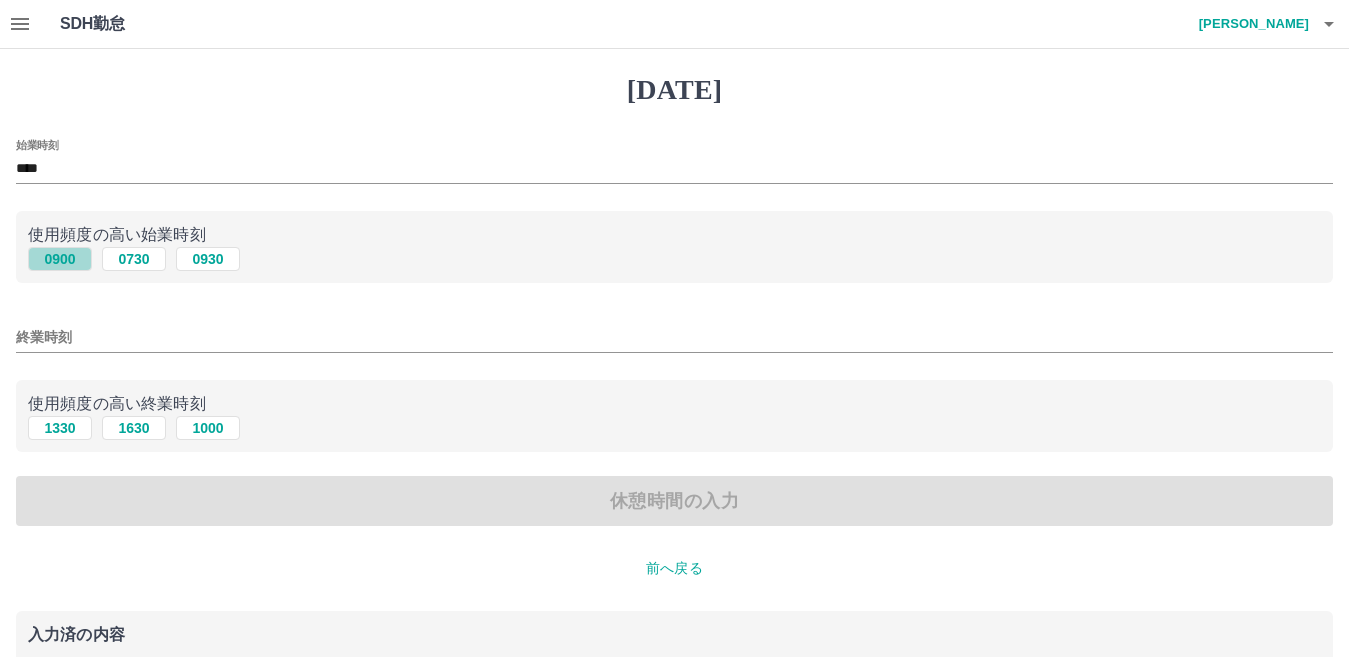 click on "0900" at bounding box center [60, 259] 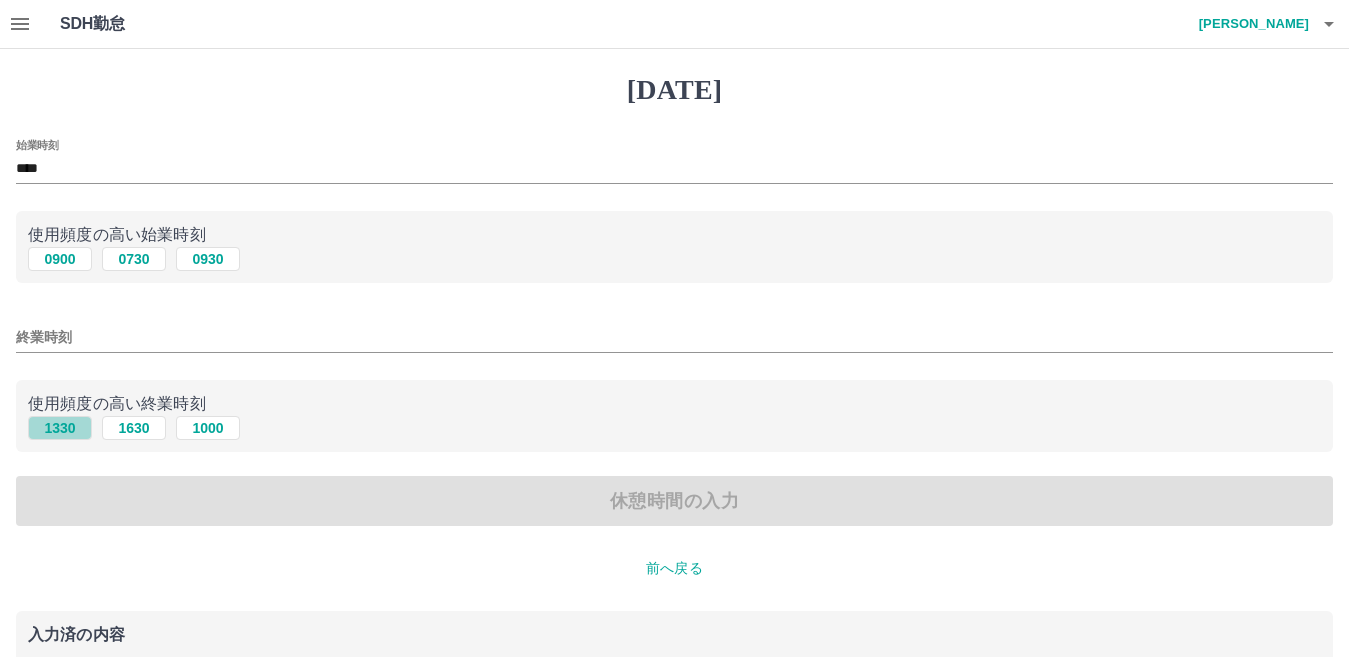 click on "1330" at bounding box center [60, 428] 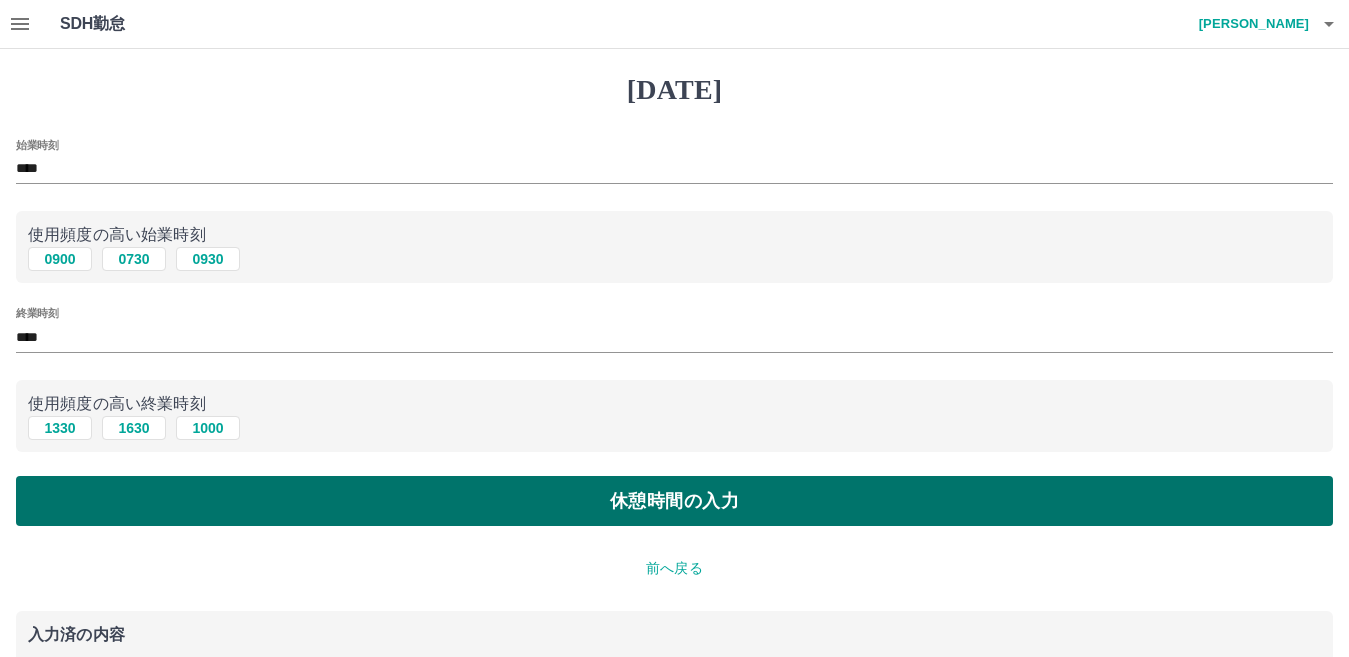 click on "休憩時間の入力" at bounding box center [674, 501] 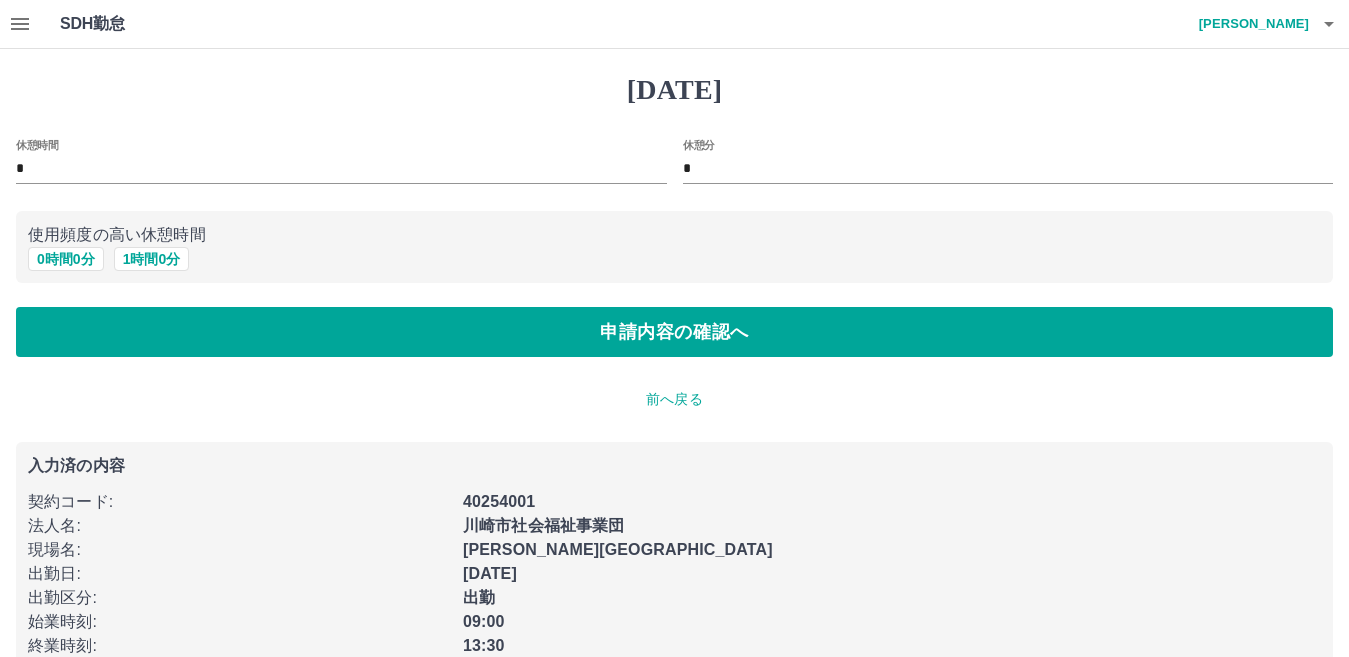 click on "契約コード :" at bounding box center [239, 502] 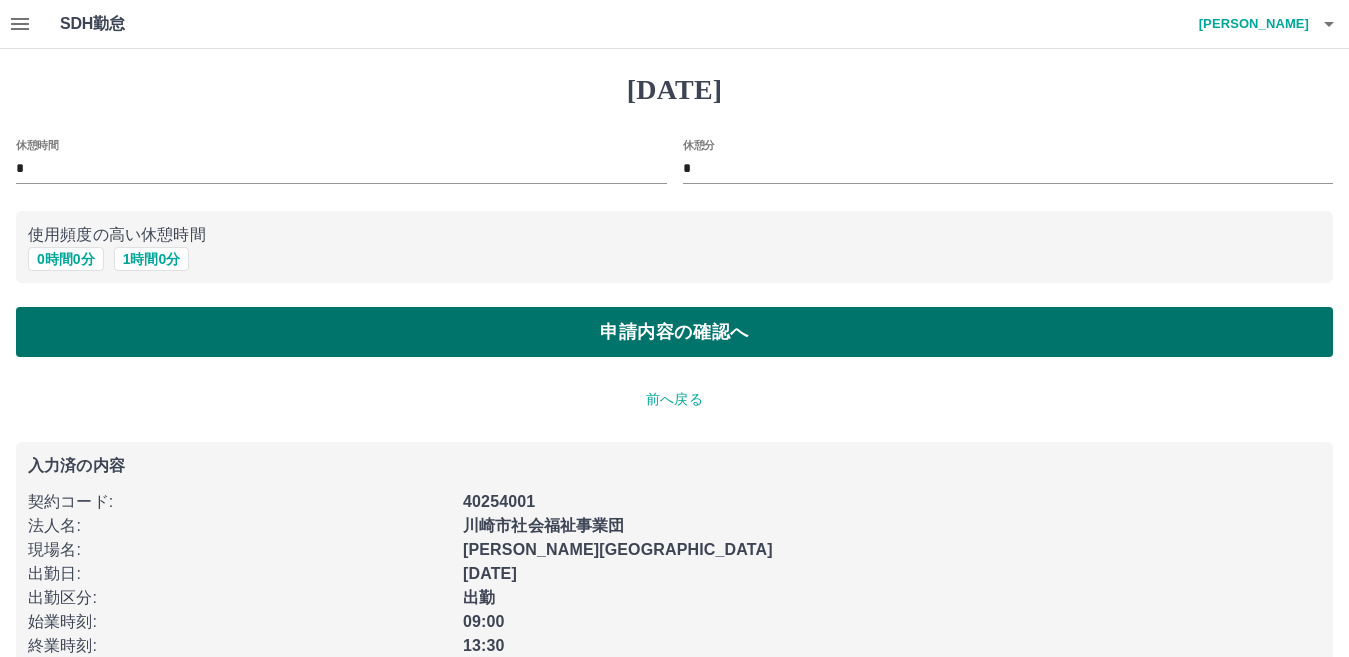 click on "申請内容の確認へ" at bounding box center (674, 332) 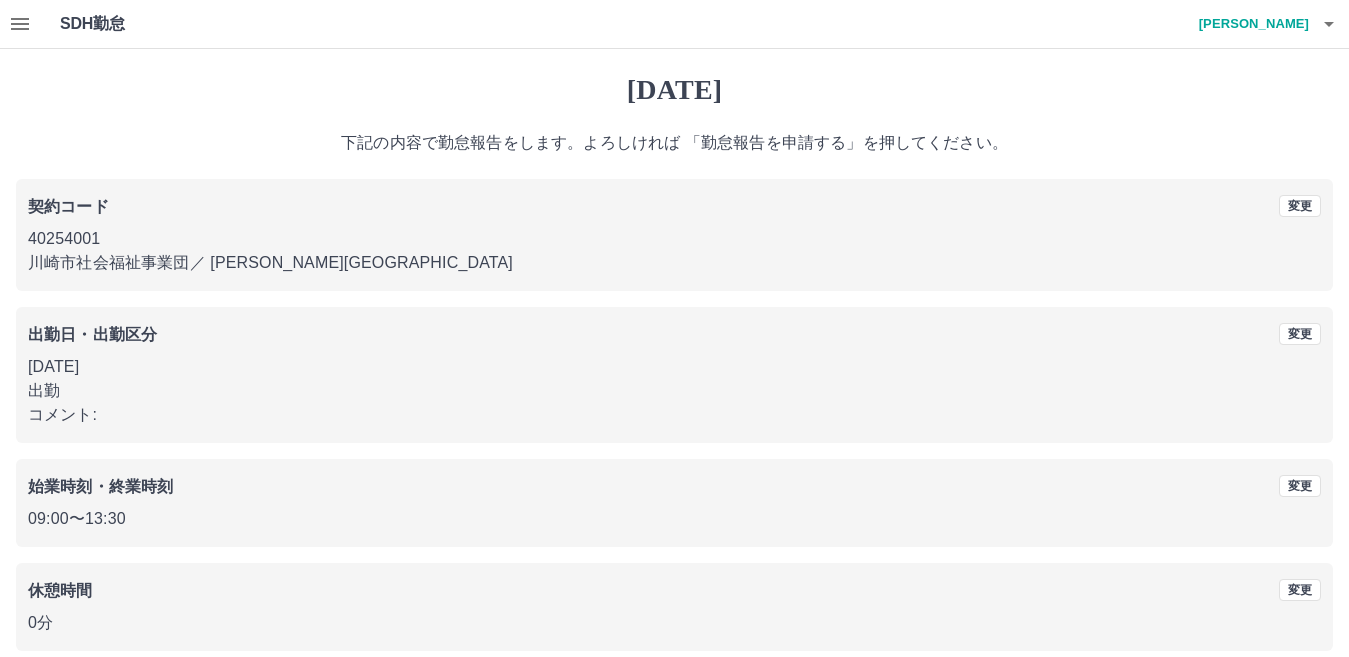 scroll, scrollTop: 92, scrollLeft: 0, axis: vertical 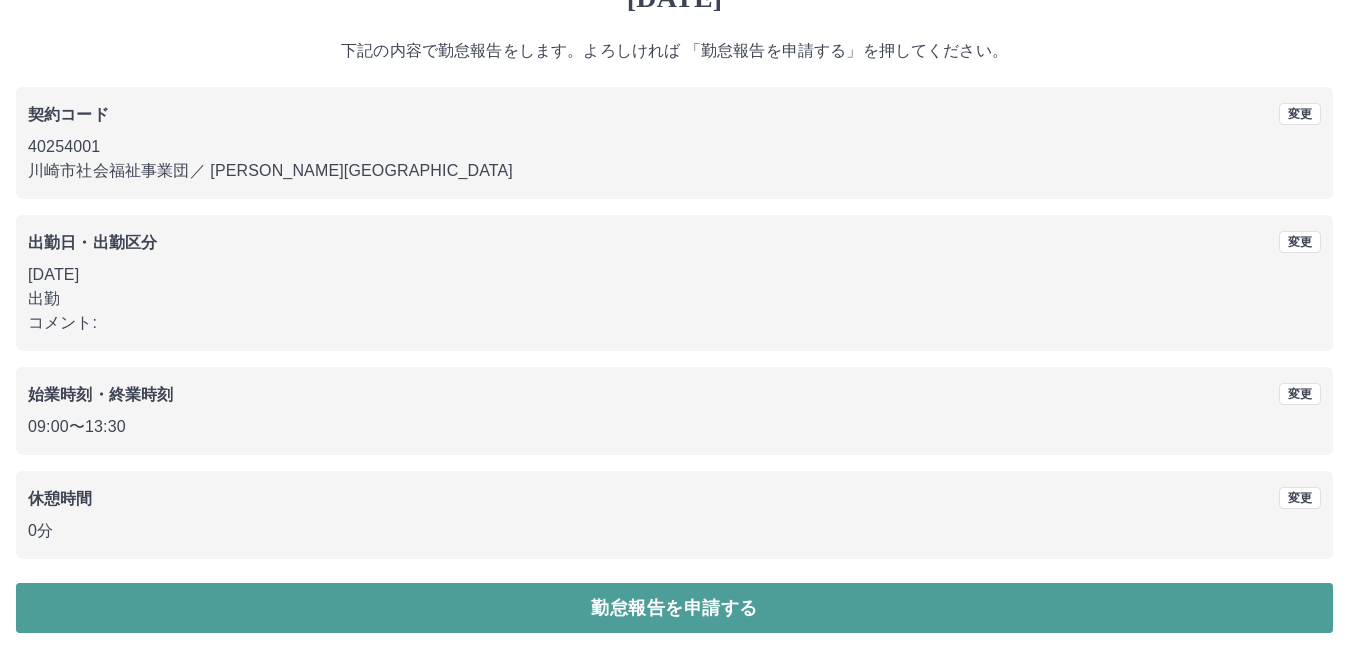 click on "勤怠報告を申請する" at bounding box center [674, 608] 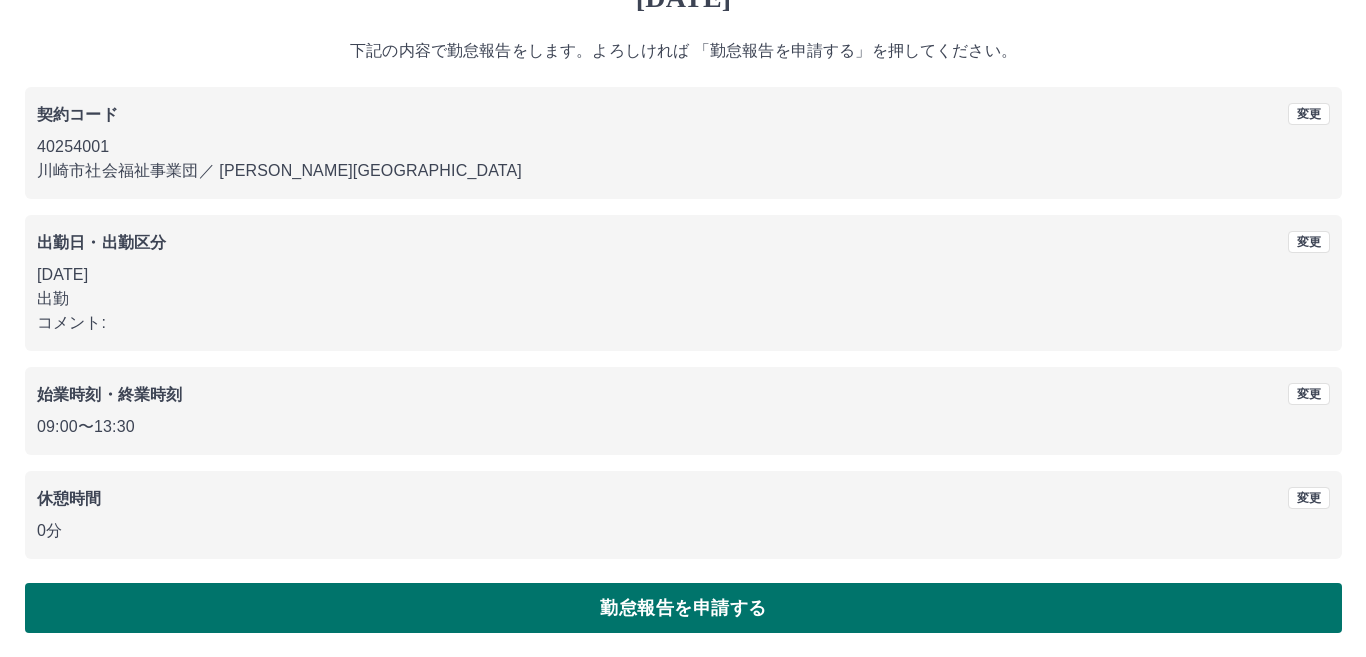 scroll, scrollTop: 0, scrollLeft: 0, axis: both 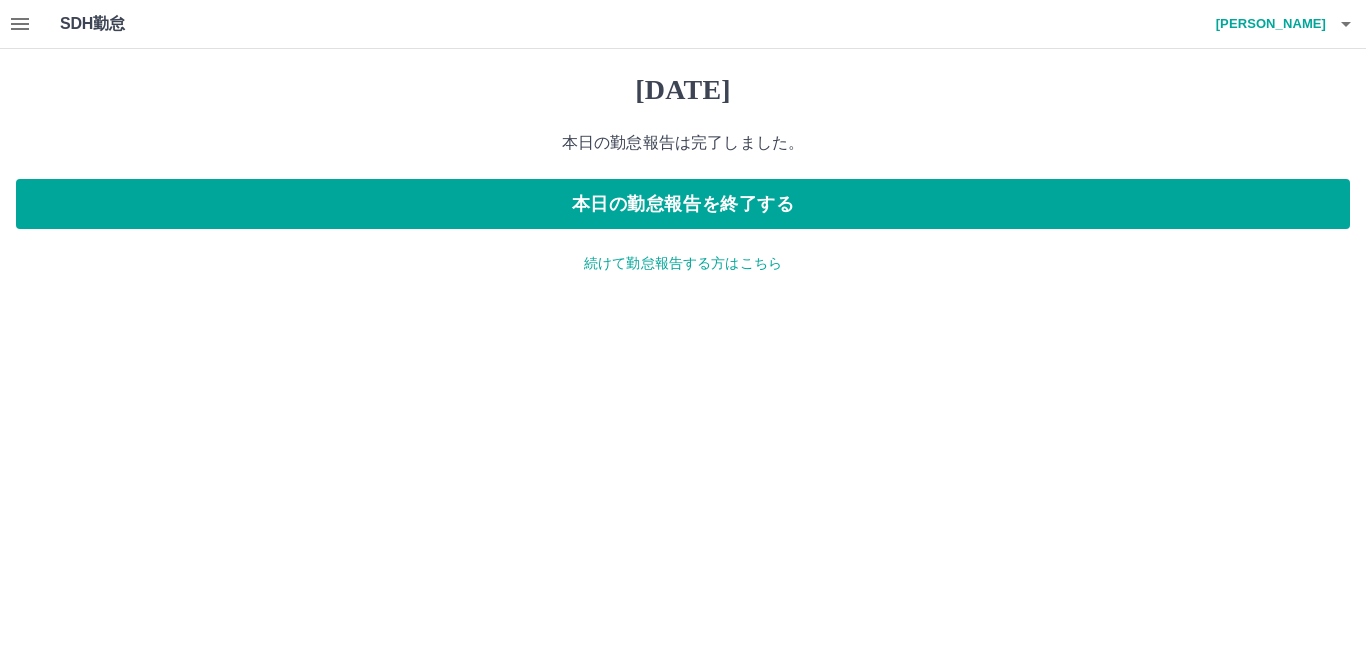click on "SDH勤怠 石橋　和子 2025年07月14日(月) 本日の勤怠報告は完了しました。 本日の勤怠報告を終了する 続けて勤怠報告する方はこちら SDH勤怠" at bounding box center [683, 149] 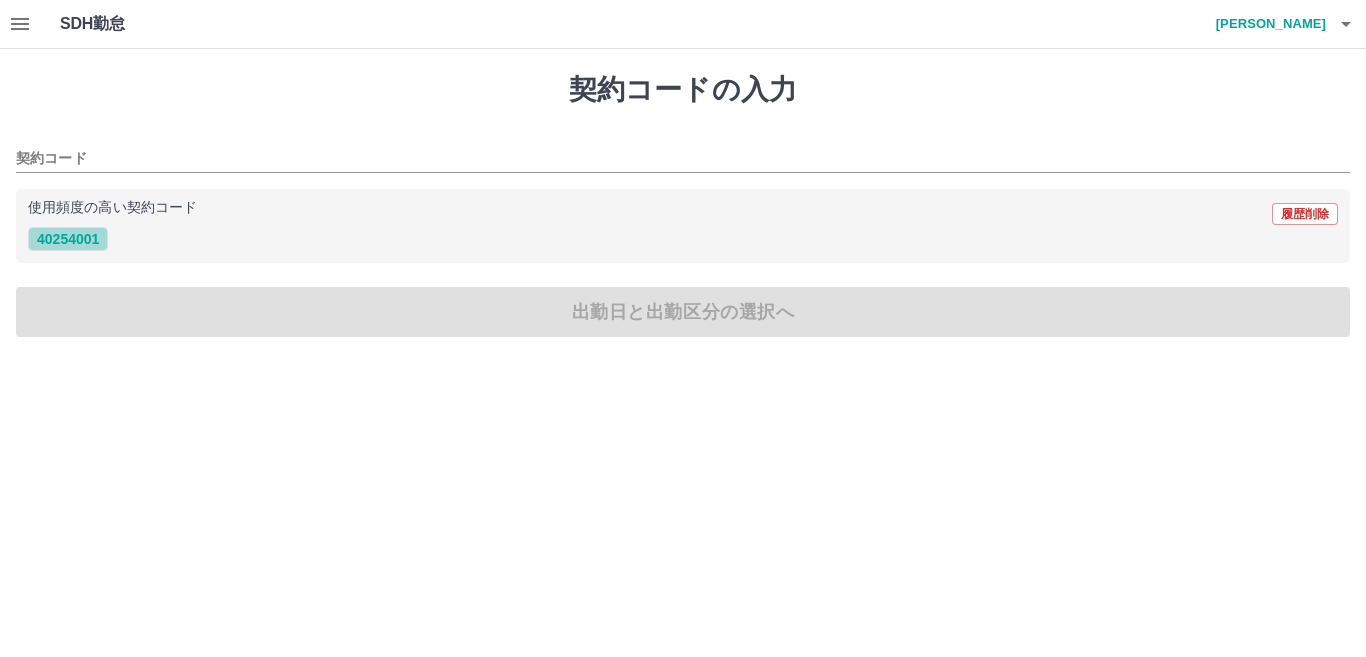 click on "40254001" at bounding box center [68, 239] 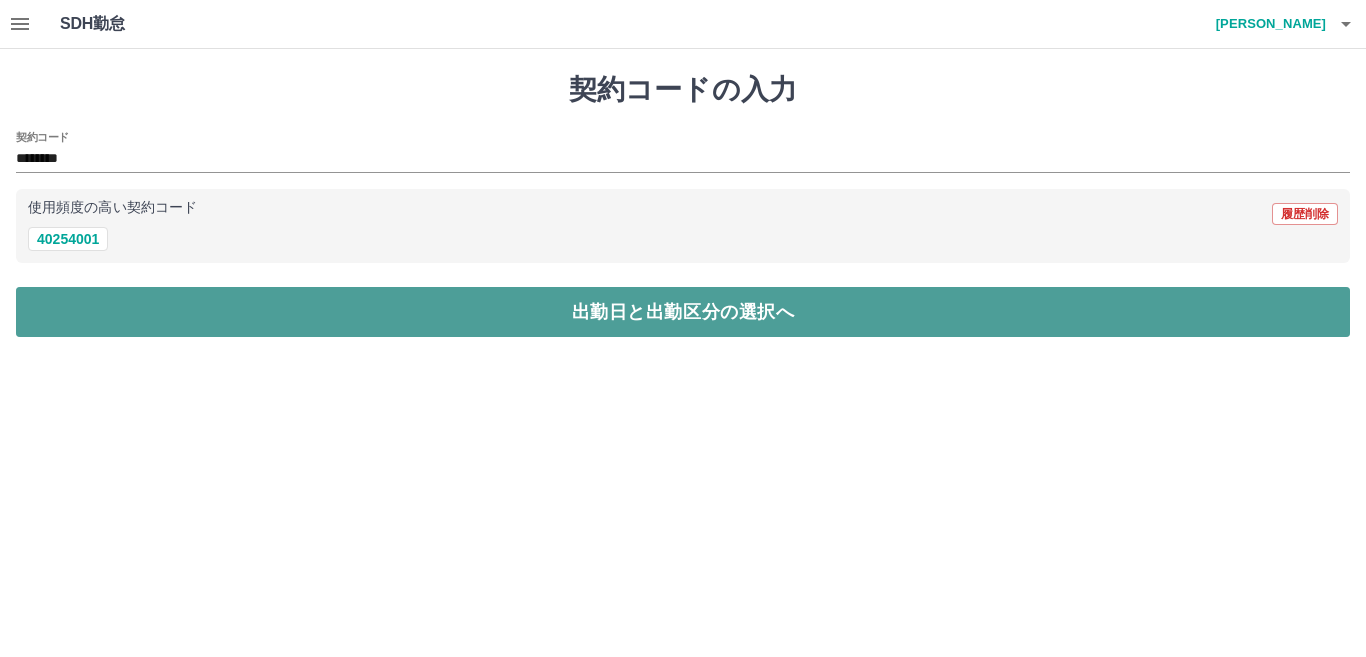 click on "出勤日と出勤区分の選択へ" at bounding box center (683, 312) 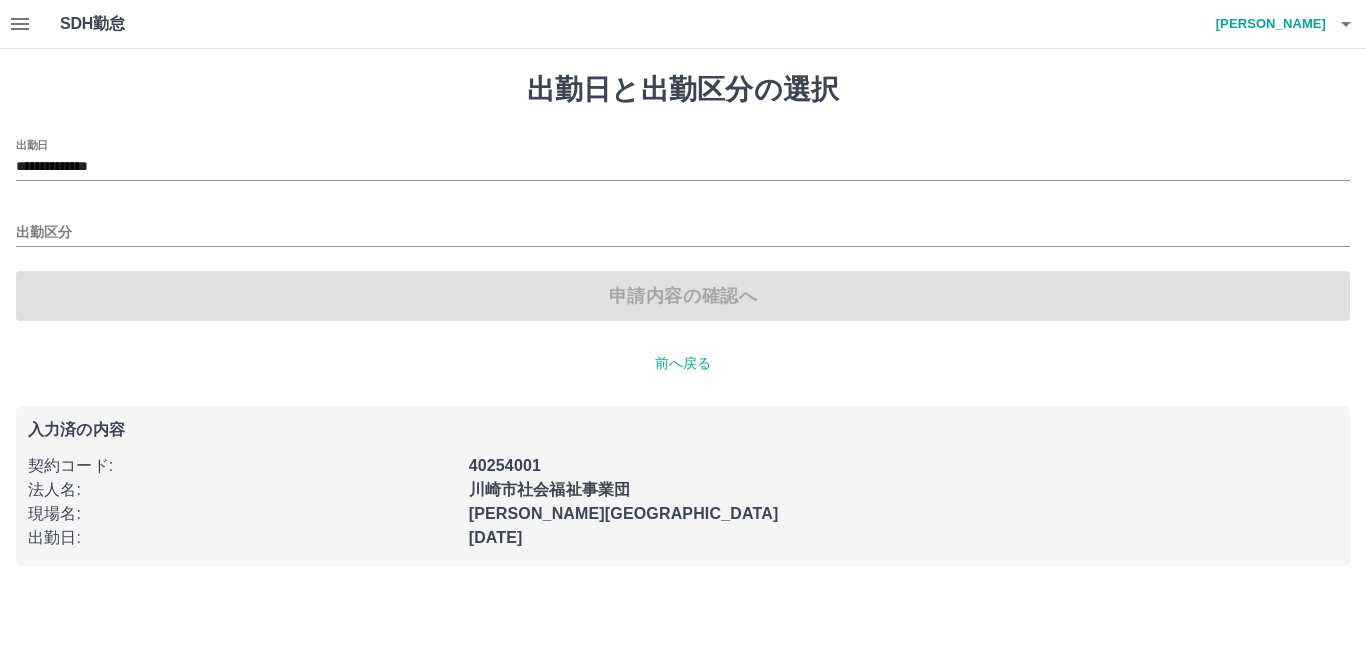 click on "申請内容の確認へ" at bounding box center (683, 296) 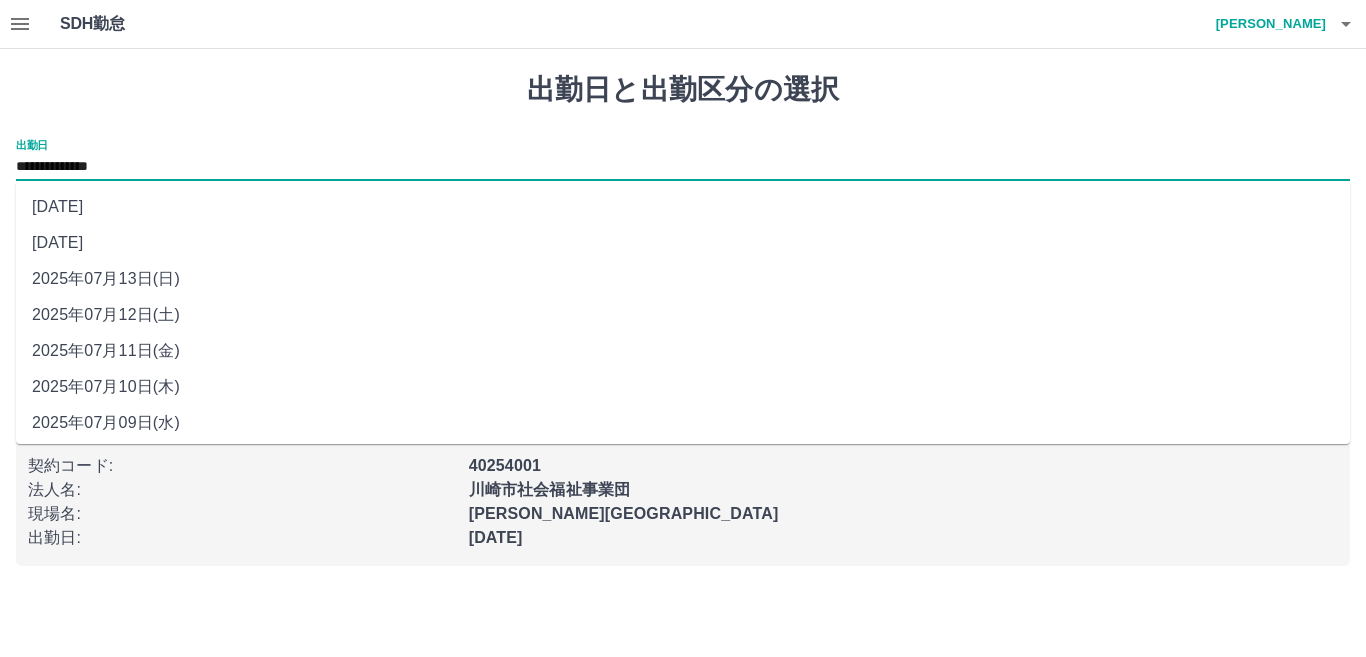 click on "**********" at bounding box center [683, 167] 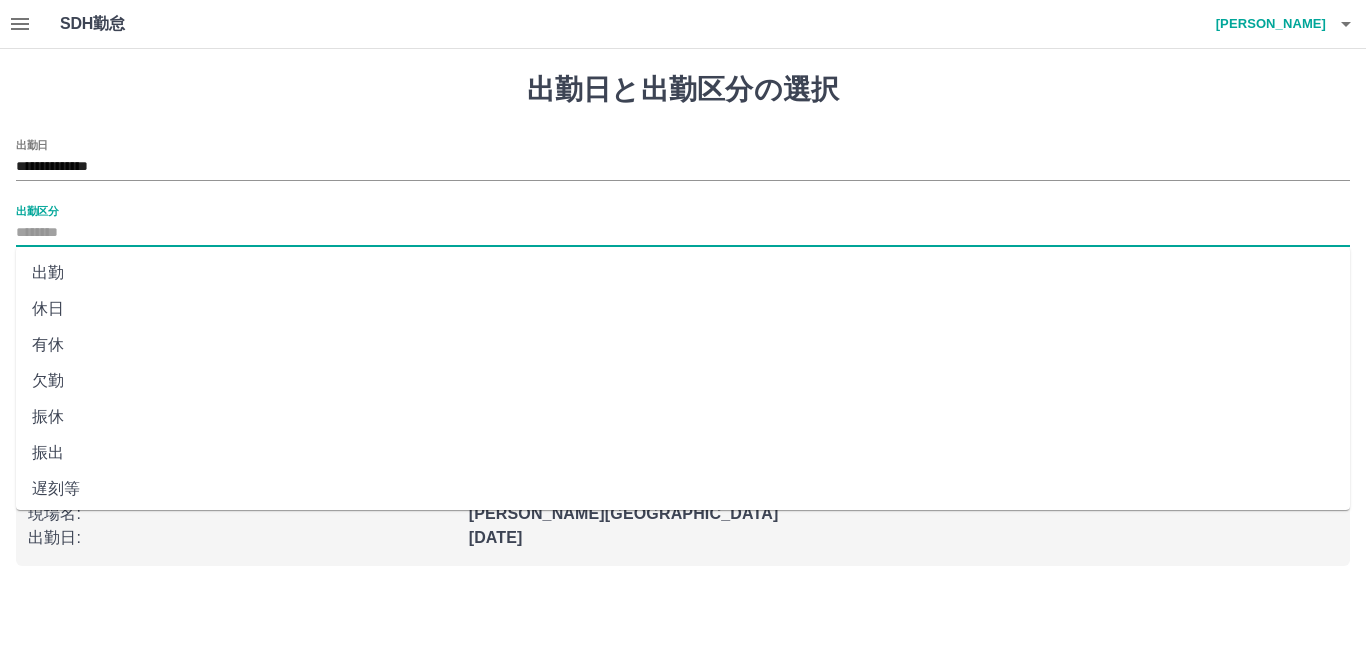 click on "出勤区分" at bounding box center (683, 233) 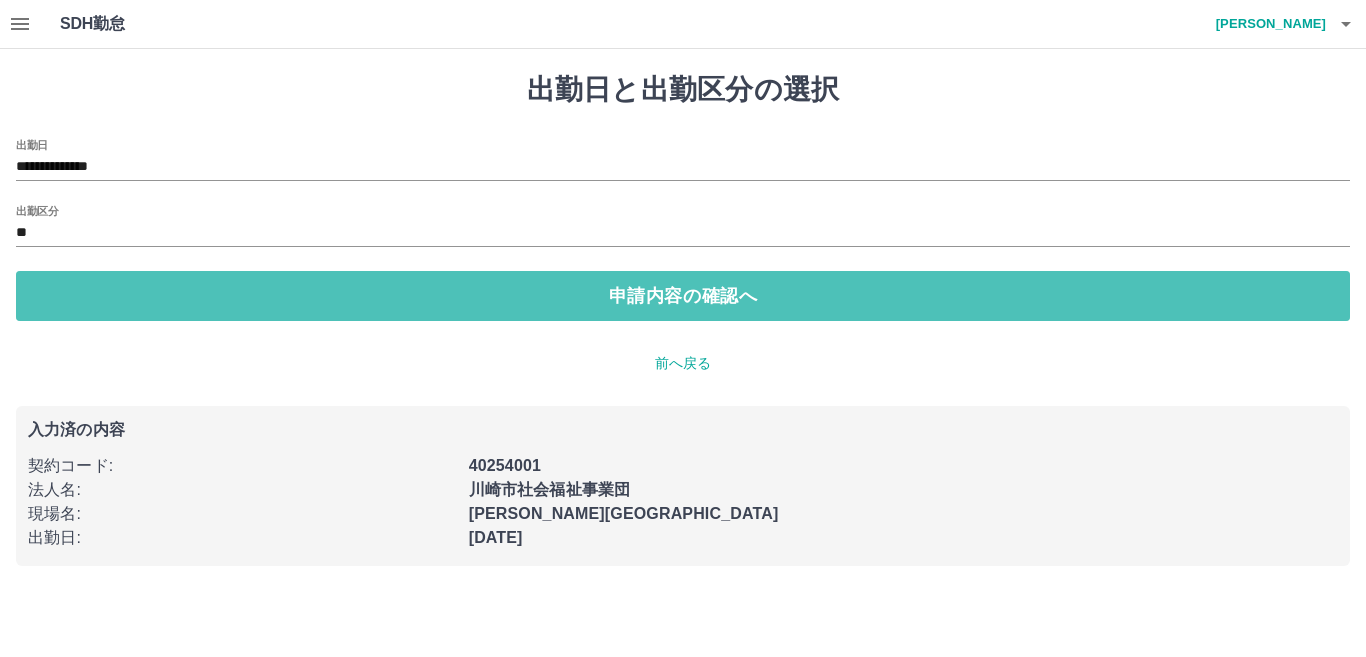 click on "申請内容の確認へ" at bounding box center [683, 296] 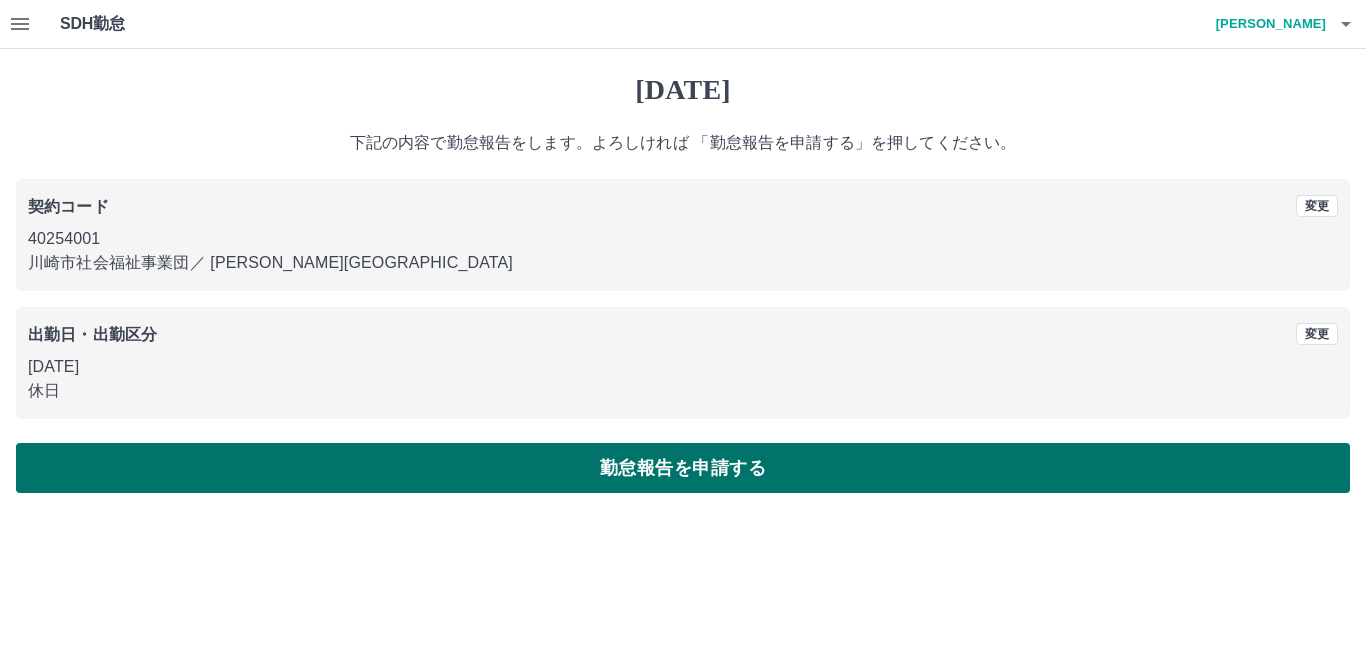 click on "勤怠報告を申請する" at bounding box center [683, 468] 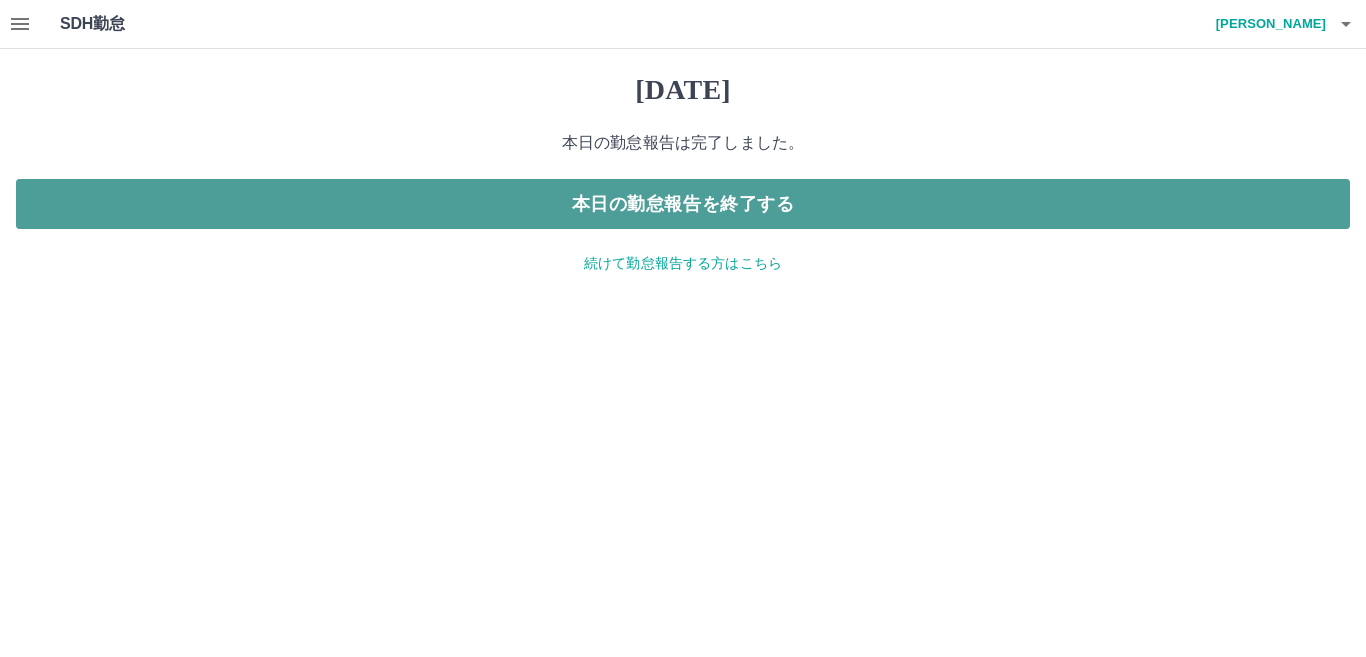 click on "本日の勤怠報告を終了する" at bounding box center (683, 204) 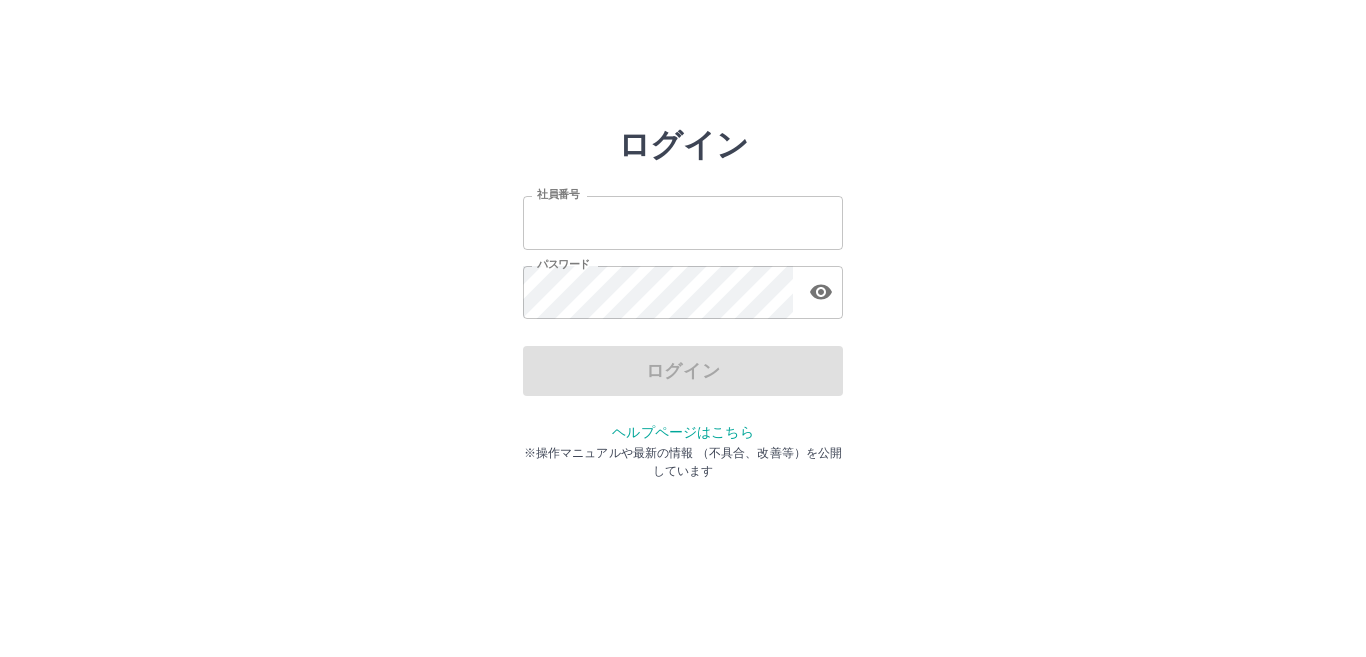 scroll, scrollTop: 0, scrollLeft: 0, axis: both 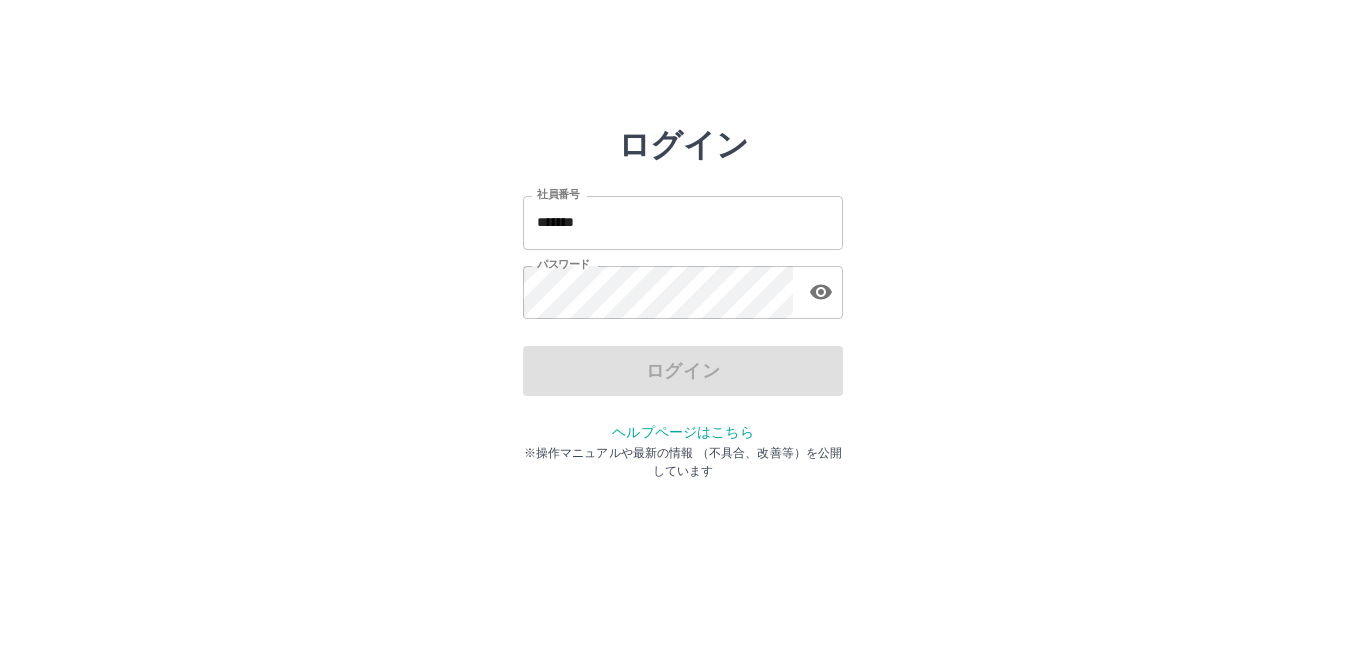 drag, startPoint x: 0, startPoint y: 289, endPoint x: 261, endPoint y: 109, distance: 317.05048 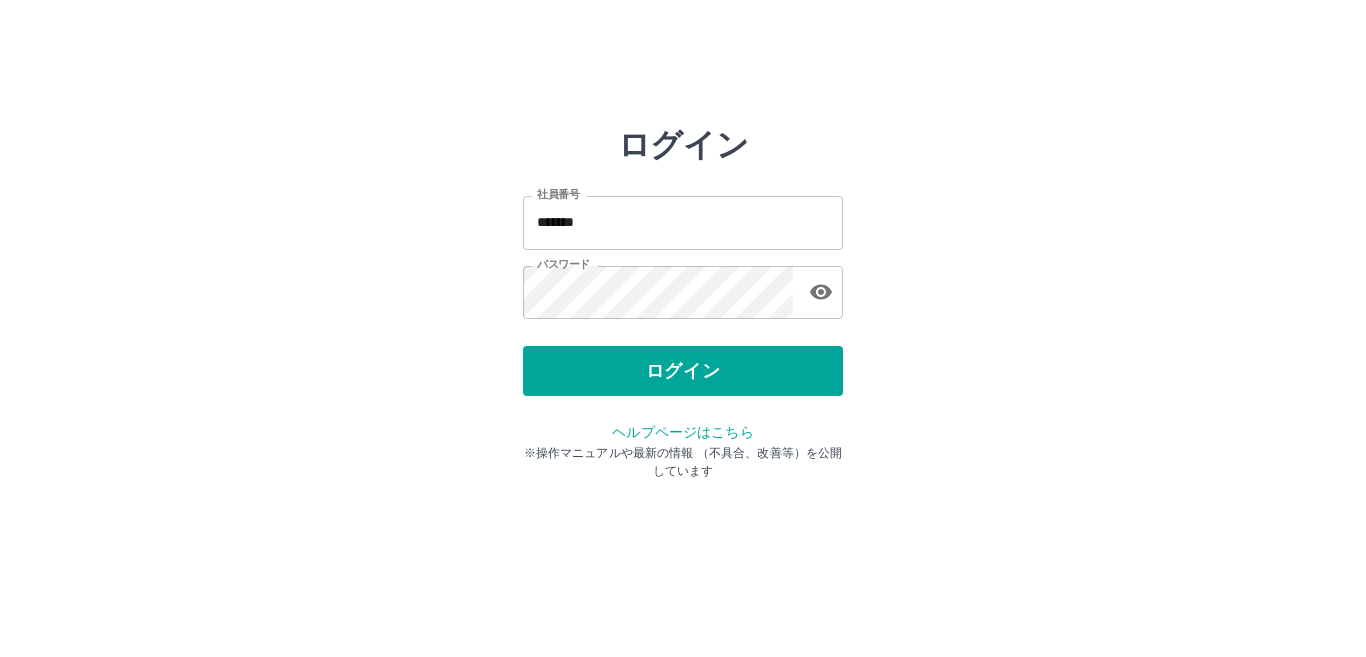 drag, startPoint x: 261, startPoint y: 109, endPoint x: 885, endPoint y: 127, distance: 624.2596 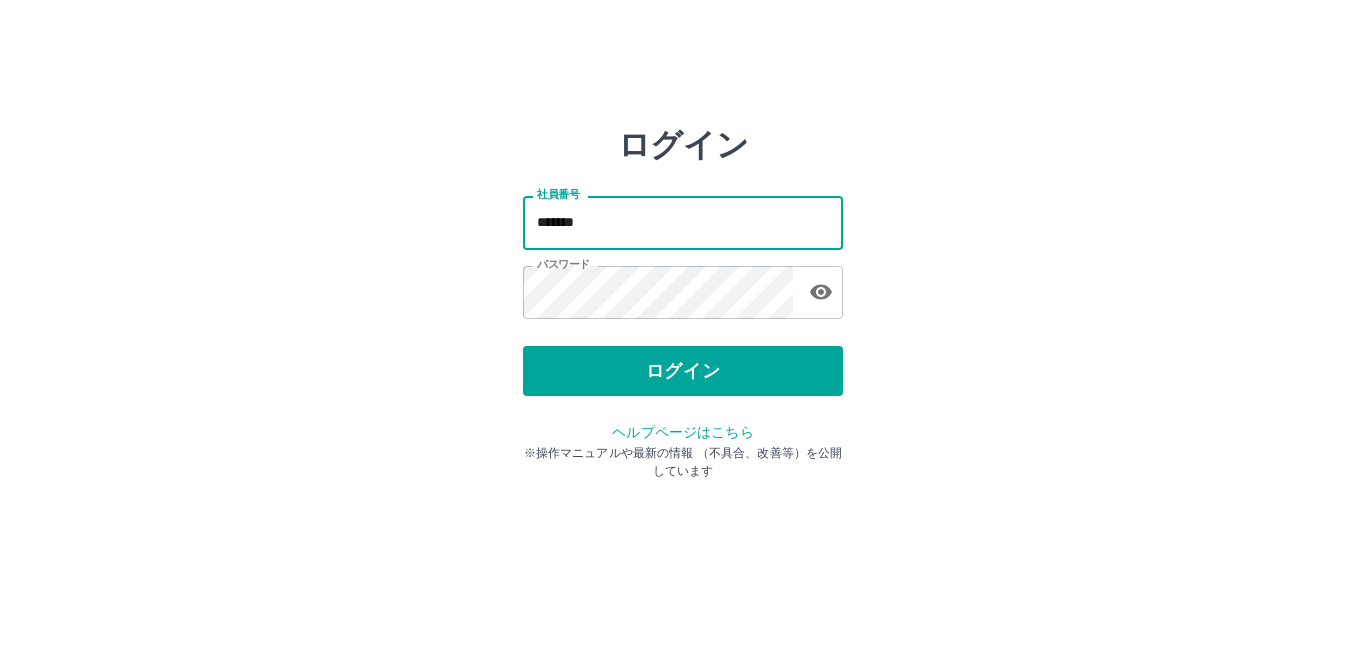 click on "*******" at bounding box center (683, 222) 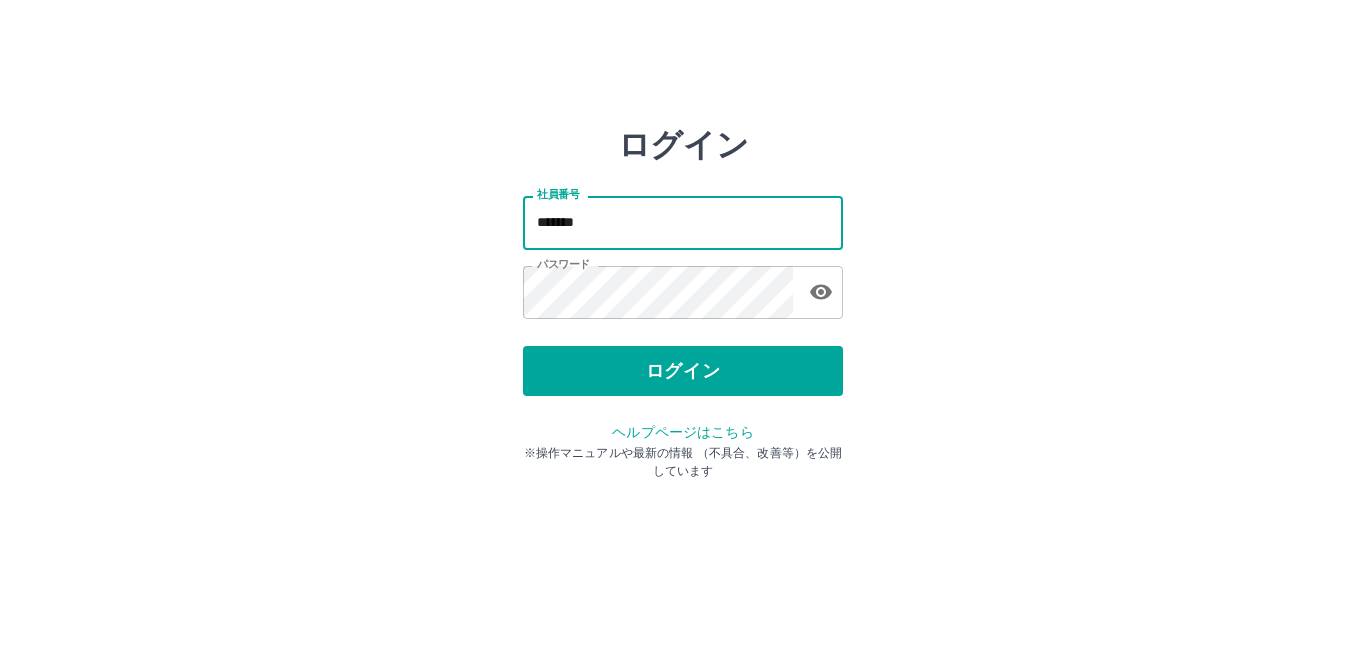 type on "*******" 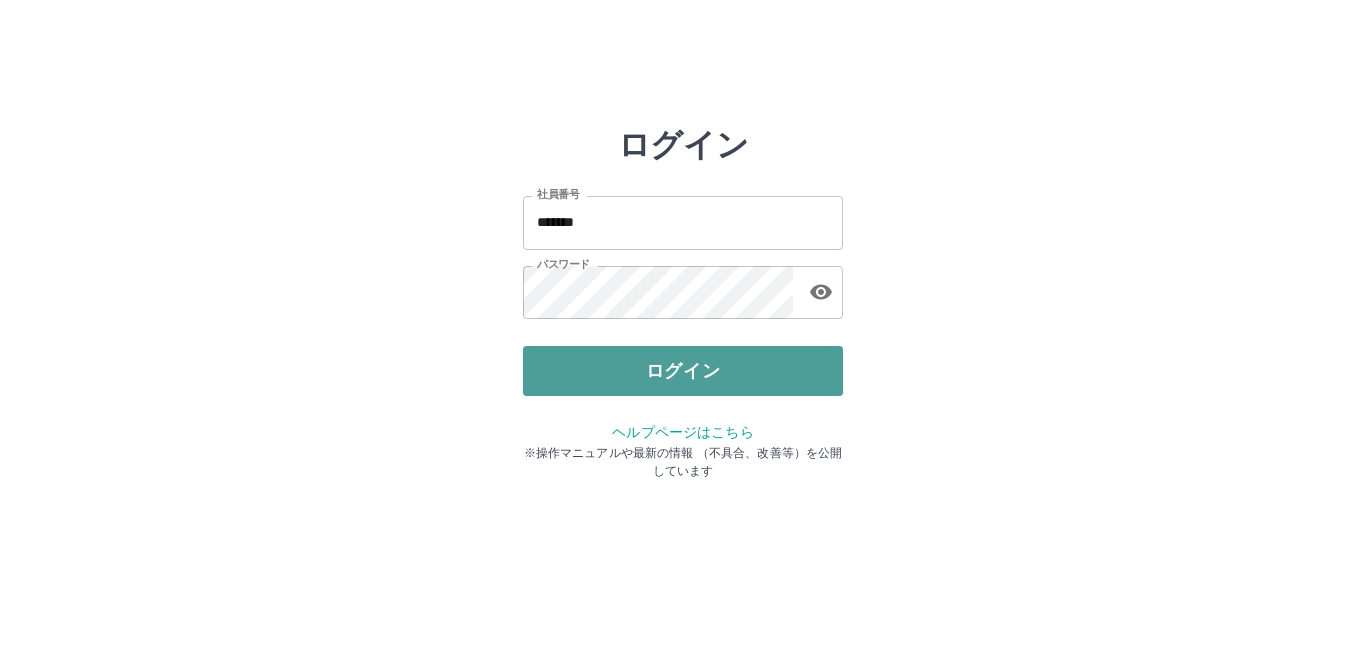 click on "ログイン" at bounding box center [683, 371] 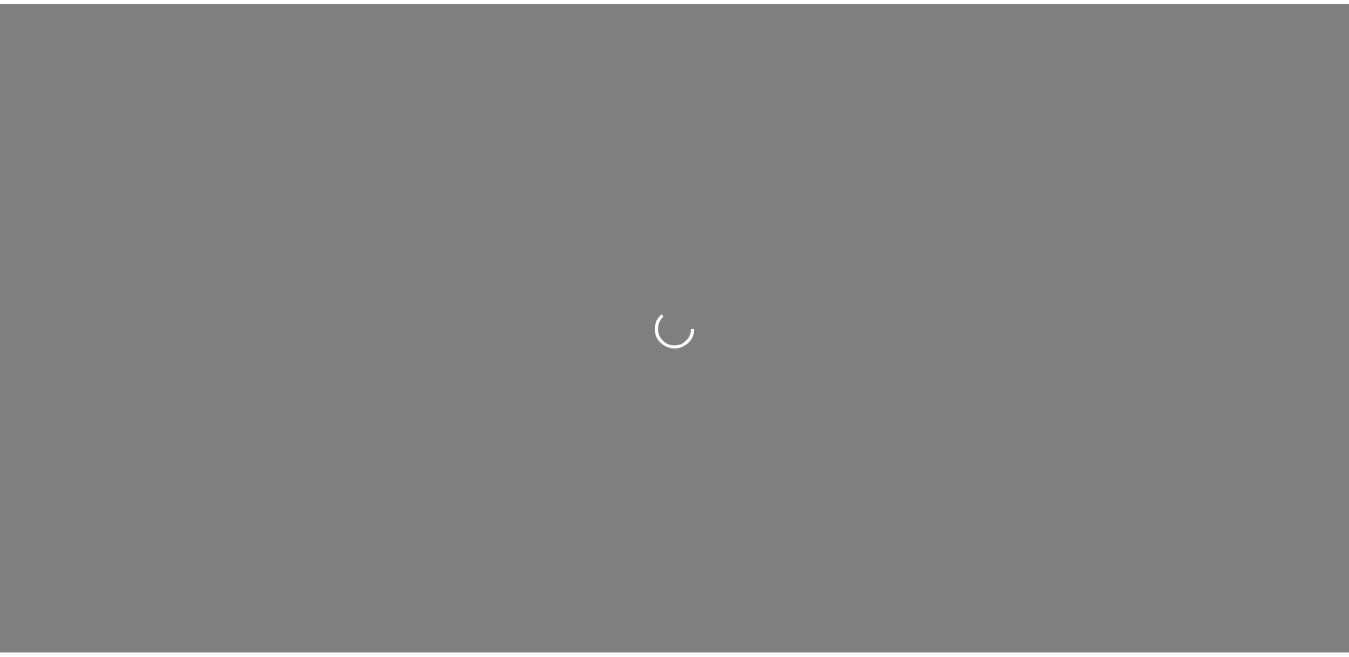 scroll, scrollTop: 0, scrollLeft: 0, axis: both 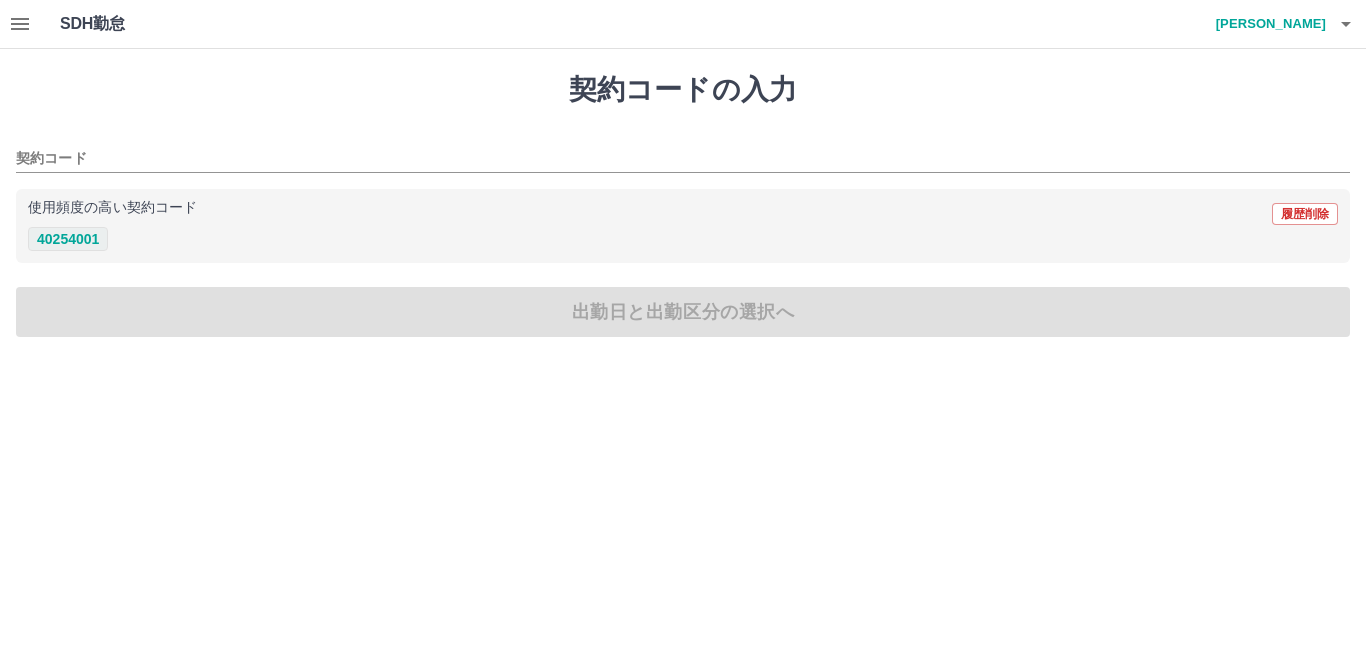 click on "40254001" at bounding box center [68, 239] 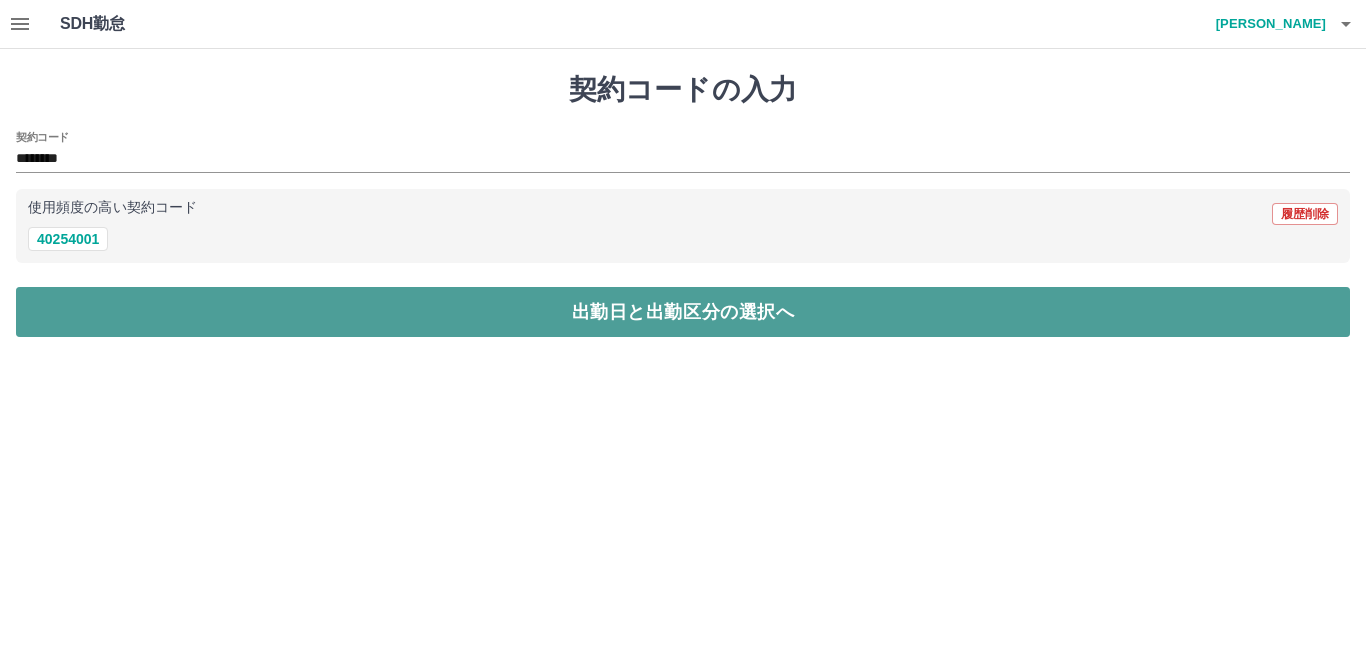 click on "出勤日と出勤区分の選択へ" at bounding box center [683, 312] 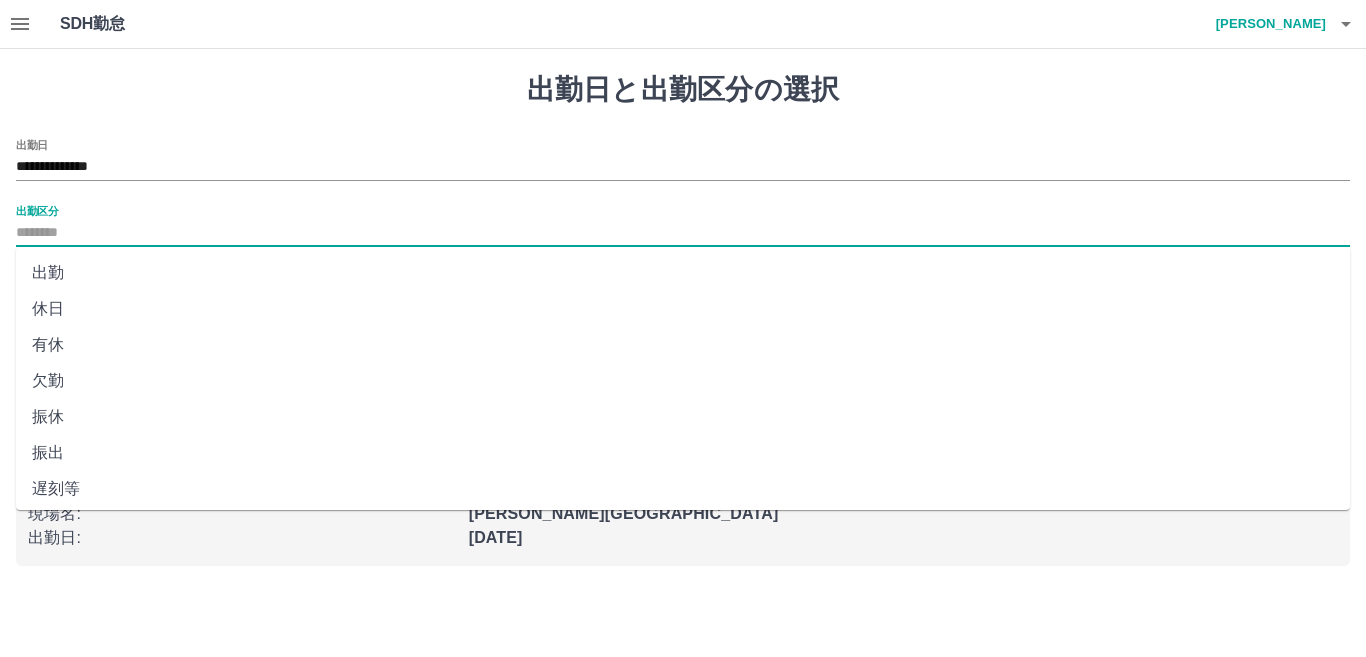 click on "出勤区分" at bounding box center (683, 233) 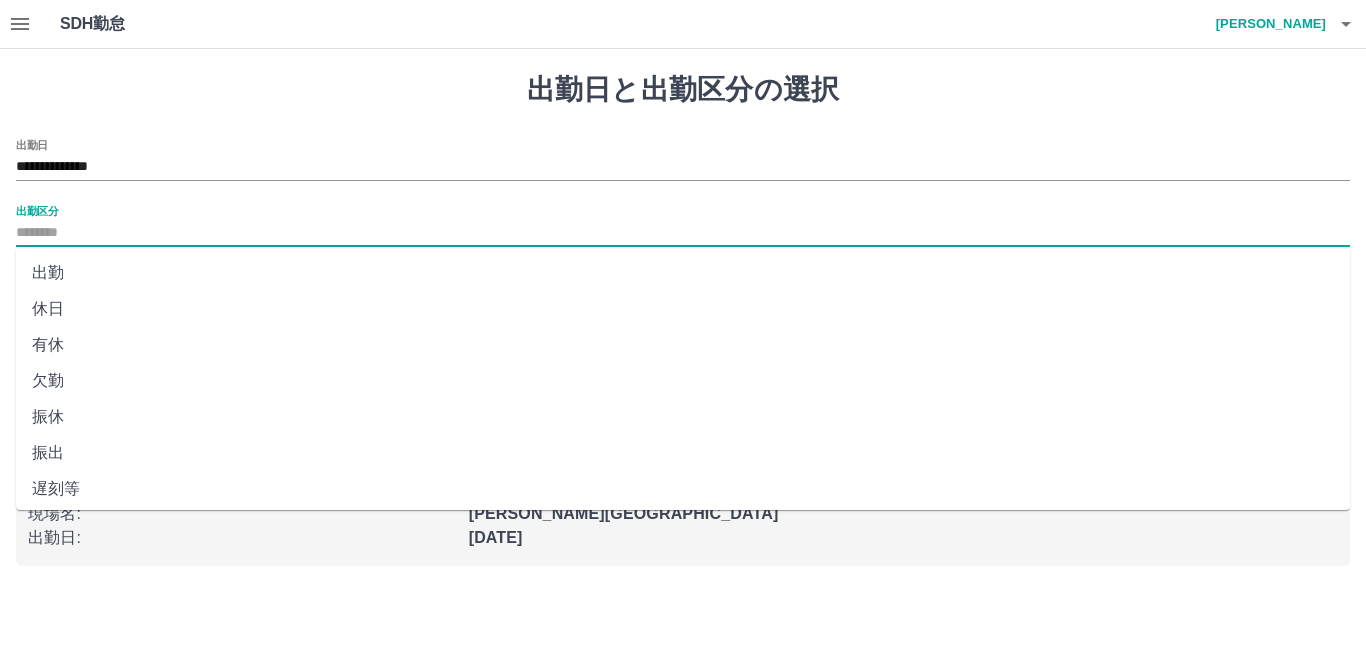 click on "出勤" at bounding box center [683, 273] 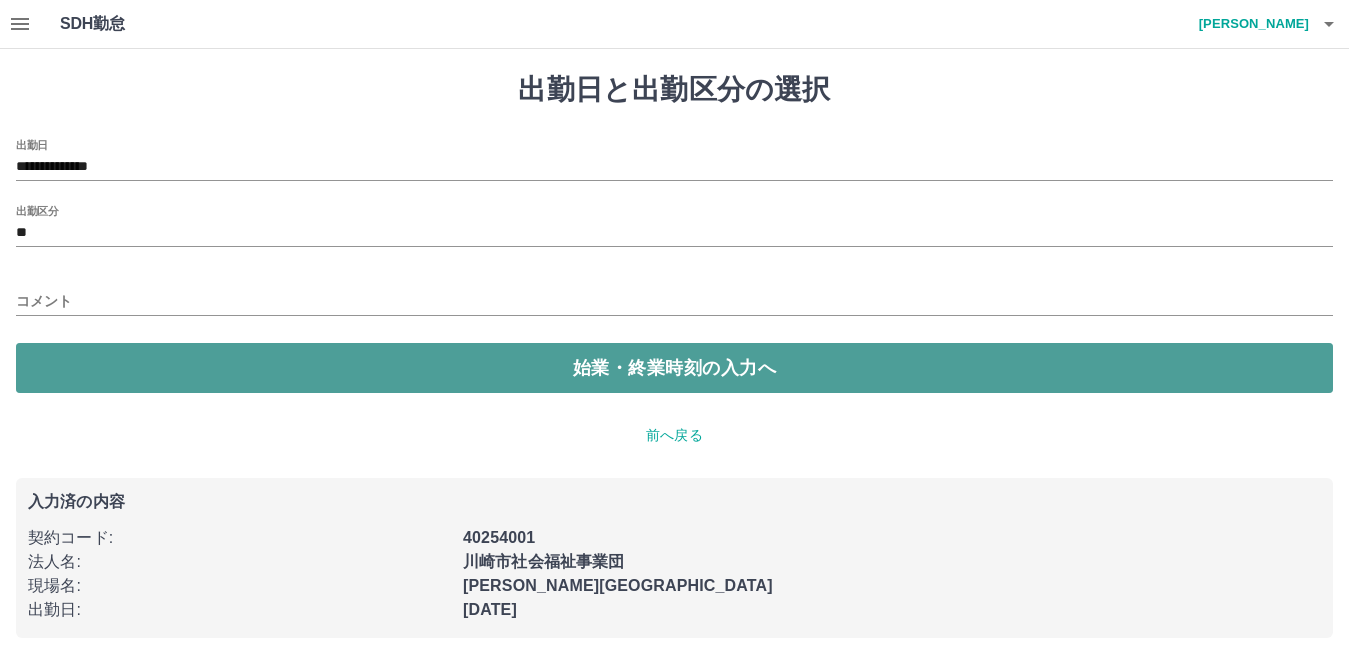 click on "始業・終業時刻の入力へ" at bounding box center [674, 368] 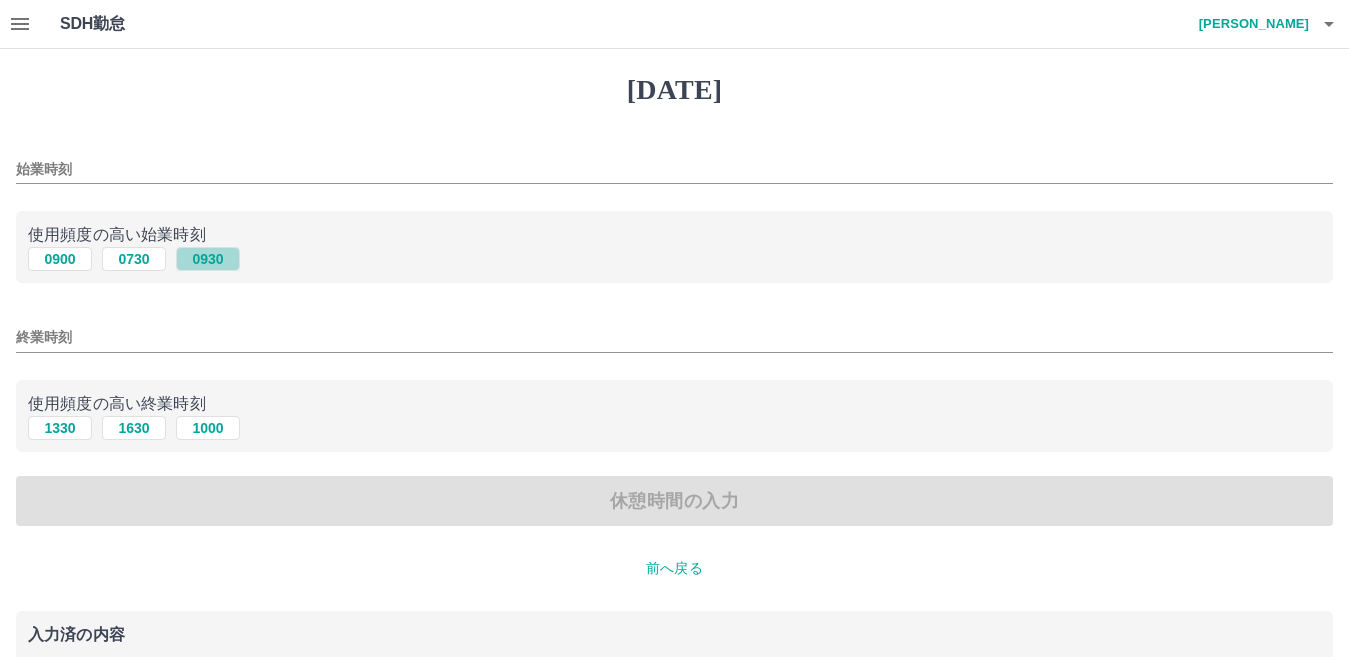 click on "0930" at bounding box center [208, 259] 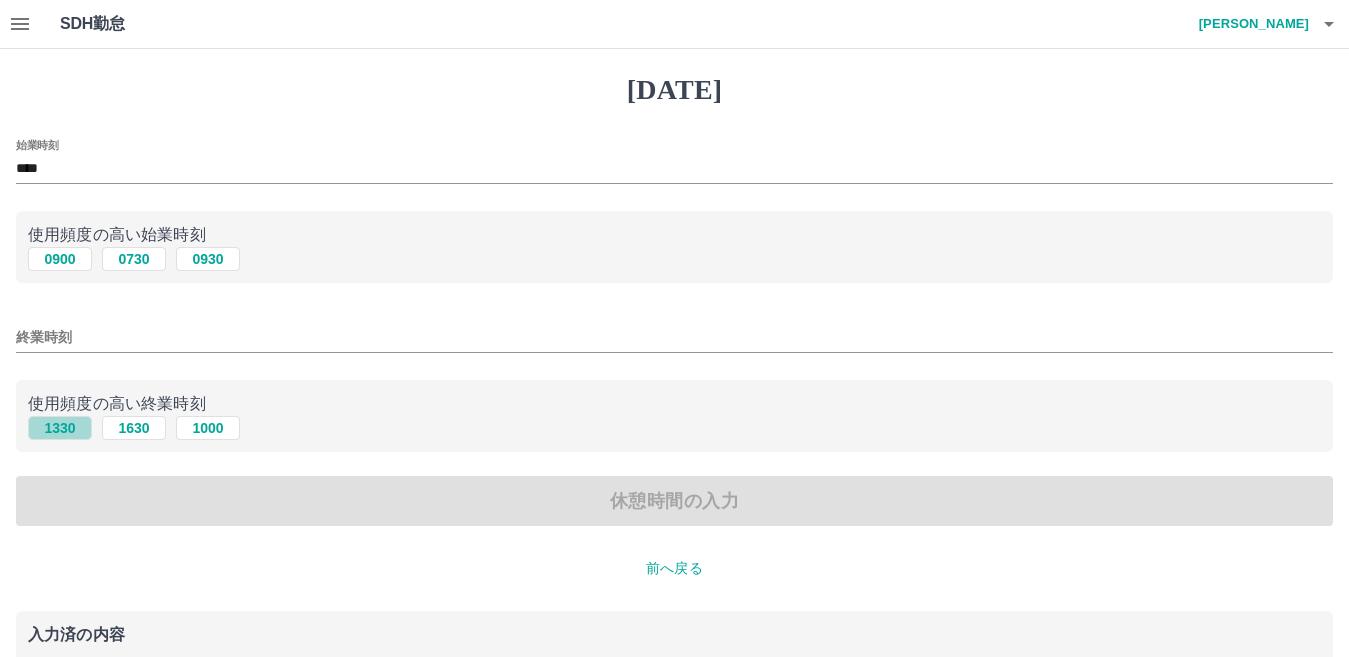 click on "1330" at bounding box center [60, 428] 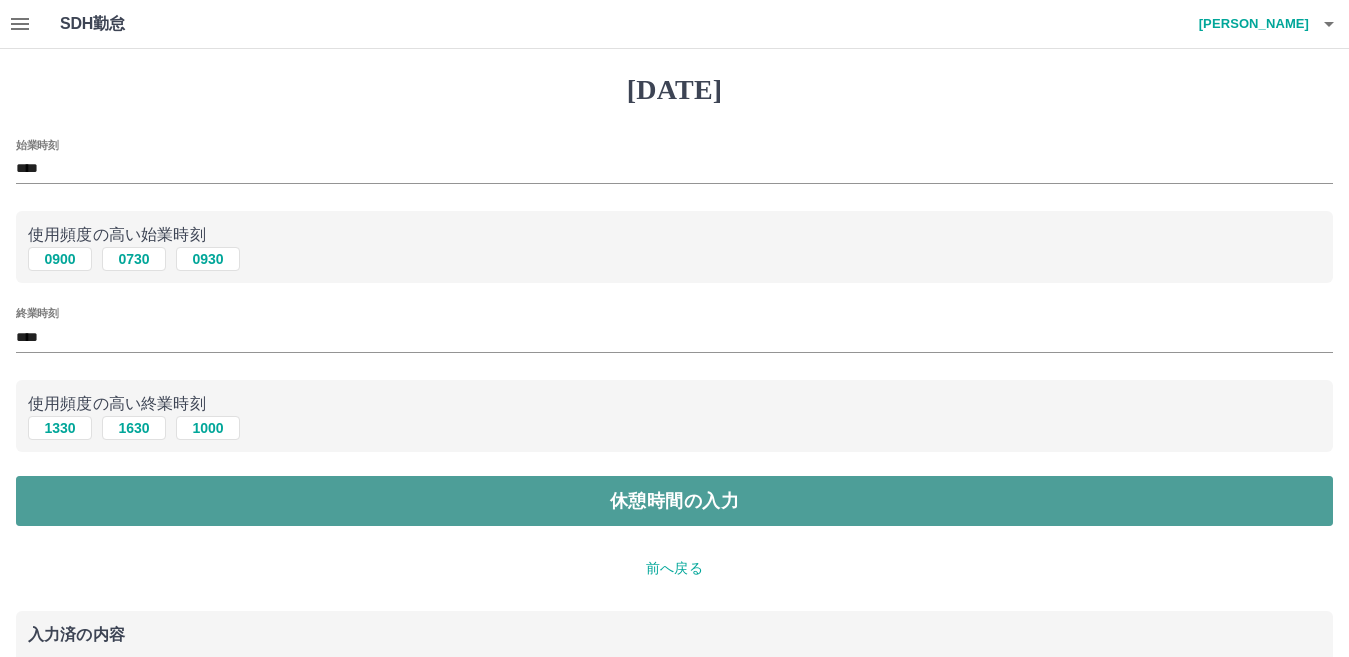 click on "休憩時間の入力" at bounding box center [674, 501] 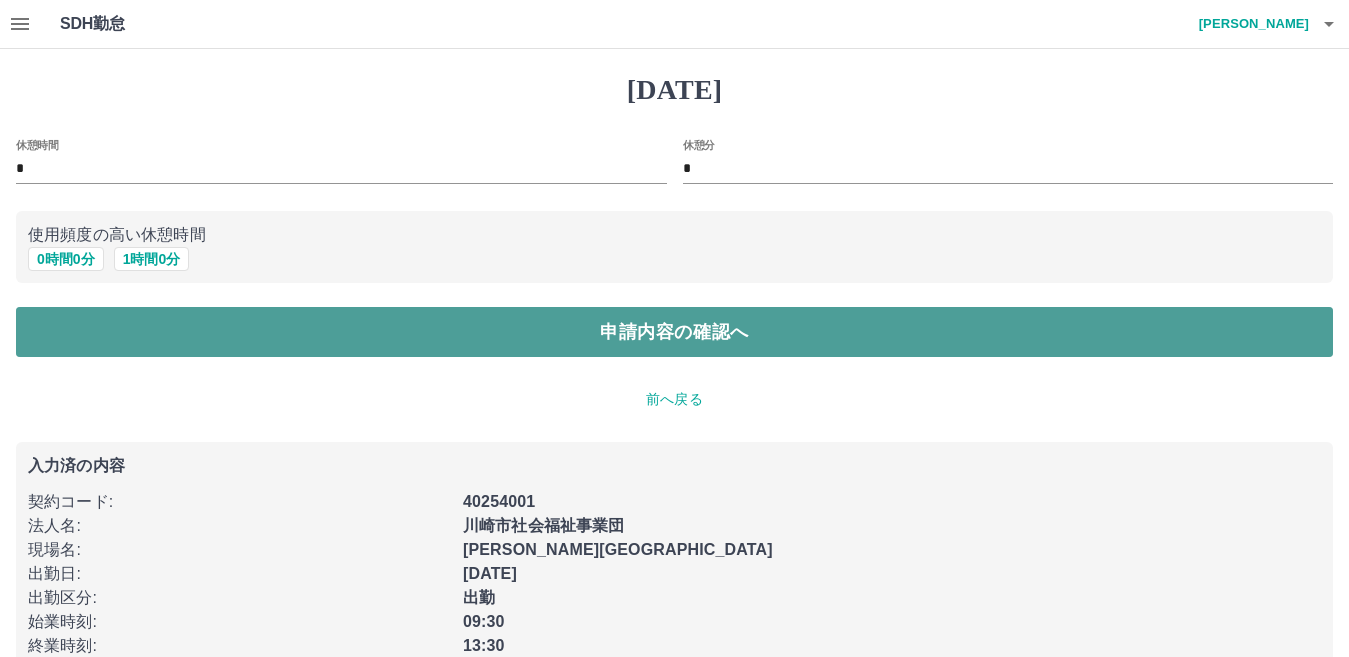 click on "申請内容の確認へ" at bounding box center [674, 332] 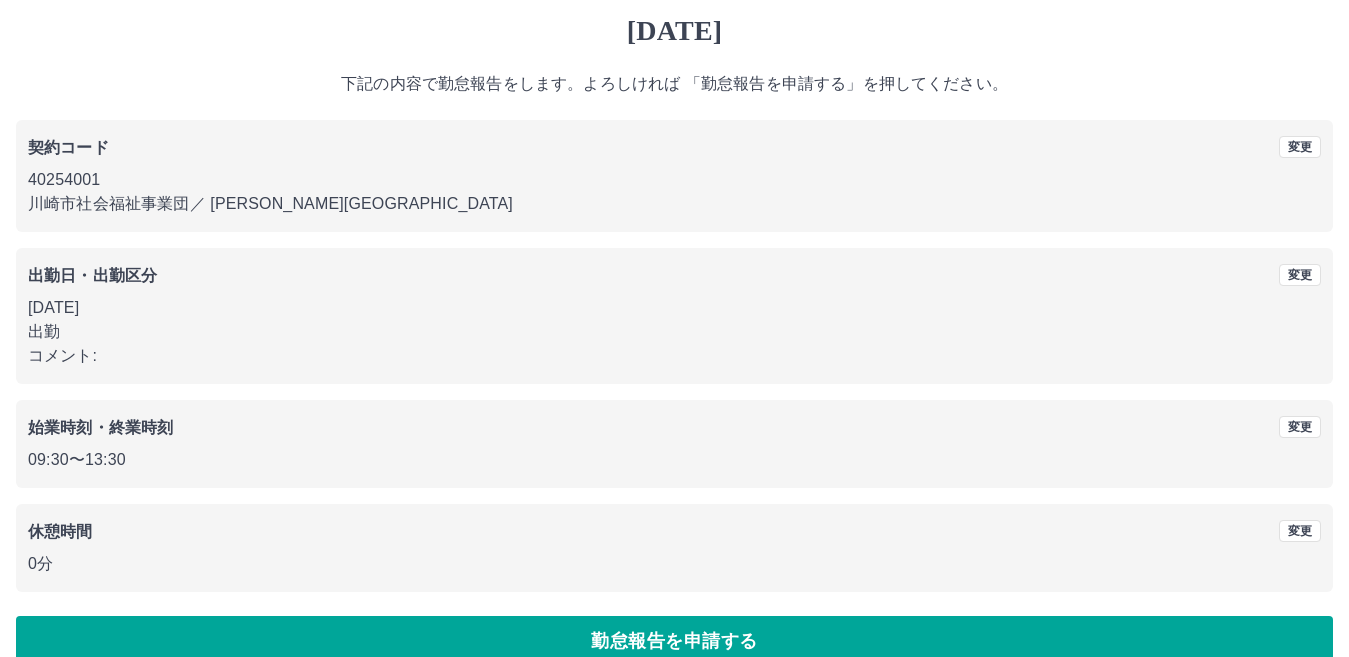 scroll, scrollTop: 92, scrollLeft: 0, axis: vertical 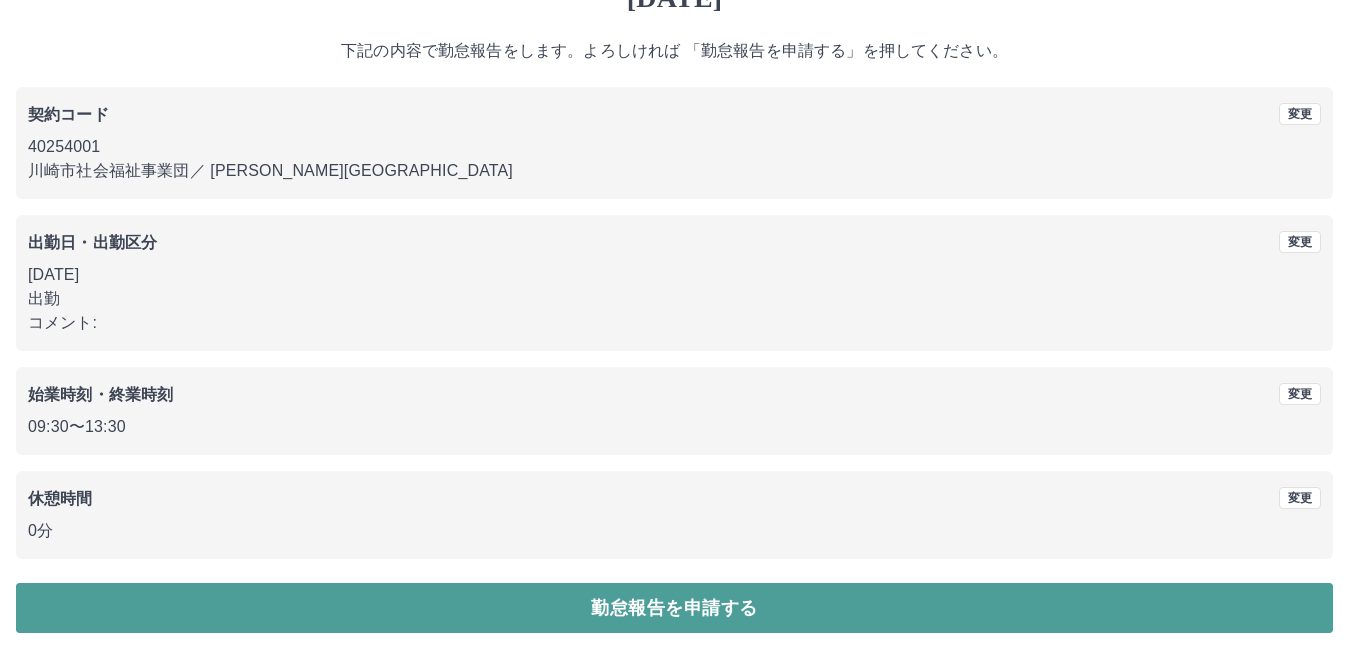 click on "勤怠報告を申請する" at bounding box center [674, 608] 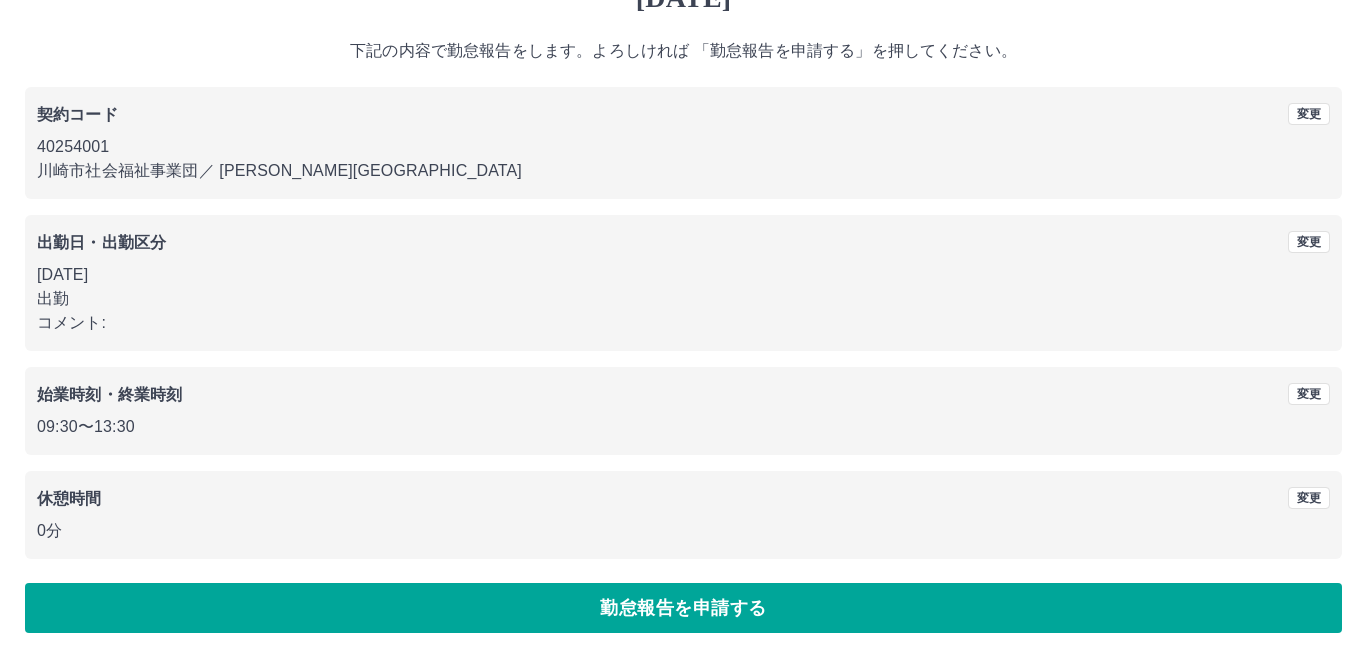 scroll, scrollTop: 0, scrollLeft: 0, axis: both 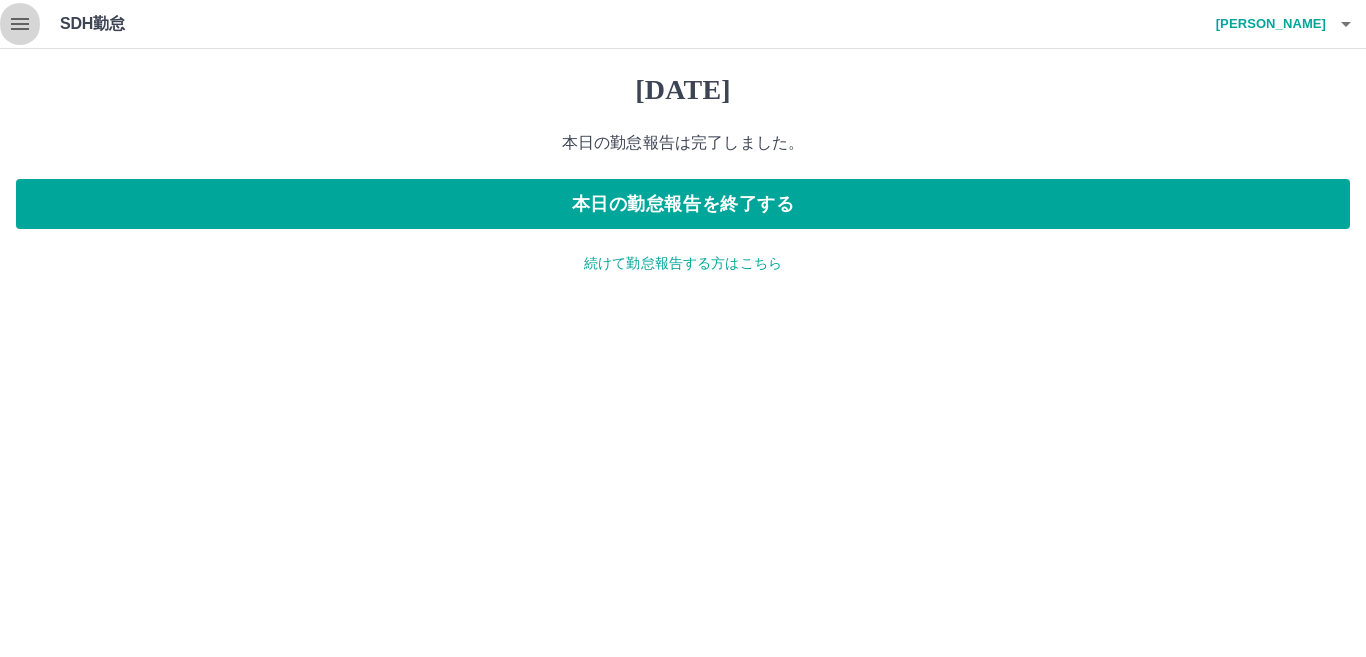 click 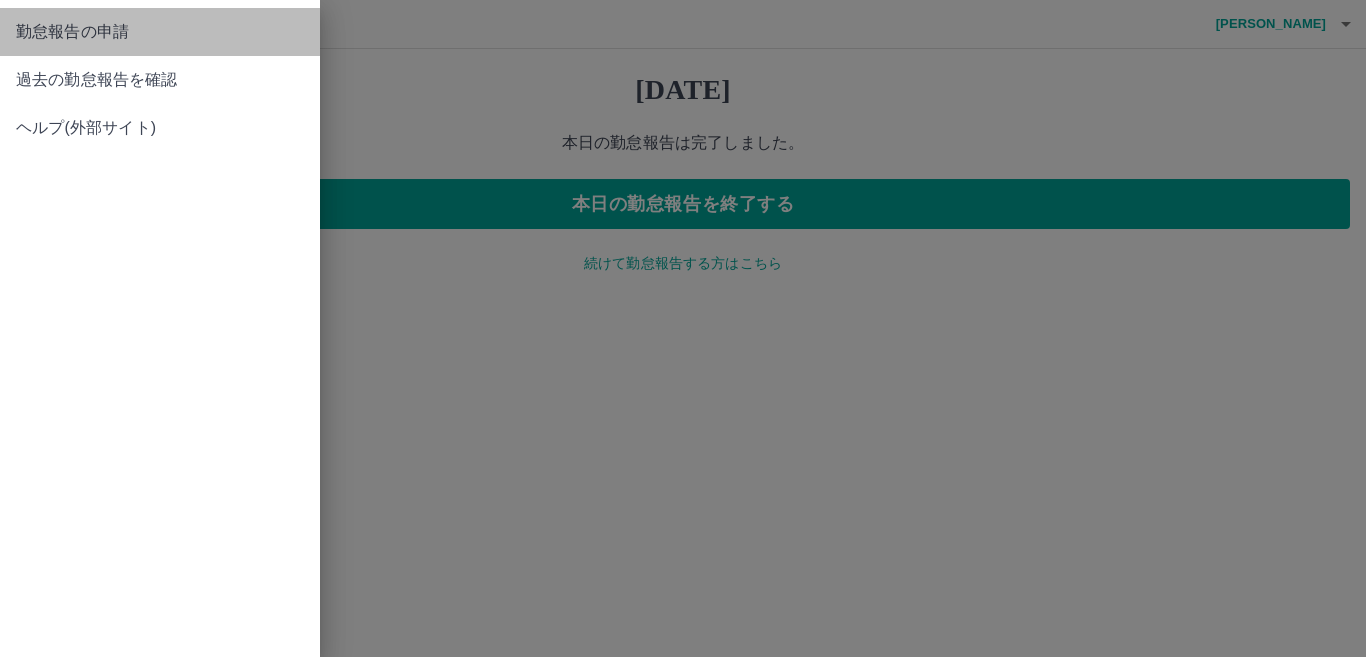 click on "勤怠報告の申請" at bounding box center [160, 32] 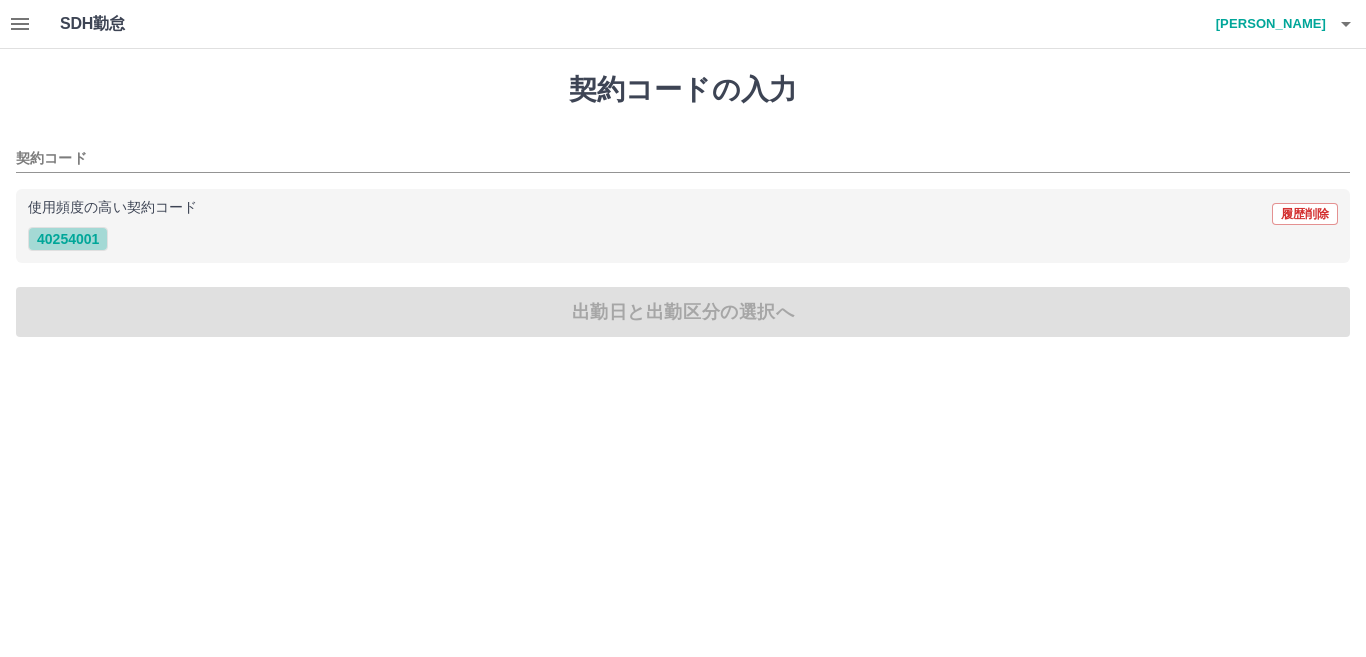click on "40254001" at bounding box center [68, 239] 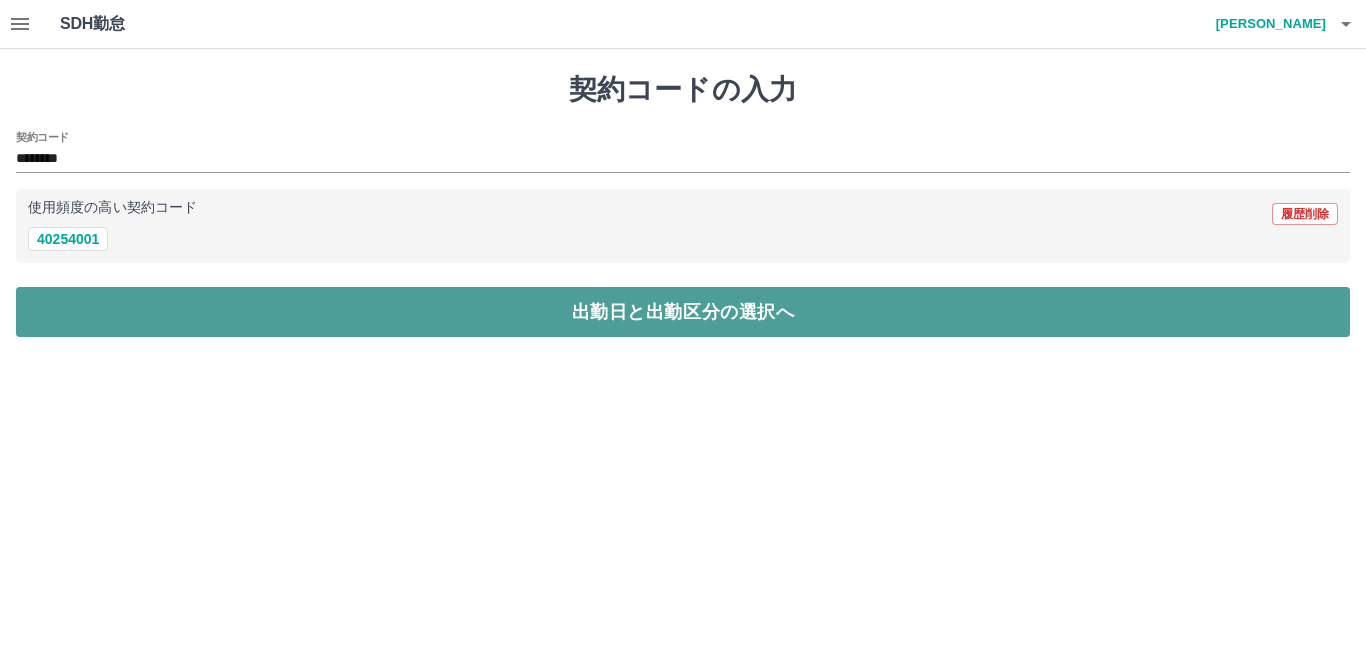 click on "出勤日と出勤区分の選択へ" at bounding box center [683, 312] 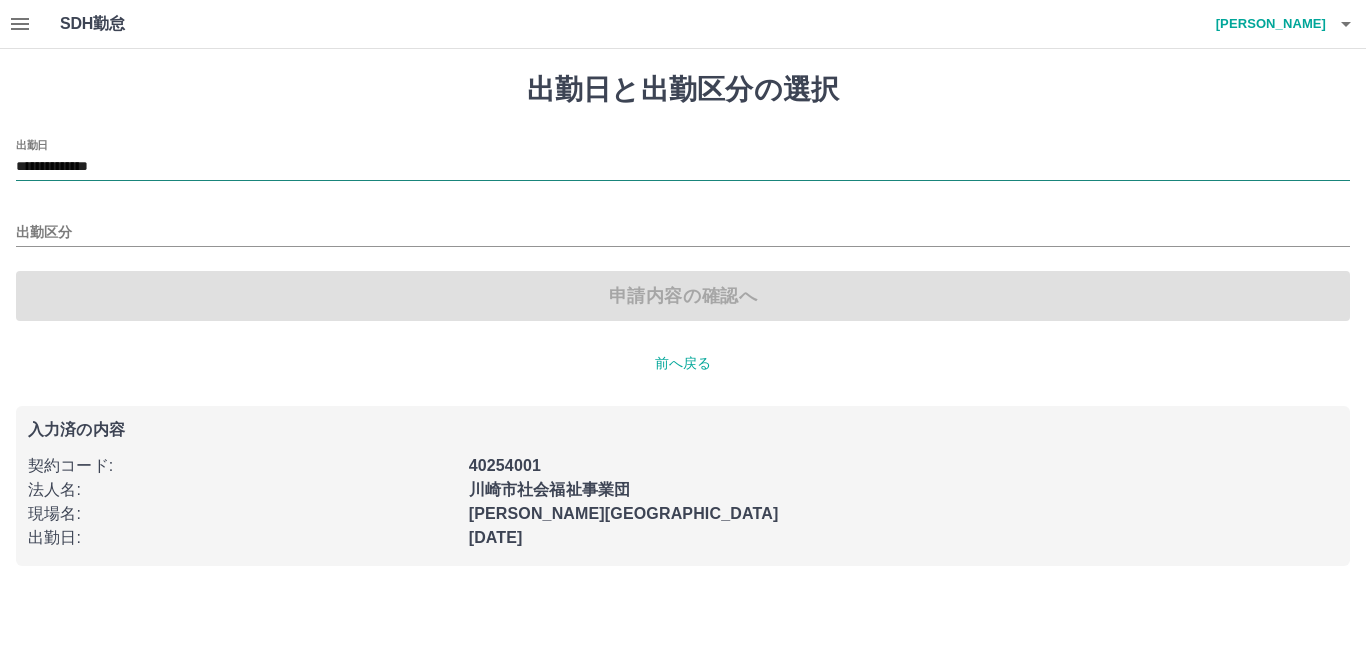 click on "**********" at bounding box center (683, 167) 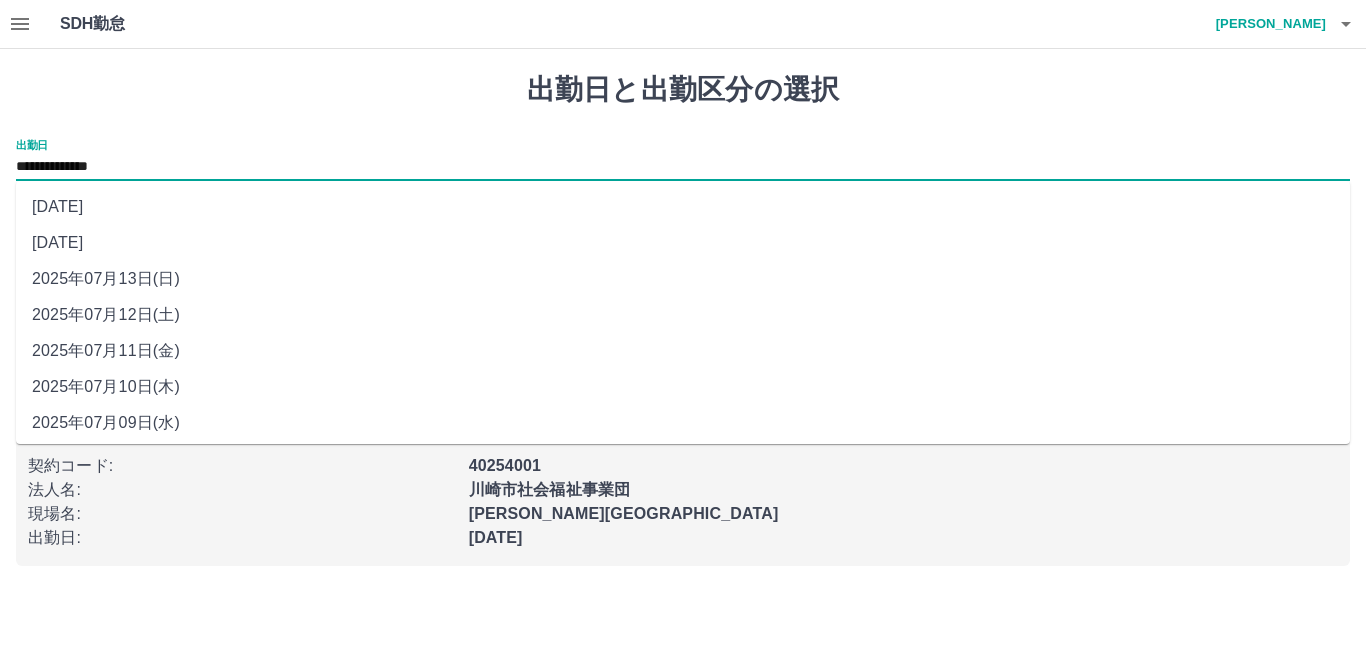 click on "2025年07月11日(金)" at bounding box center (683, 351) 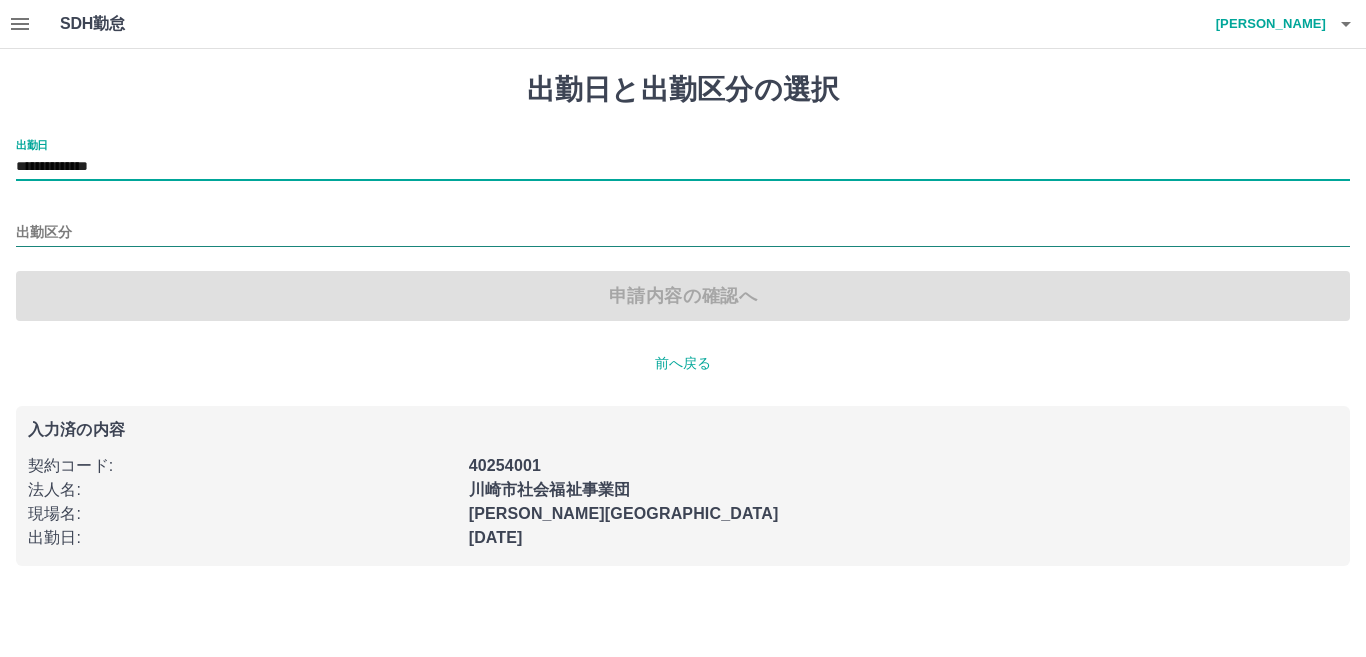 click on "出勤区分" at bounding box center (683, 233) 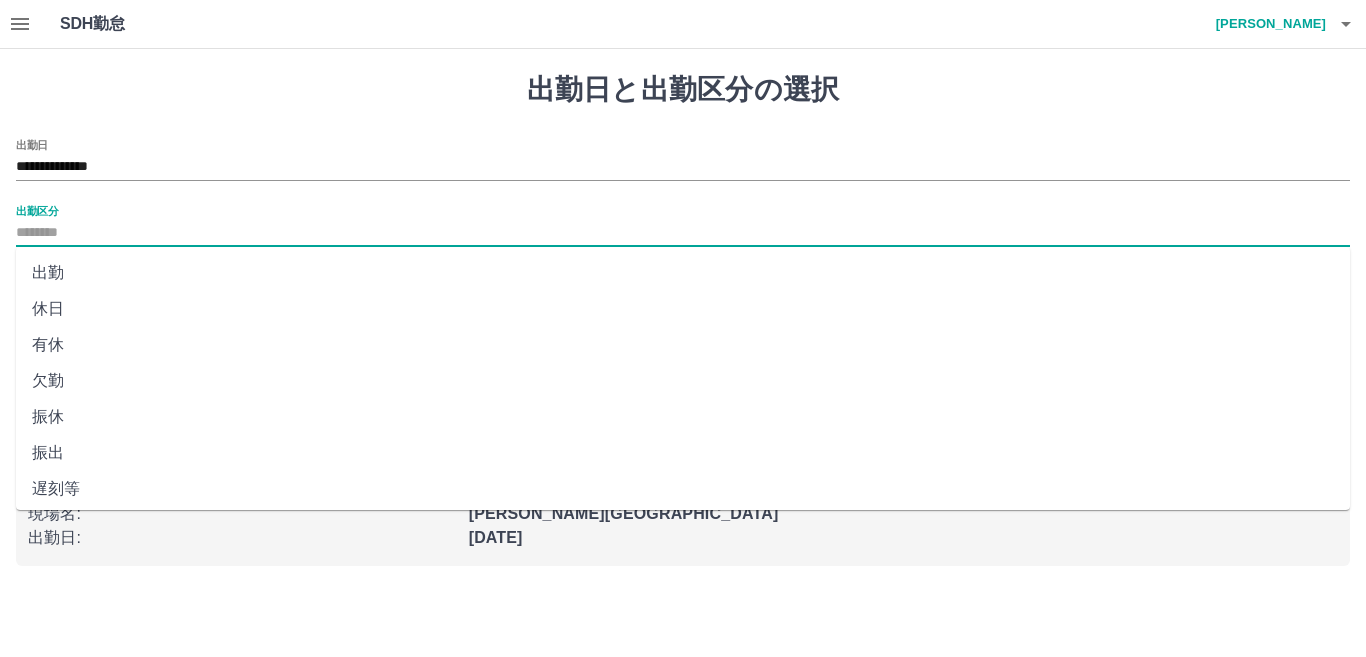 click on "休日" at bounding box center (683, 309) 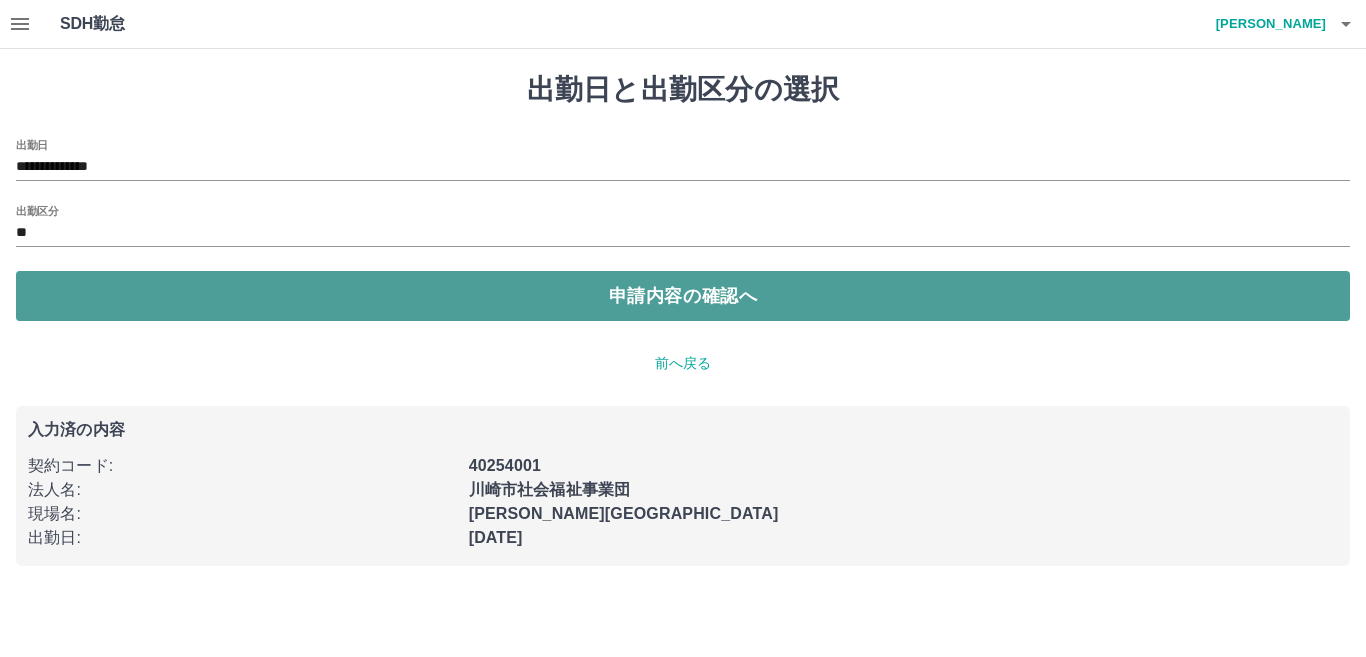 click on "申請内容の確認へ" at bounding box center (683, 296) 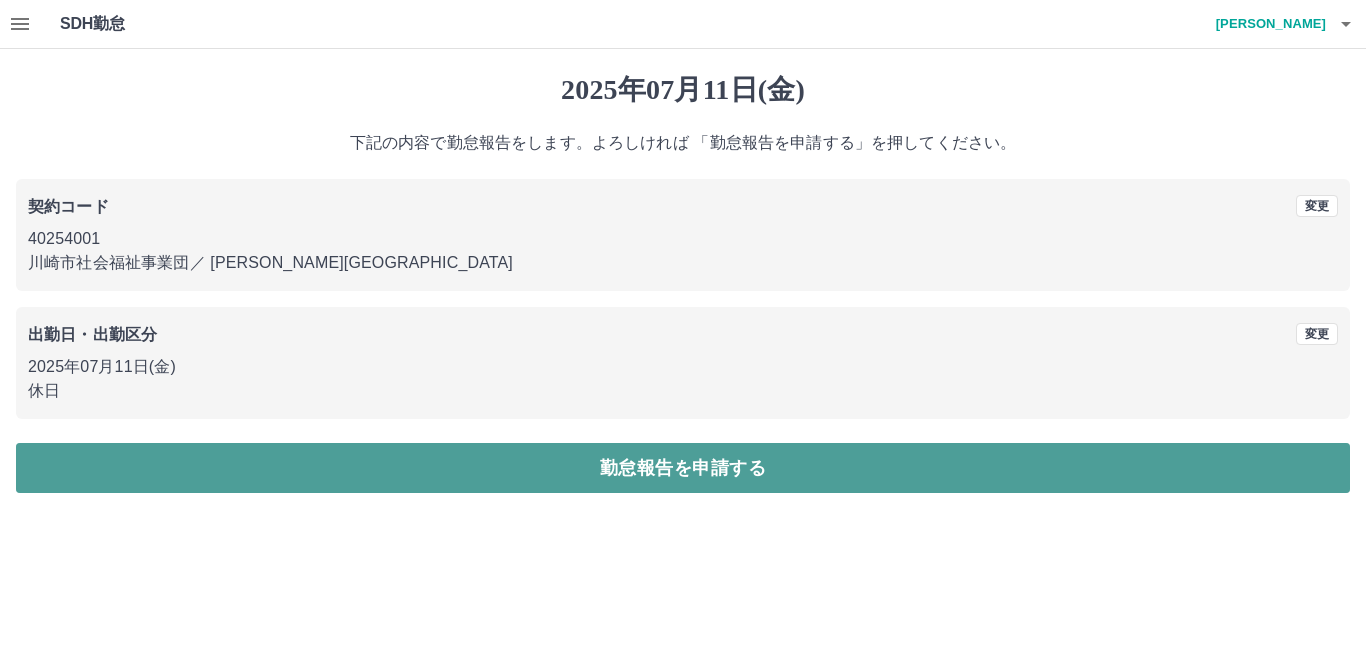 click on "勤怠報告を申請する" at bounding box center (683, 468) 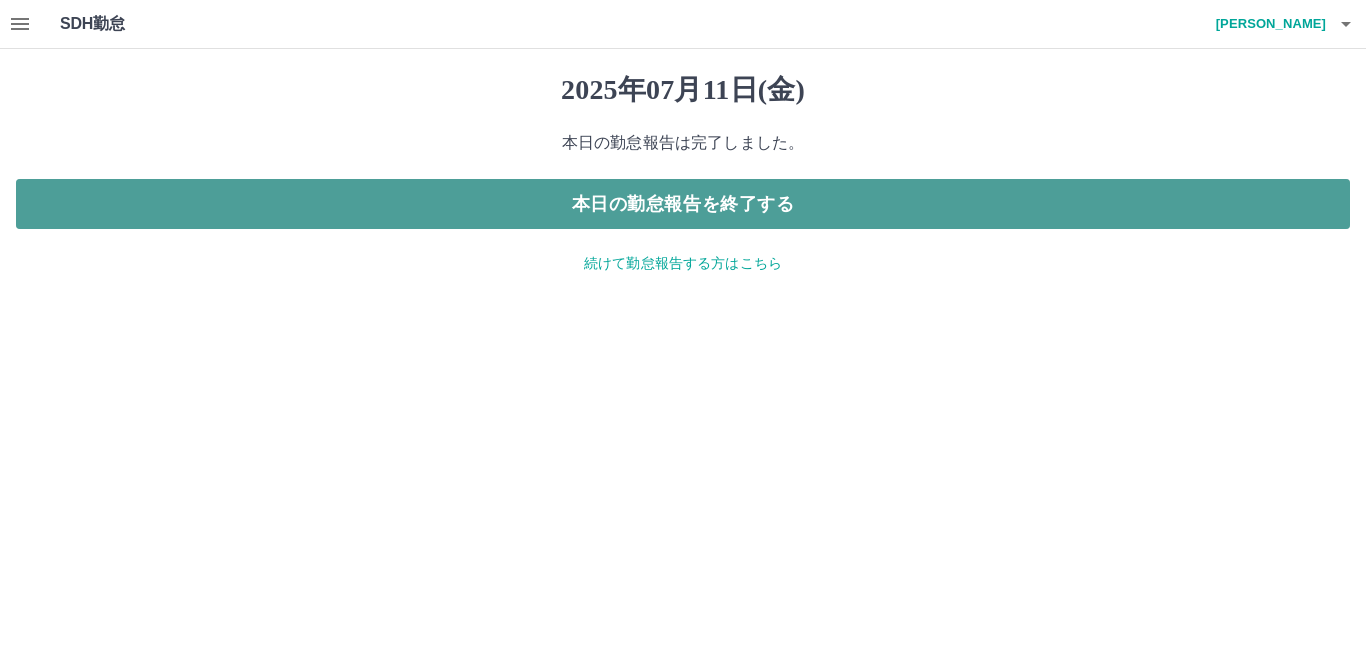 click on "本日の勤怠報告を終了する" at bounding box center (683, 204) 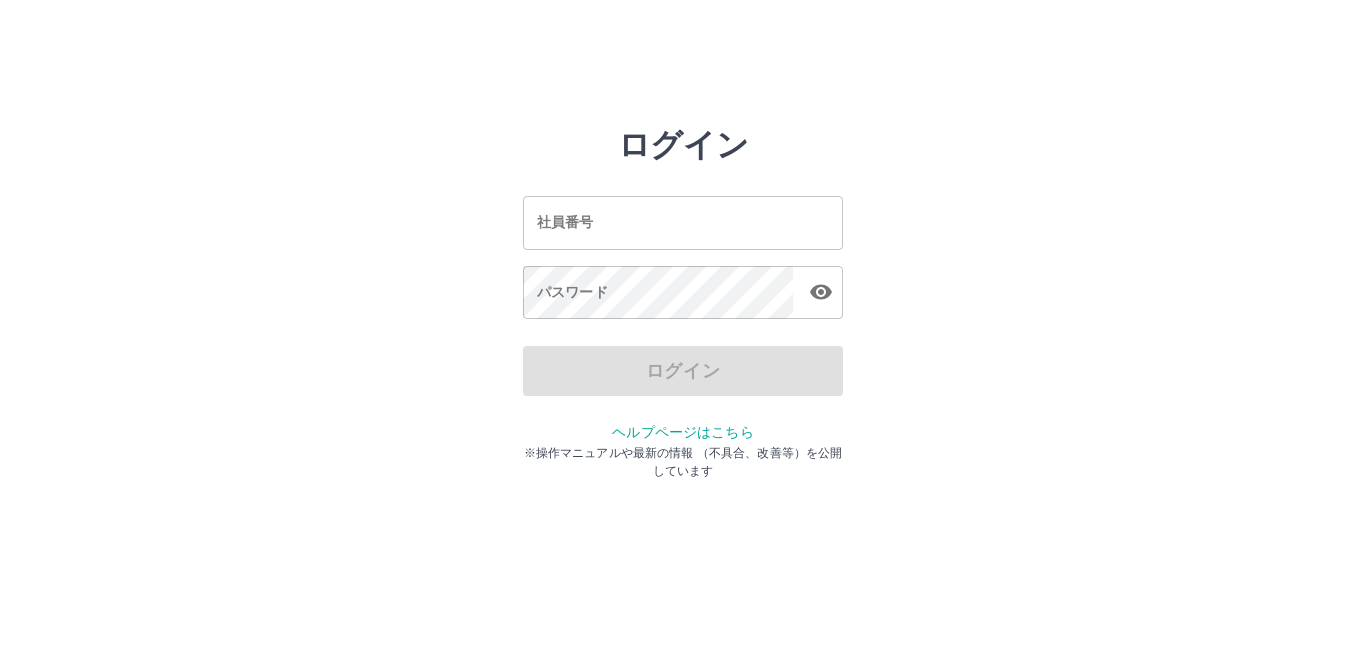 scroll, scrollTop: 0, scrollLeft: 0, axis: both 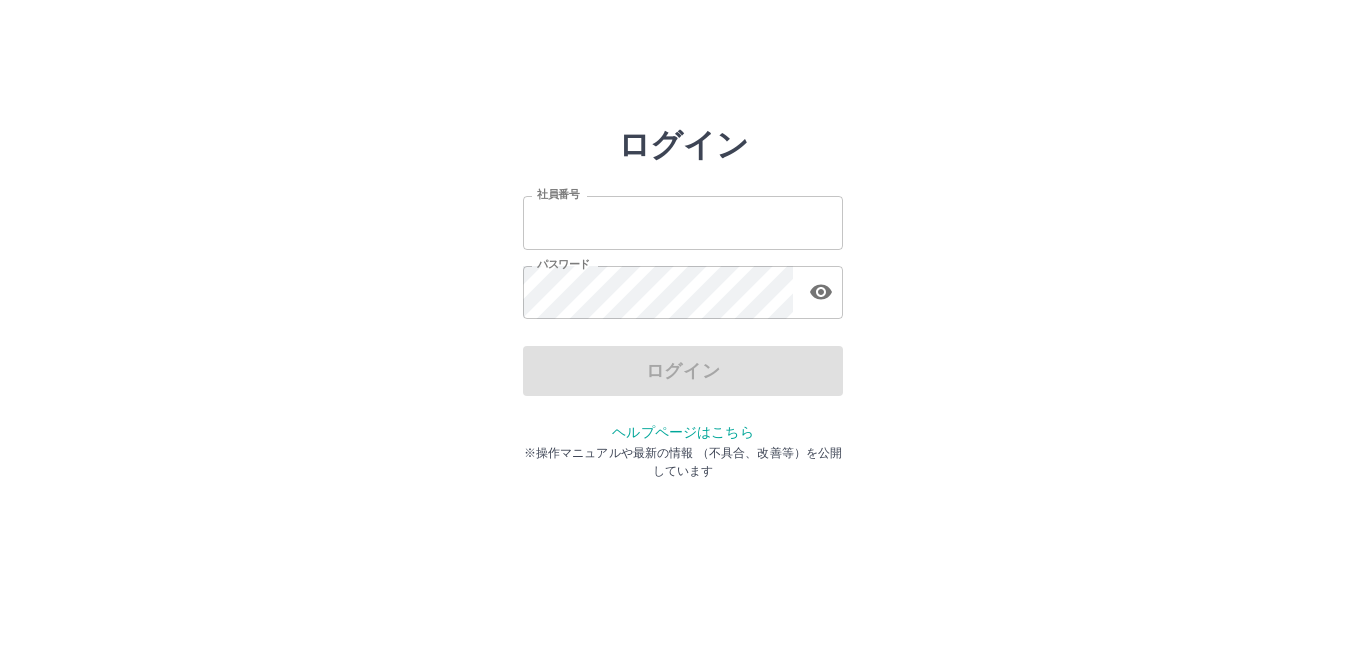 type on "*******" 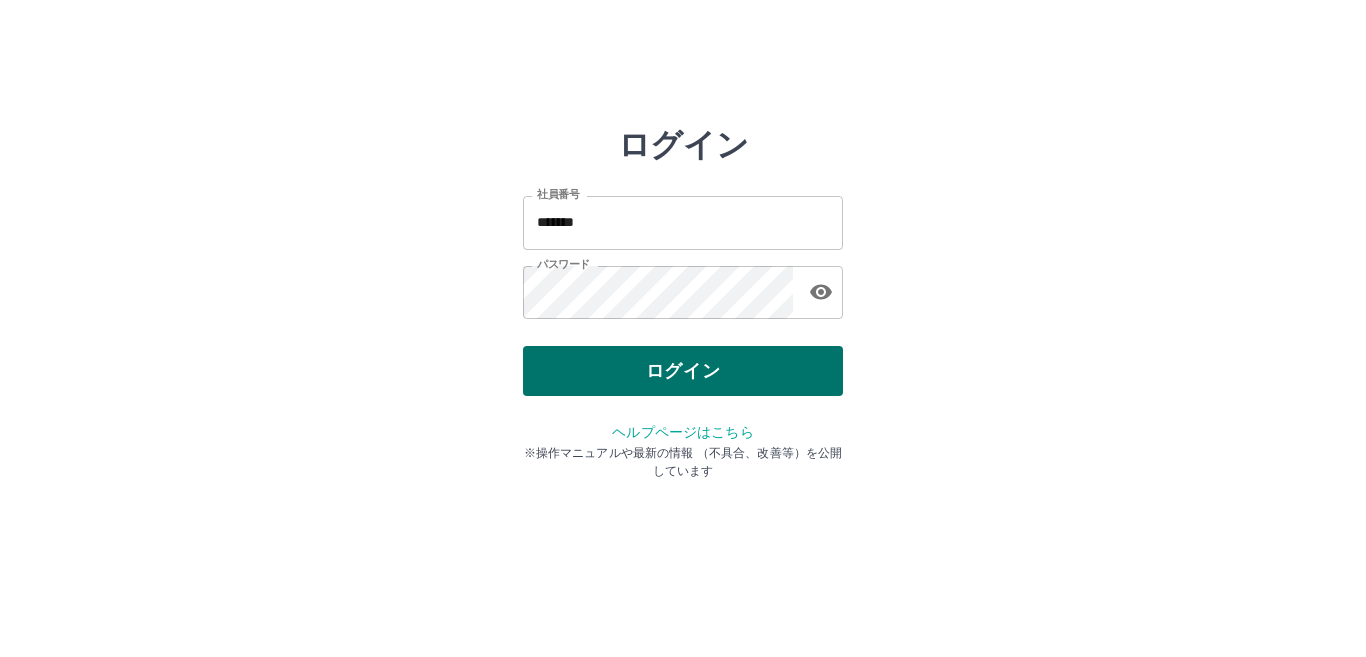 click on "ログイン" at bounding box center (683, 371) 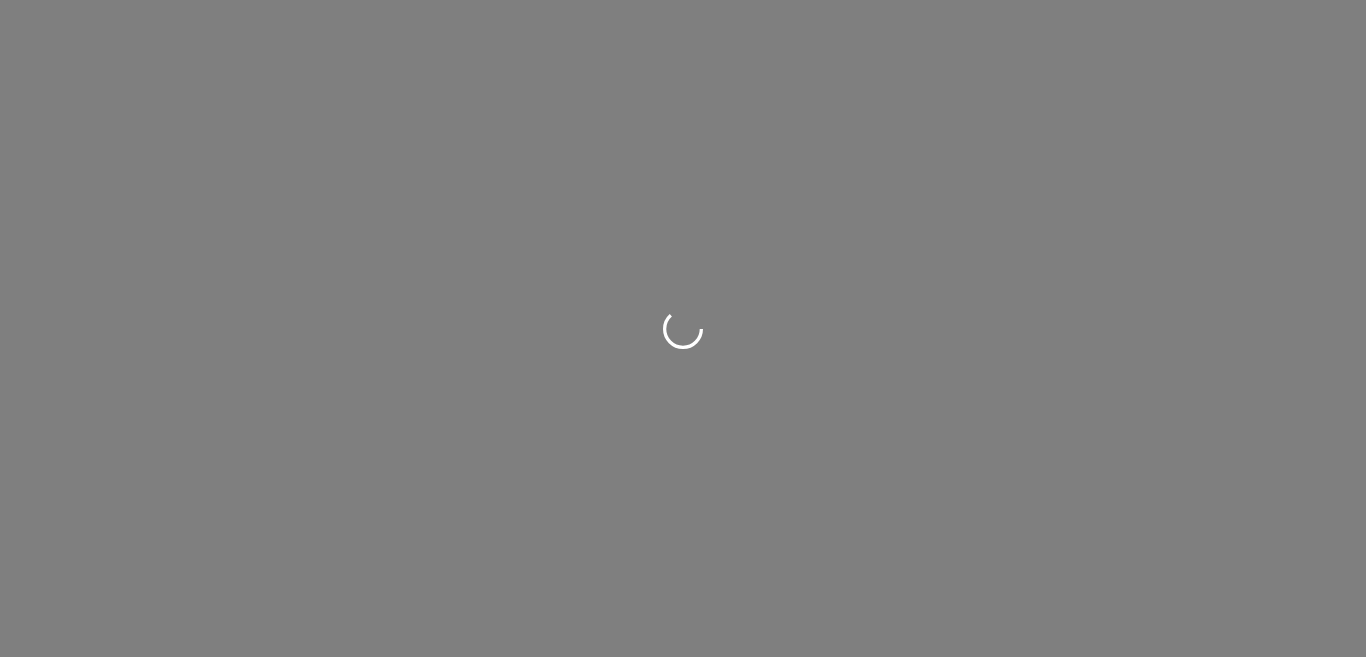 scroll, scrollTop: 0, scrollLeft: 0, axis: both 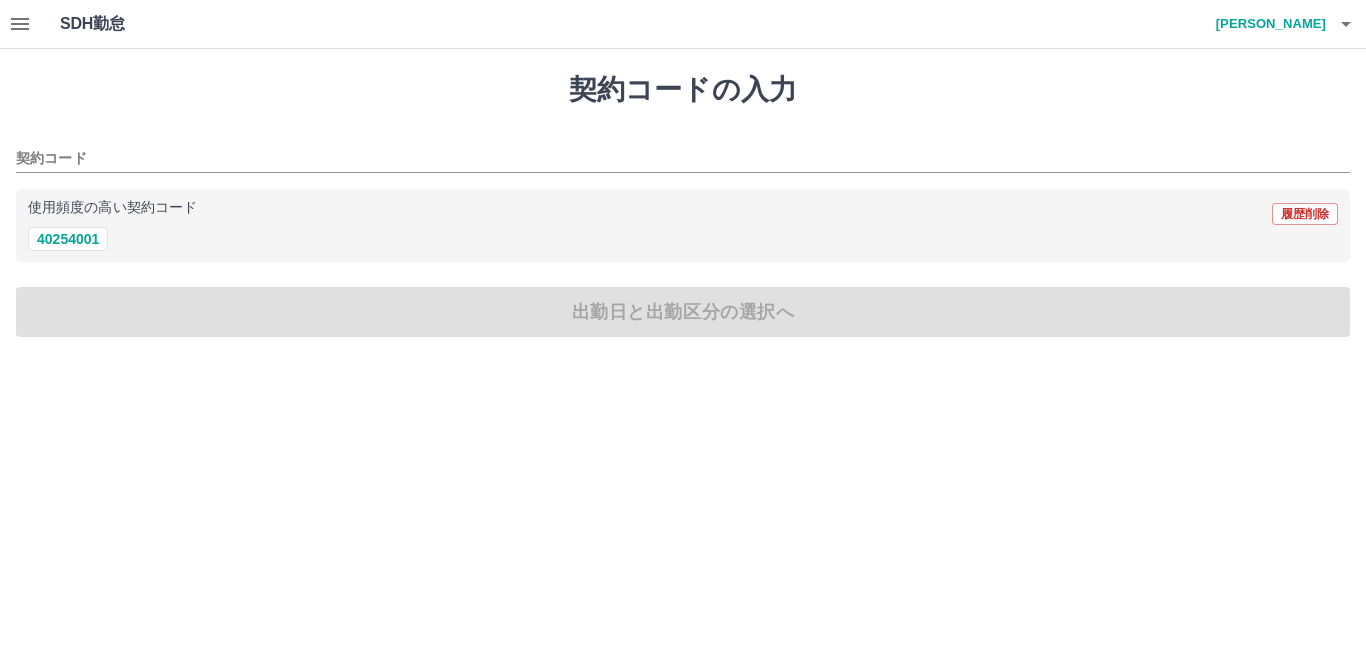 click 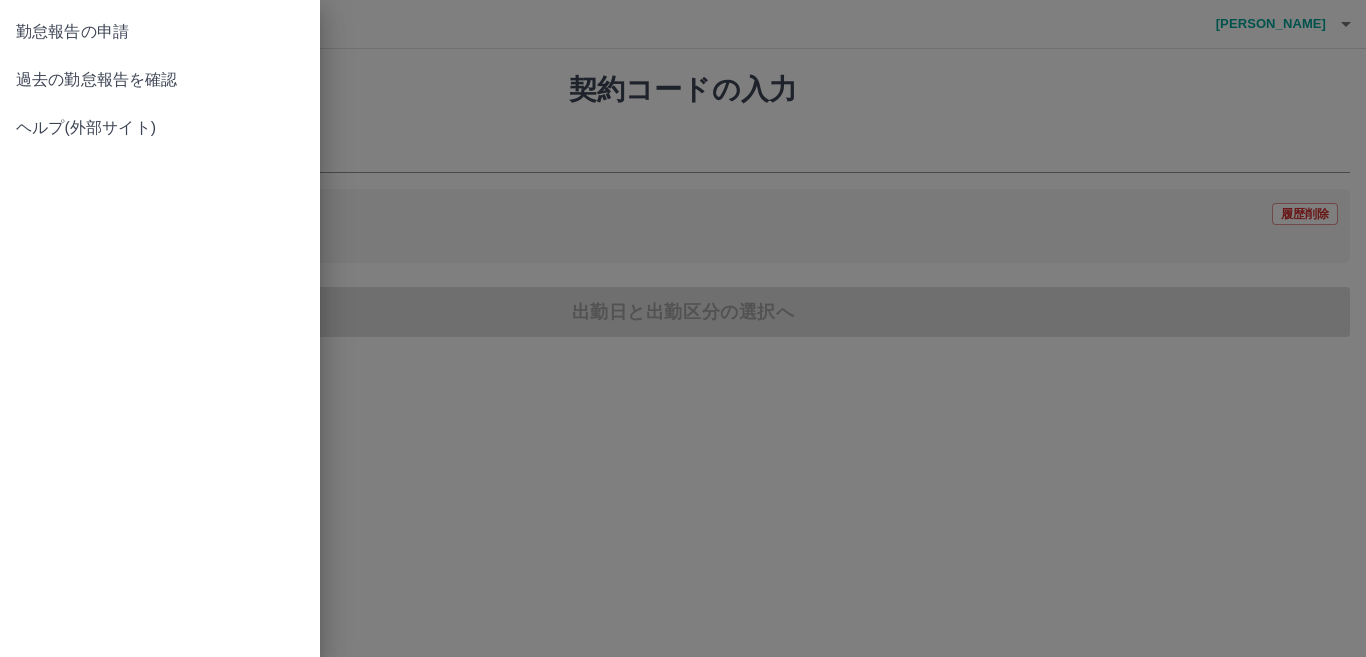 click on "勤怠報告の申請" at bounding box center [160, 32] 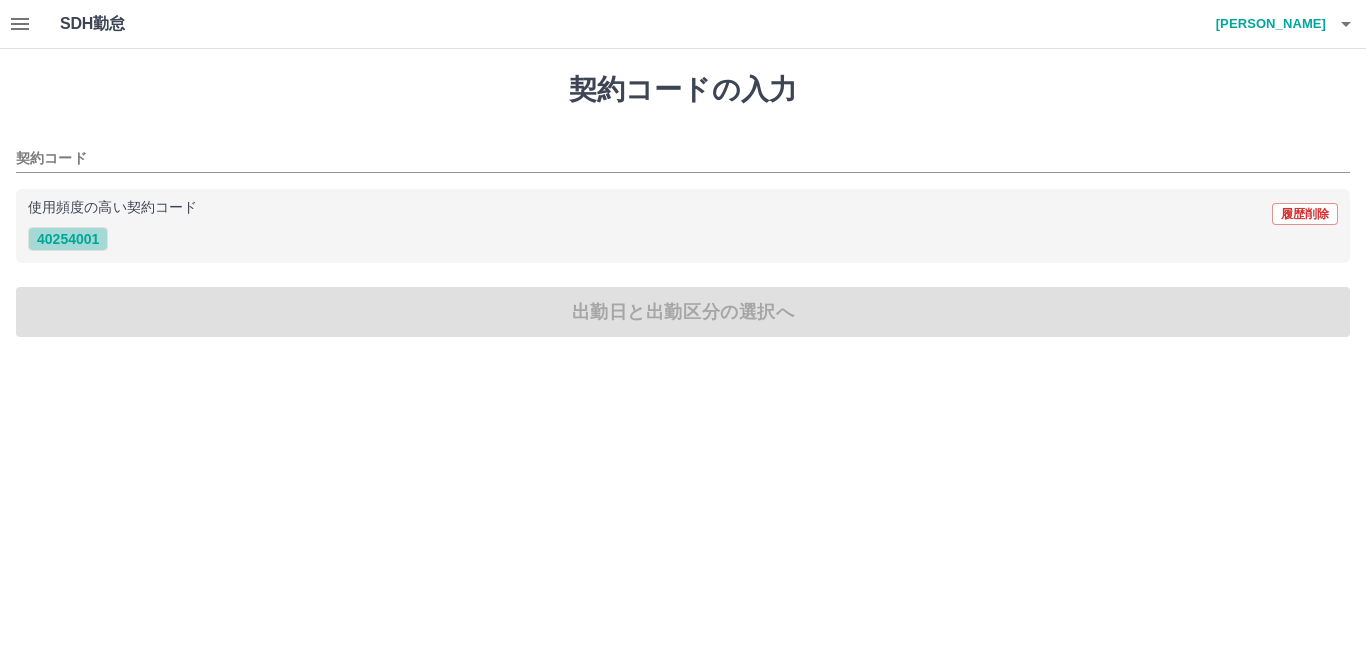 click on "40254001" at bounding box center [68, 239] 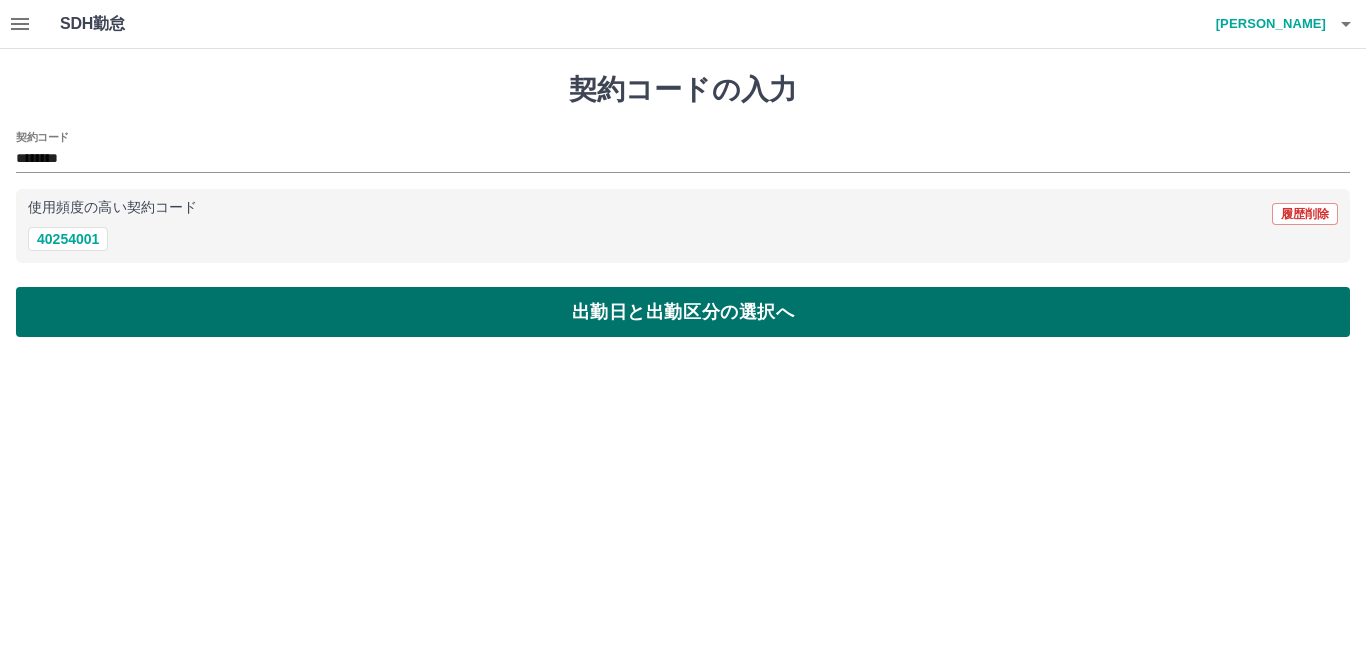 click on "出勤日と出勤区分の選択へ" at bounding box center (683, 312) 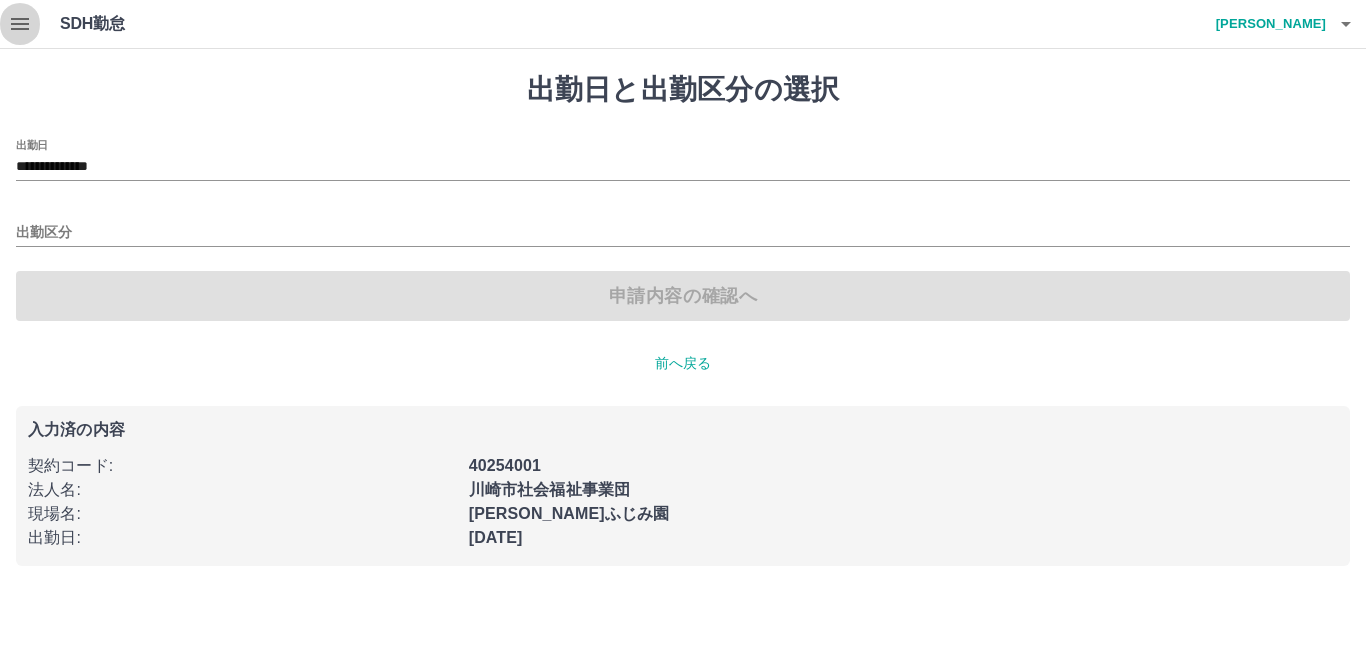 click 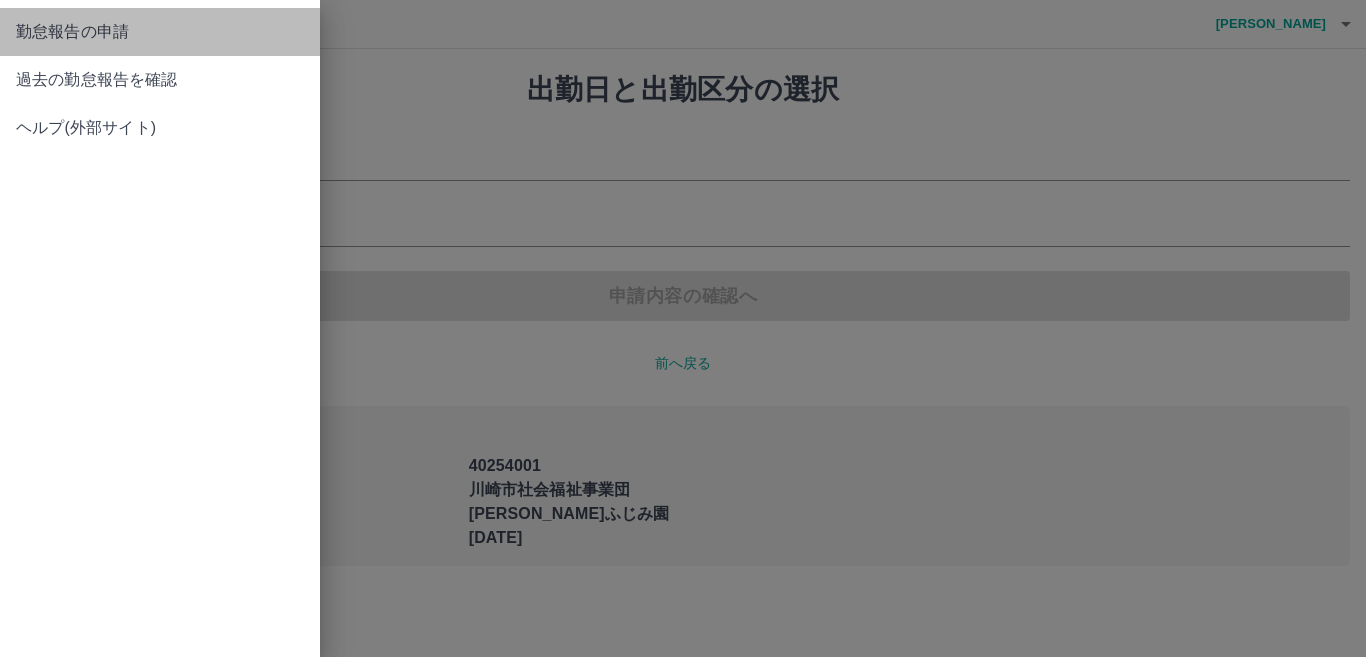 click on "勤怠報告の申請" at bounding box center [160, 32] 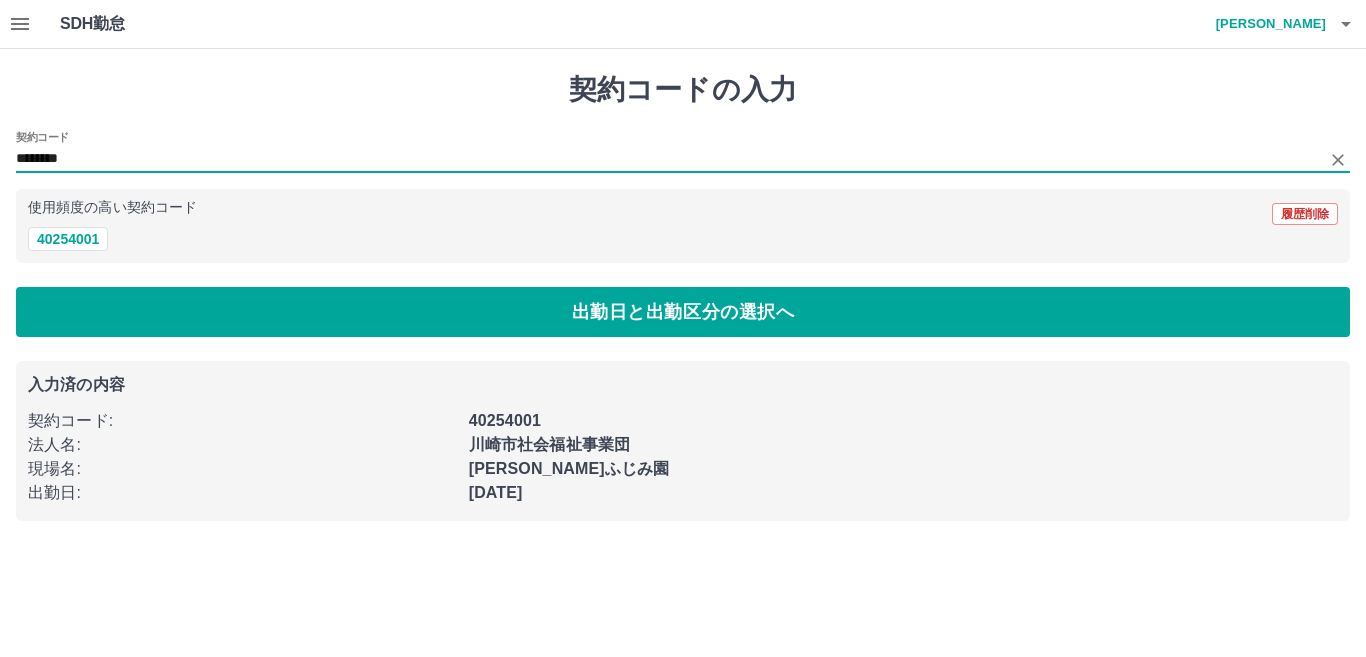 click on "********" at bounding box center [668, 159] 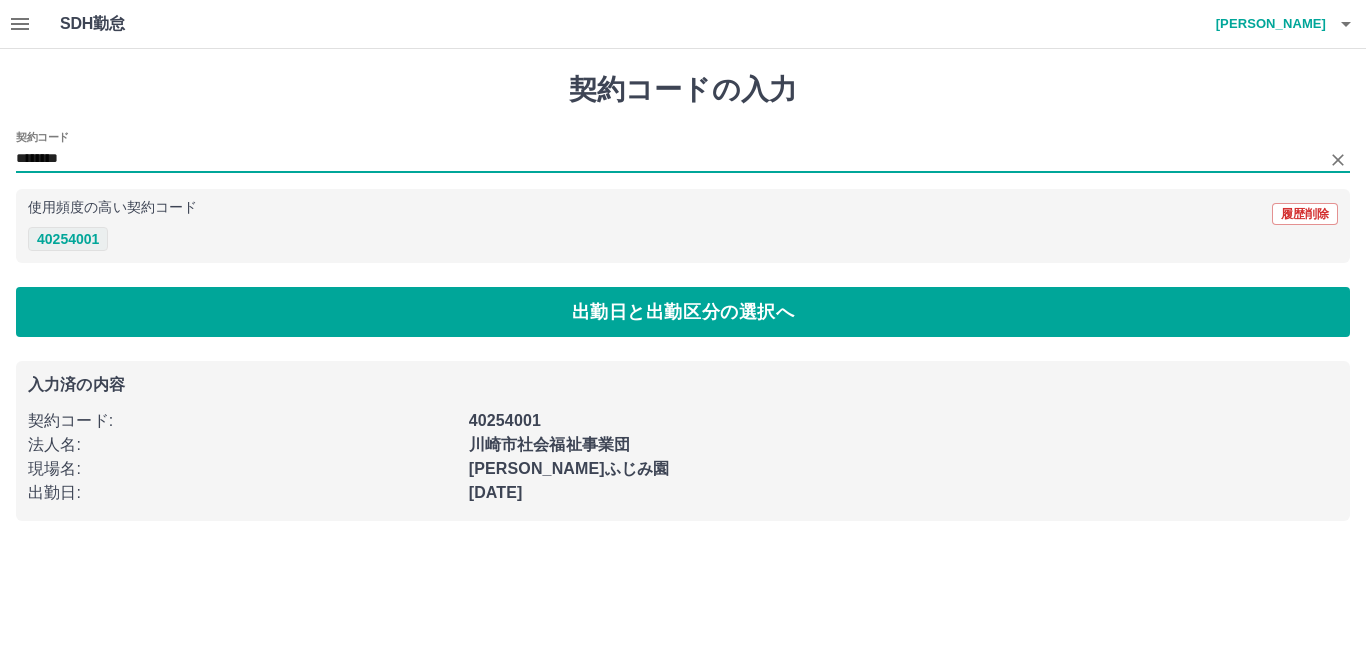 click on "40254001" at bounding box center (68, 239) 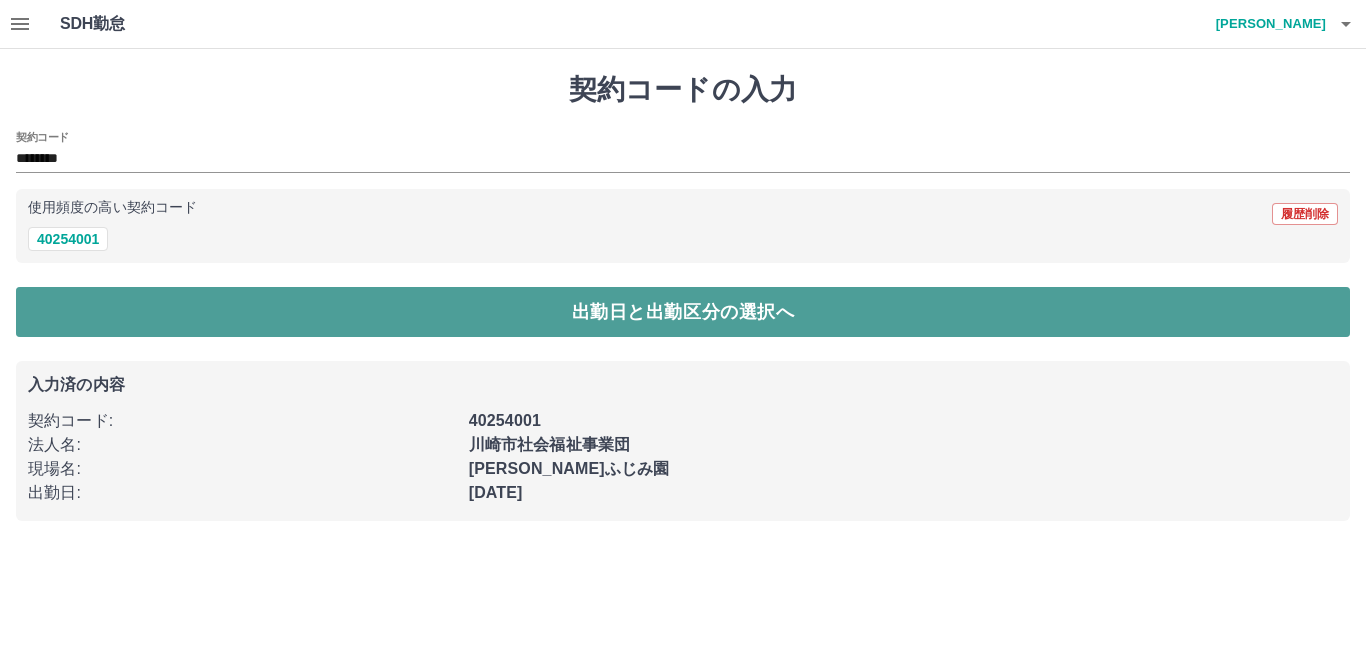 click on "出勤日と出勤区分の選択へ" at bounding box center [683, 312] 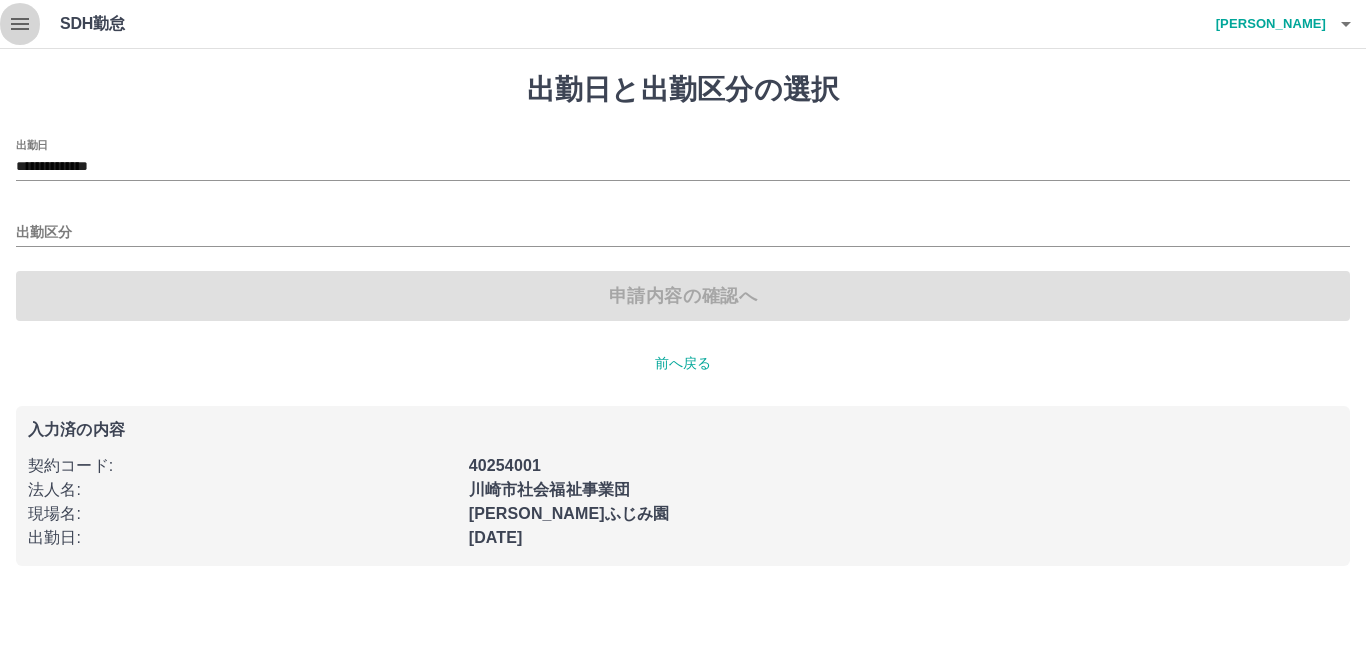 click 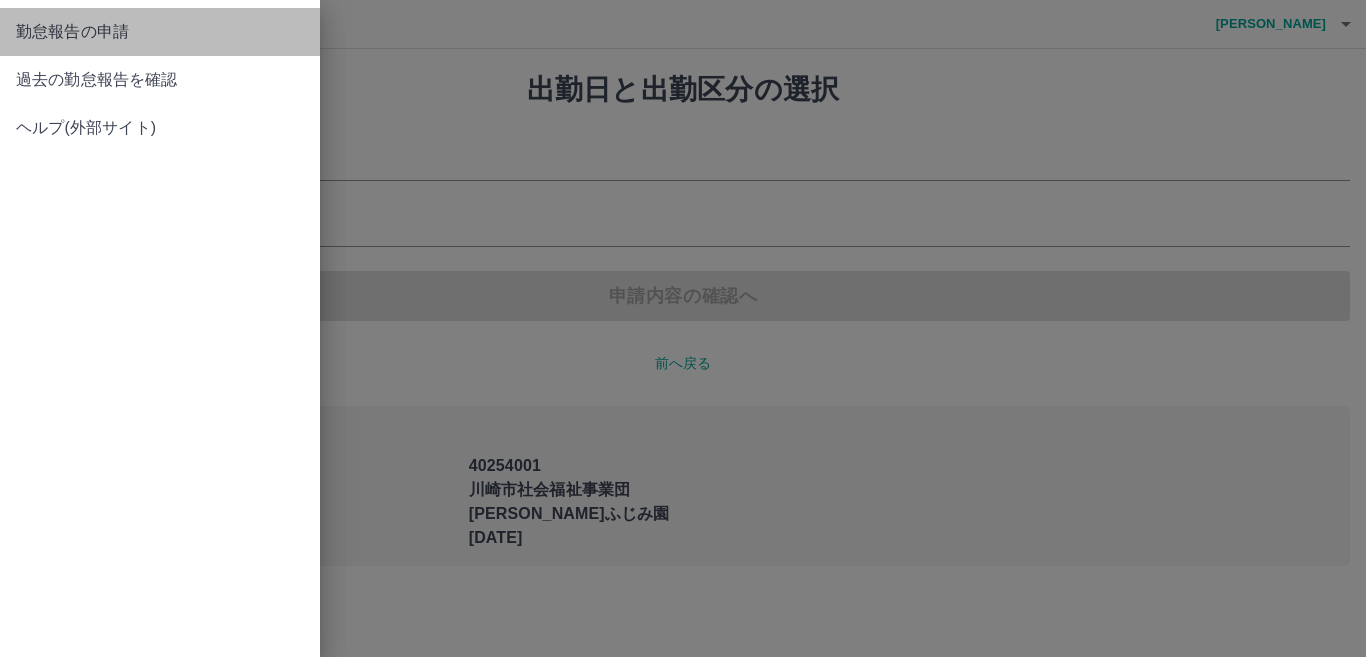 click on "勤怠報告の申請" at bounding box center [160, 32] 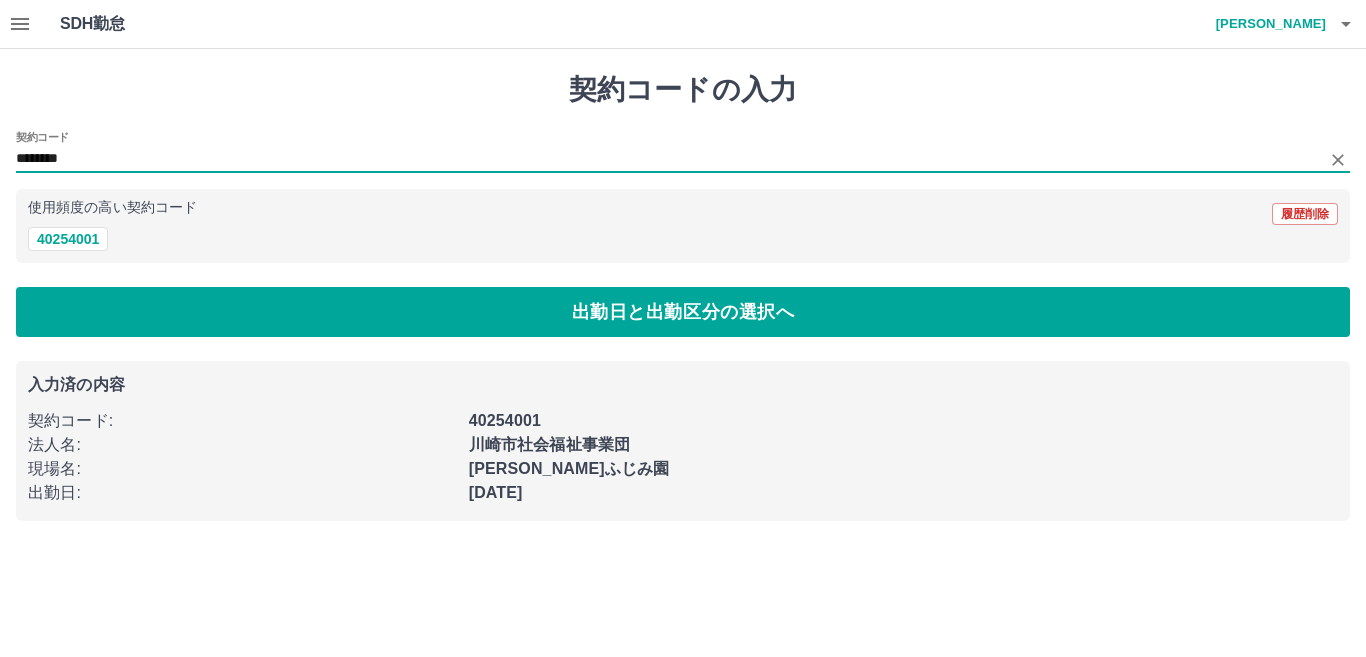 click on "********" at bounding box center [668, 159] 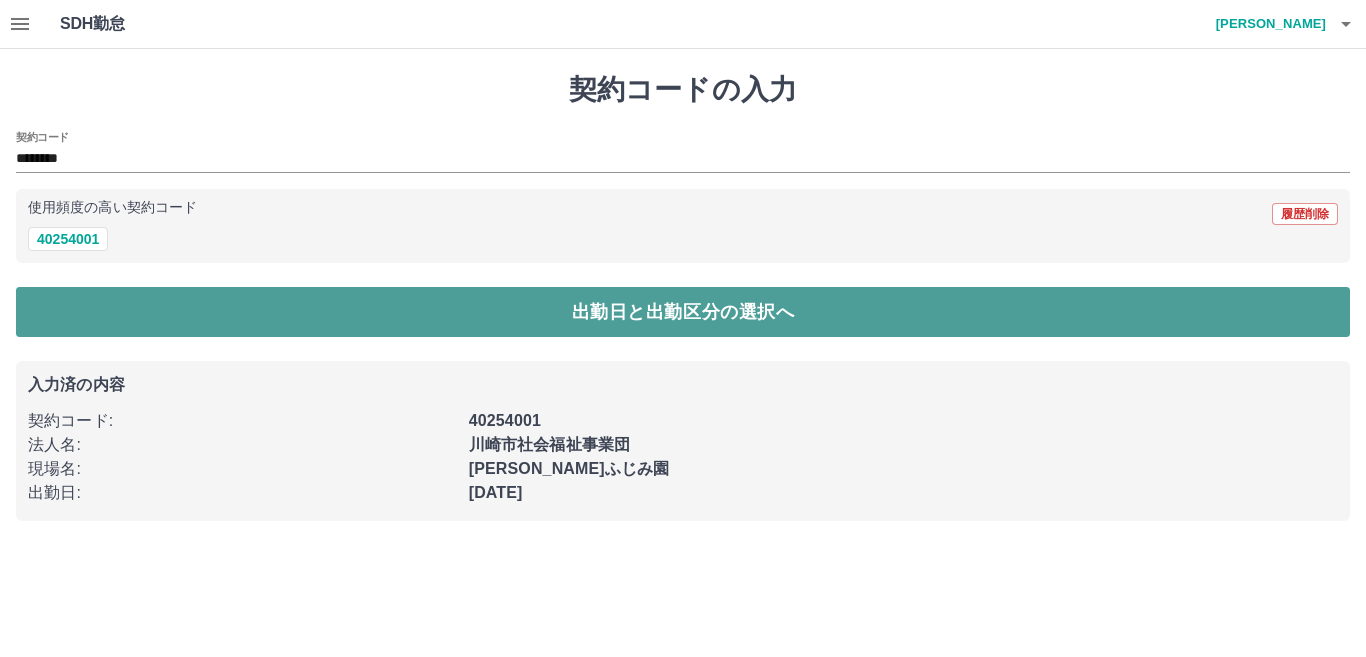 click on "出勤日と出勤区分の選択へ" at bounding box center (683, 312) 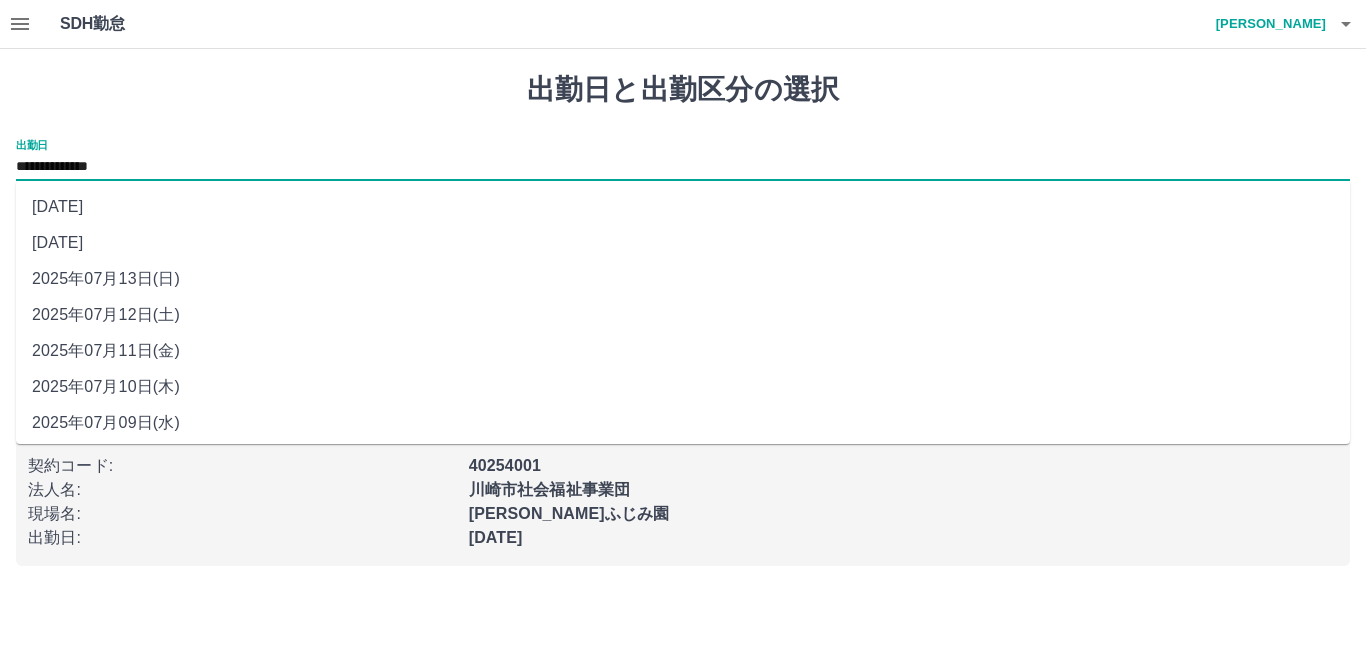 click on "**********" at bounding box center [683, 167] 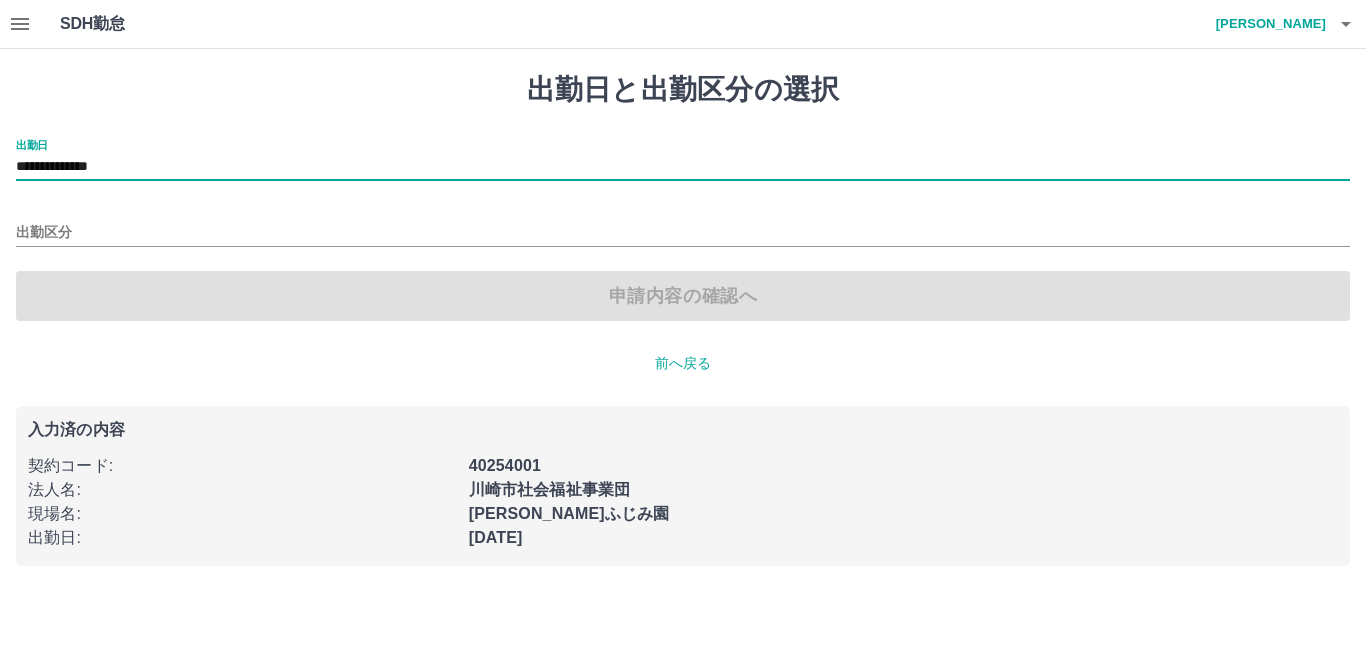type on "**********" 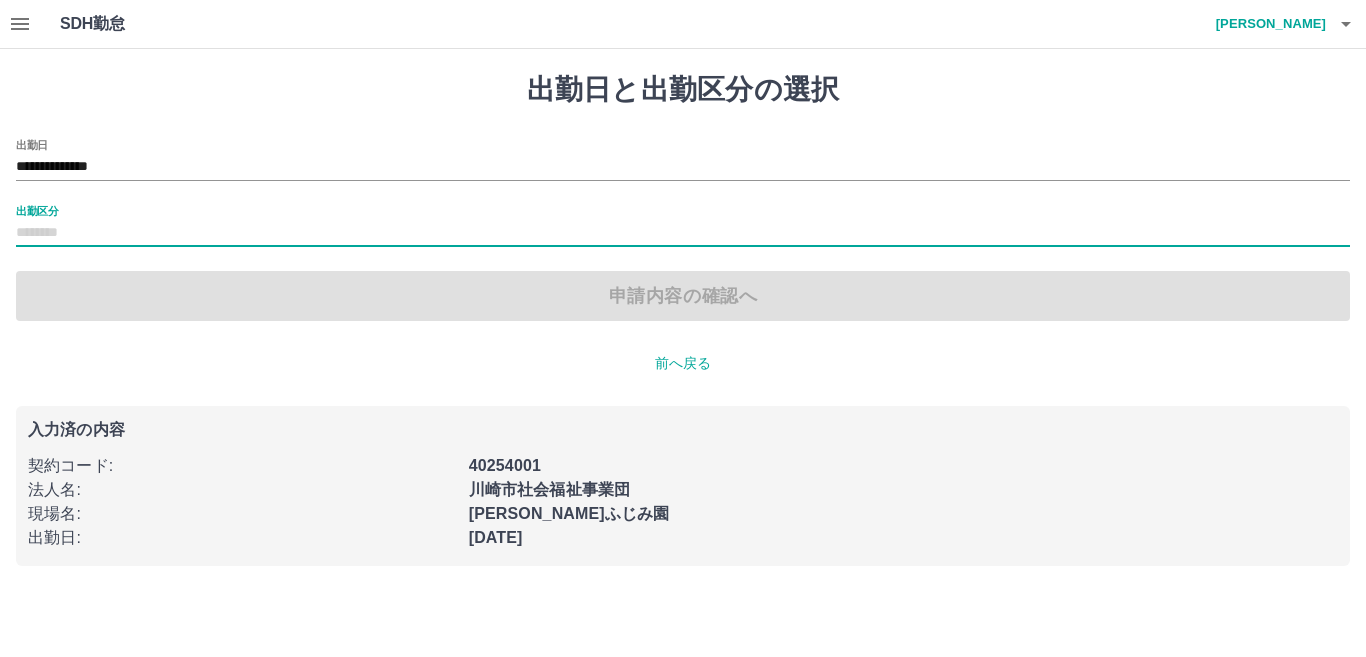 click on "出勤区分" at bounding box center [37, 210] 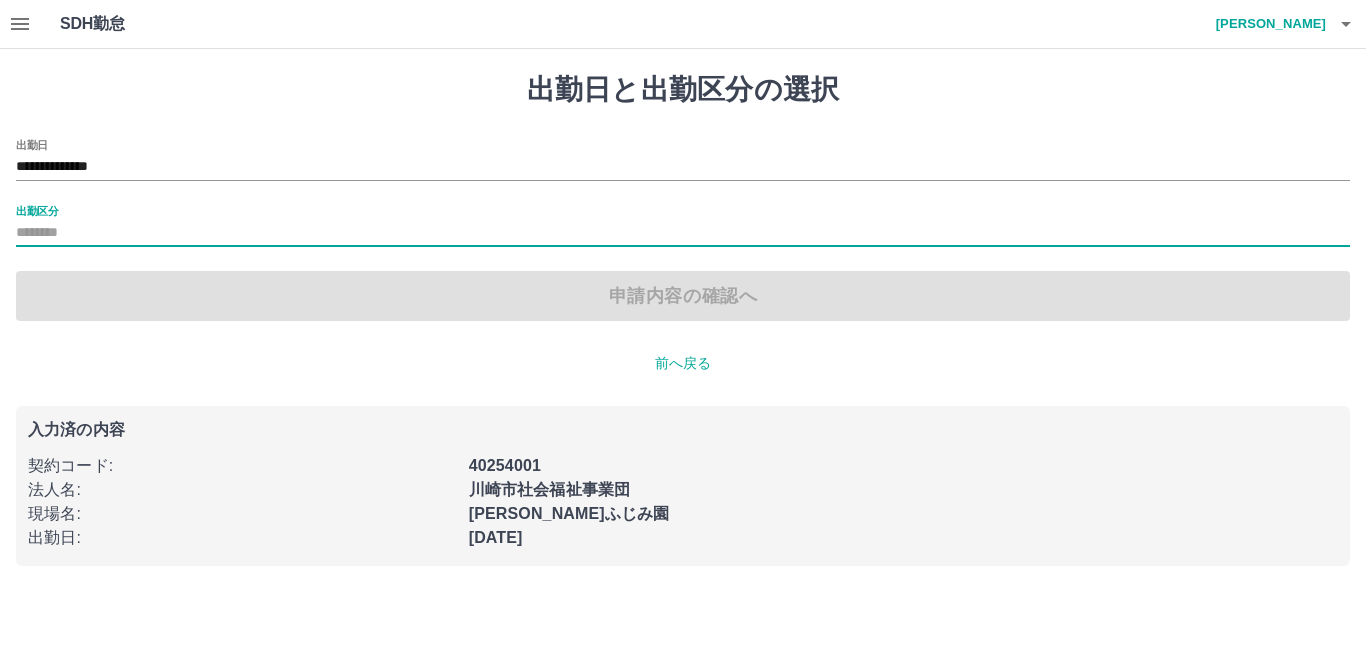 click on "出勤区分" at bounding box center [683, 233] 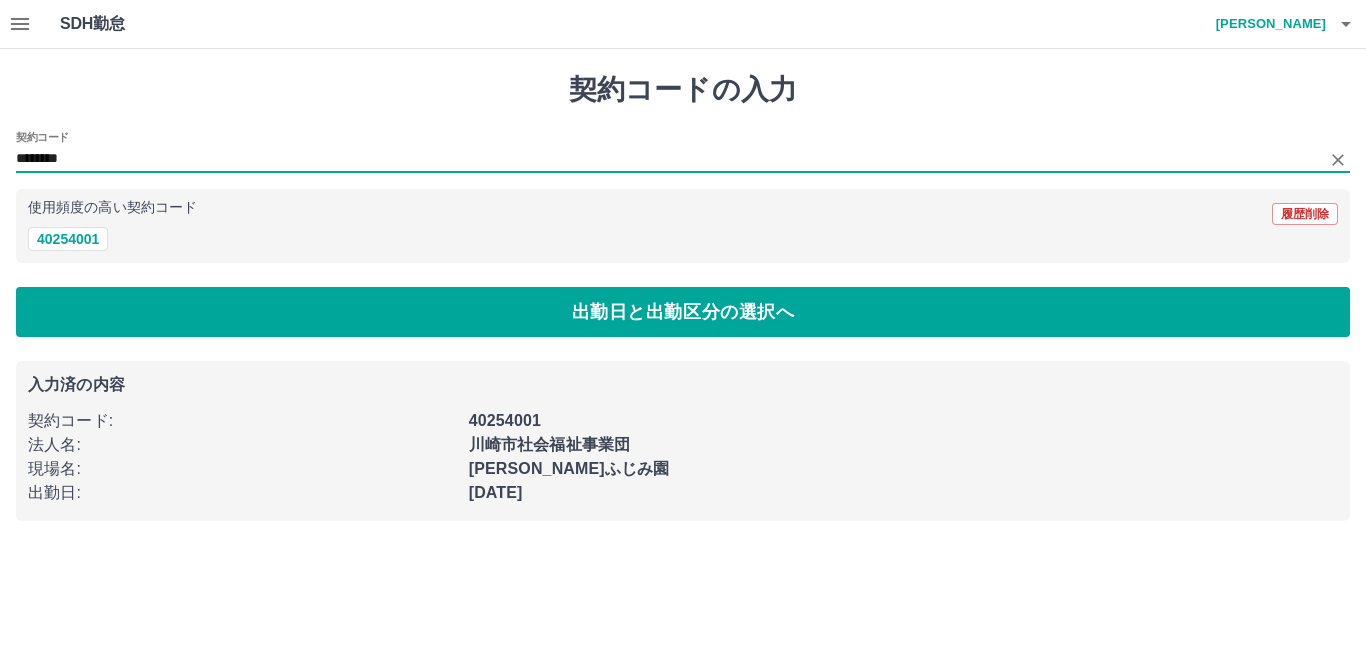 click on "********" at bounding box center (668, 159) 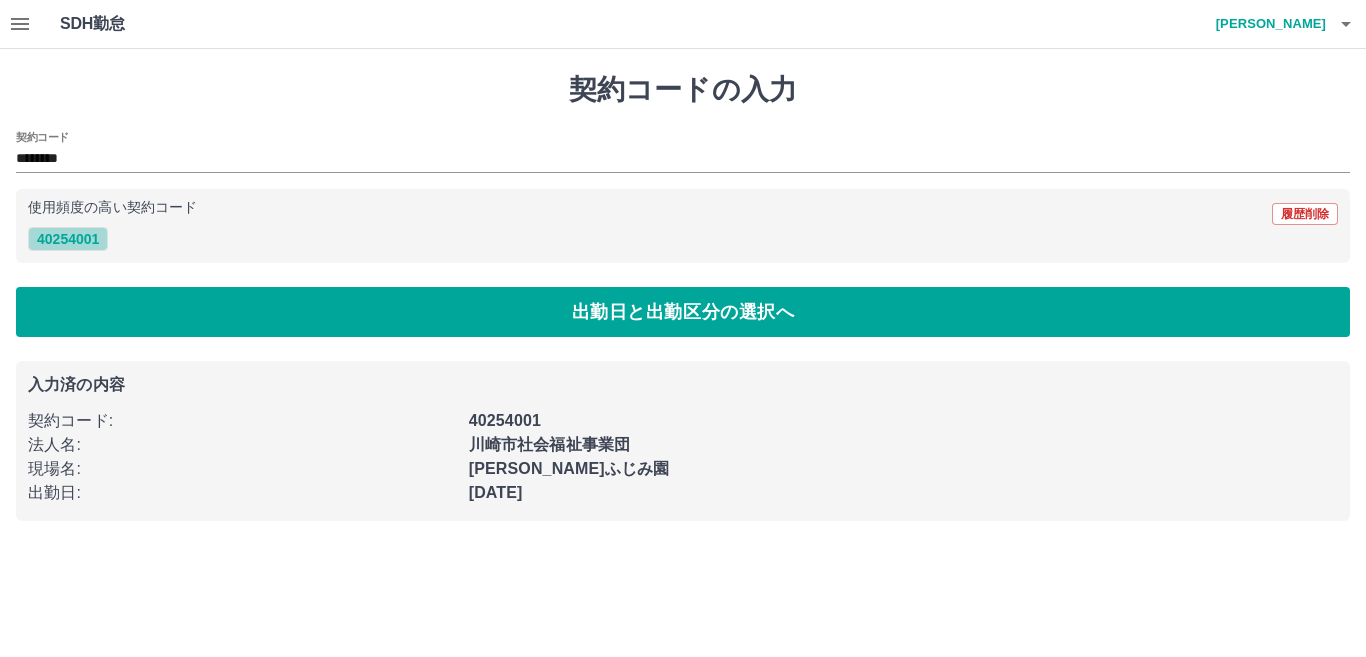 click on "40254001" at bounding box center (68, 239) 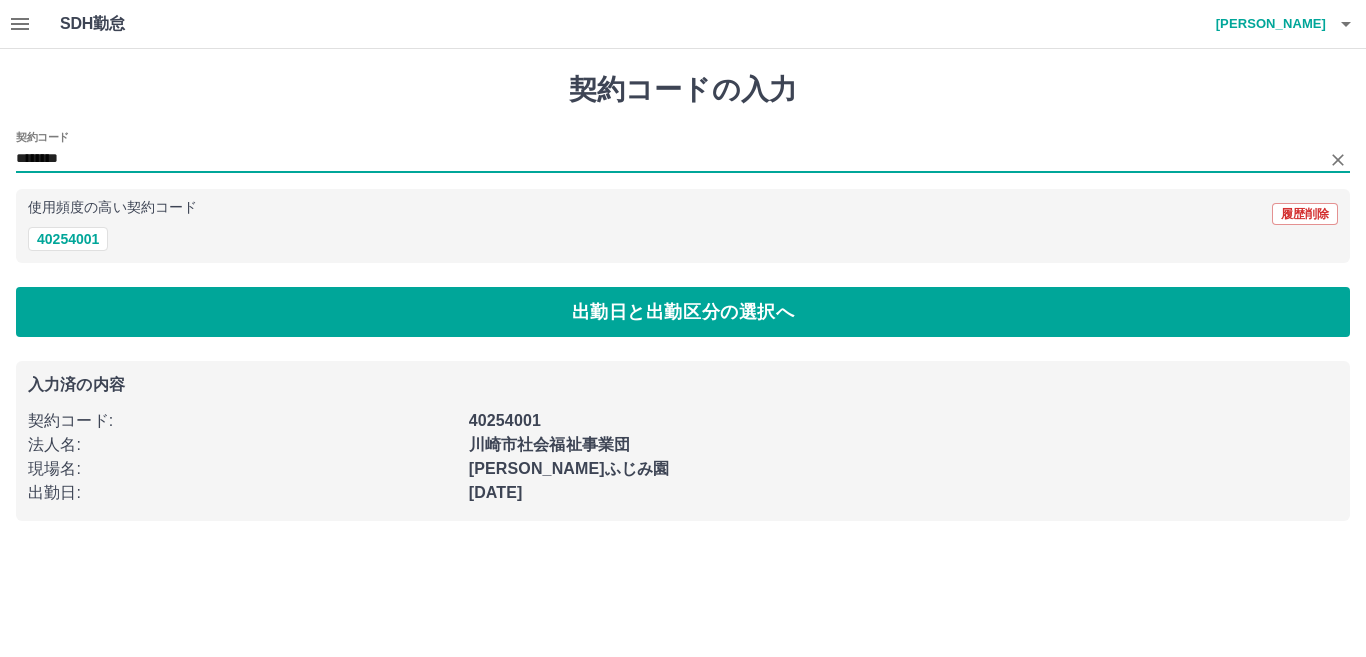 click on "********" at bounding box center [668, 159] 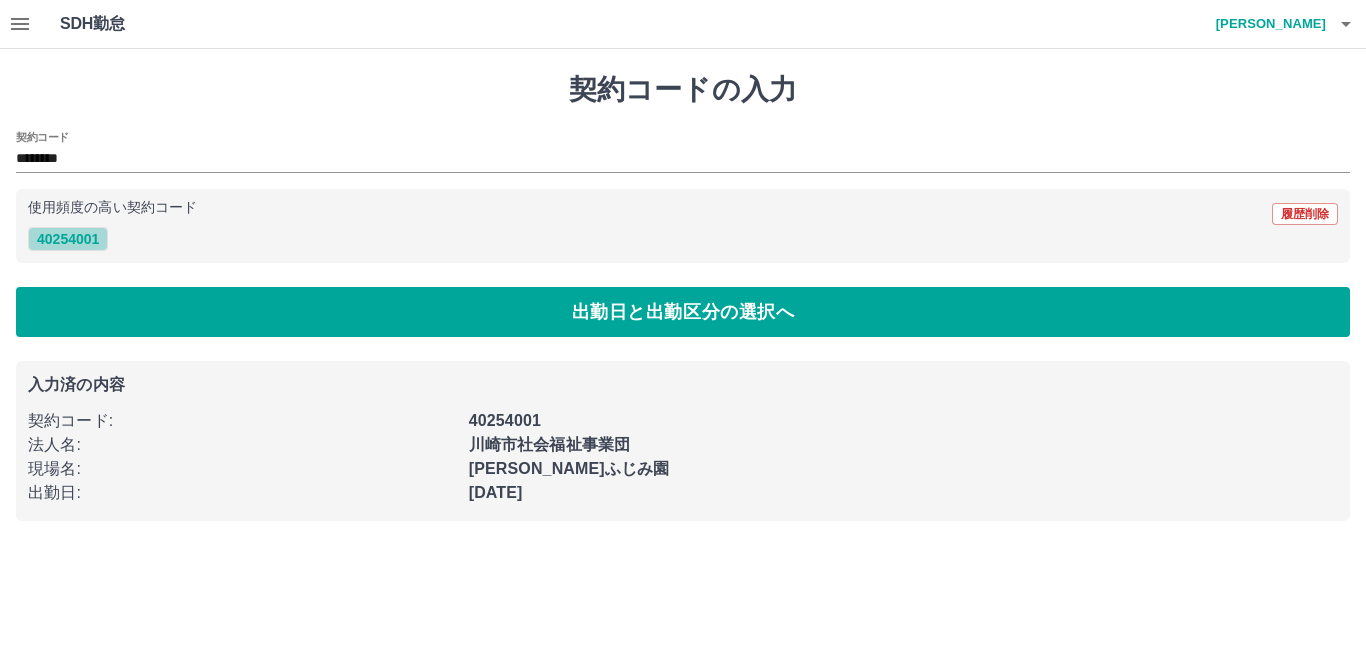 click on "40254001" at bounding box center [68, 239] 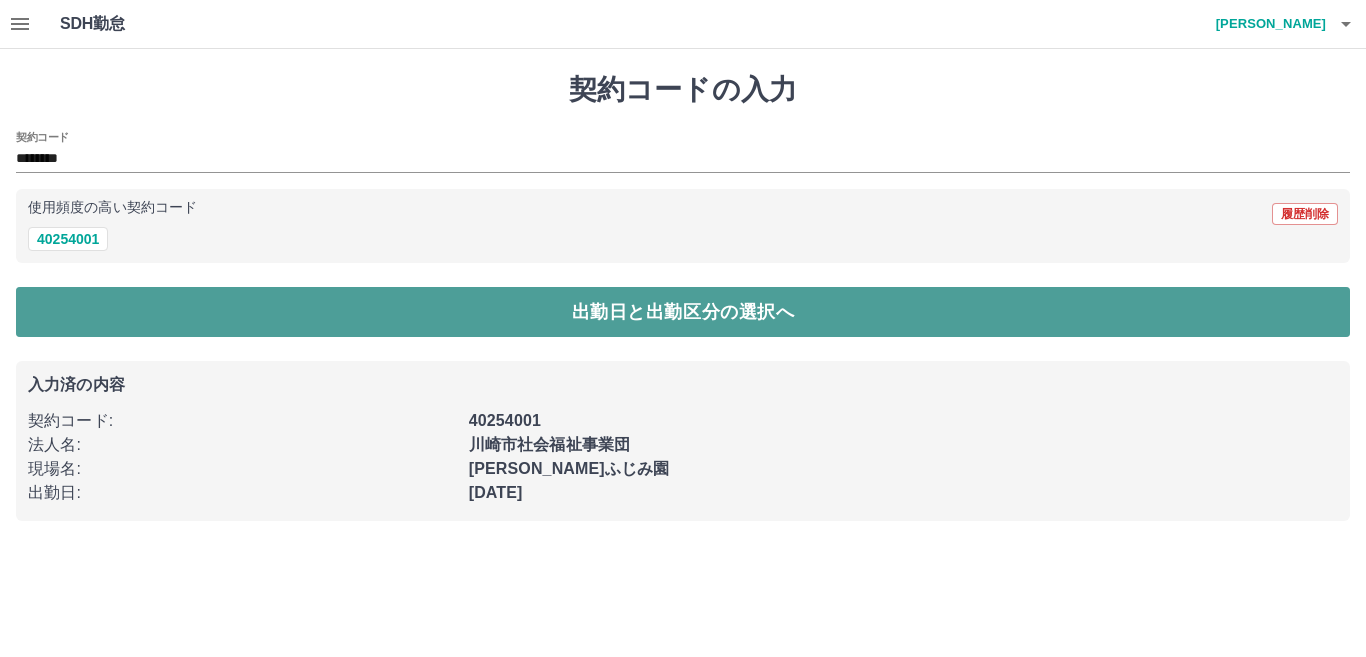 click on "出勤日と出勤区分の選択へ" at bounding box center [683, 312] 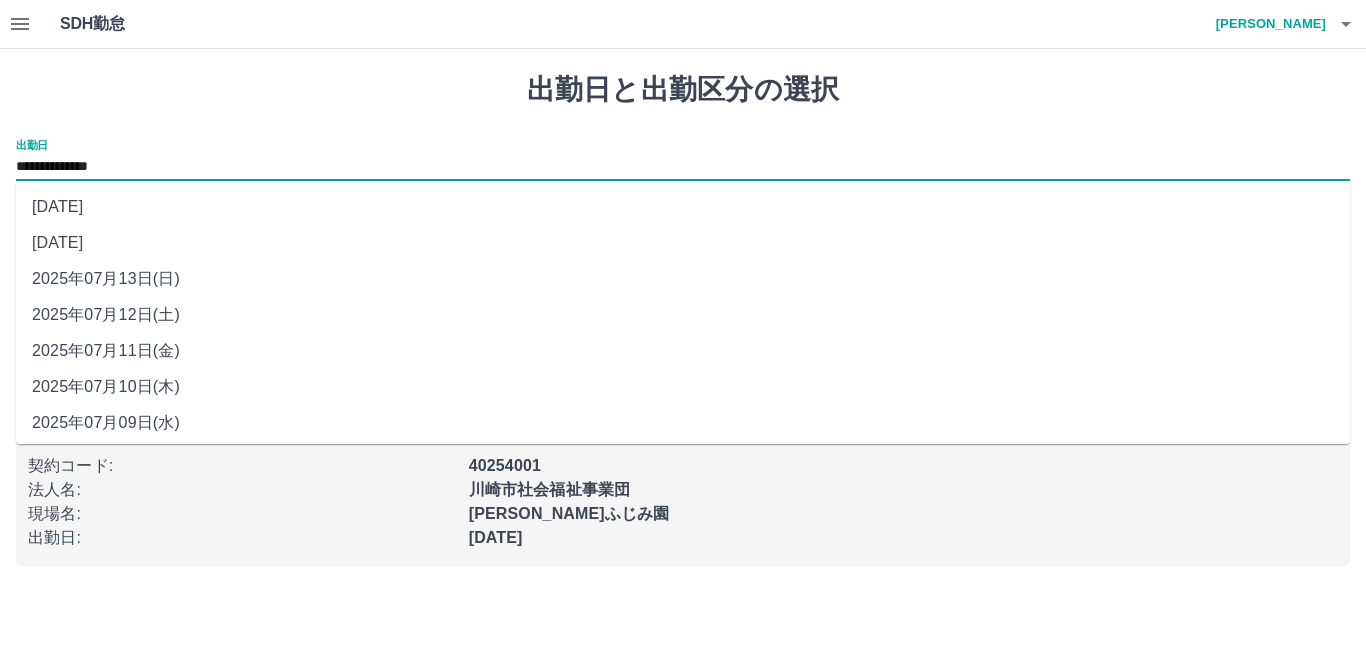 click on "**********" at bounding box center [683, 167] 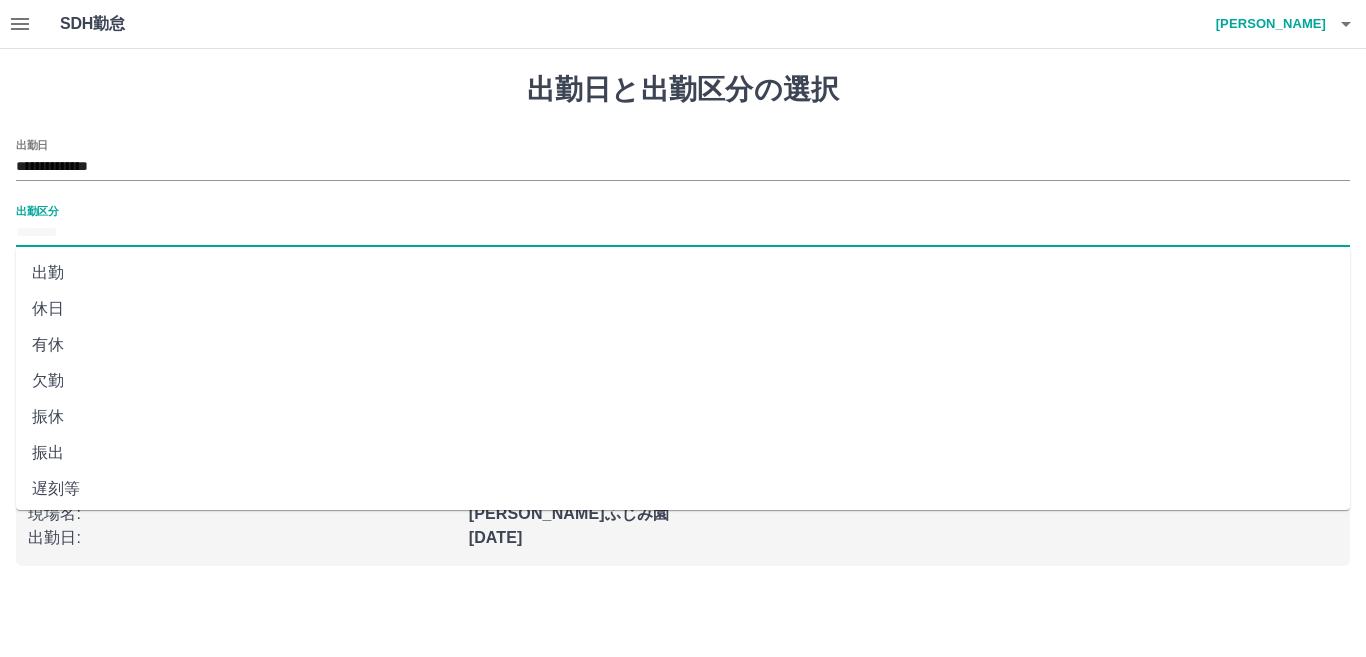 click on "出勤区分" at bounding box center [683, 233] 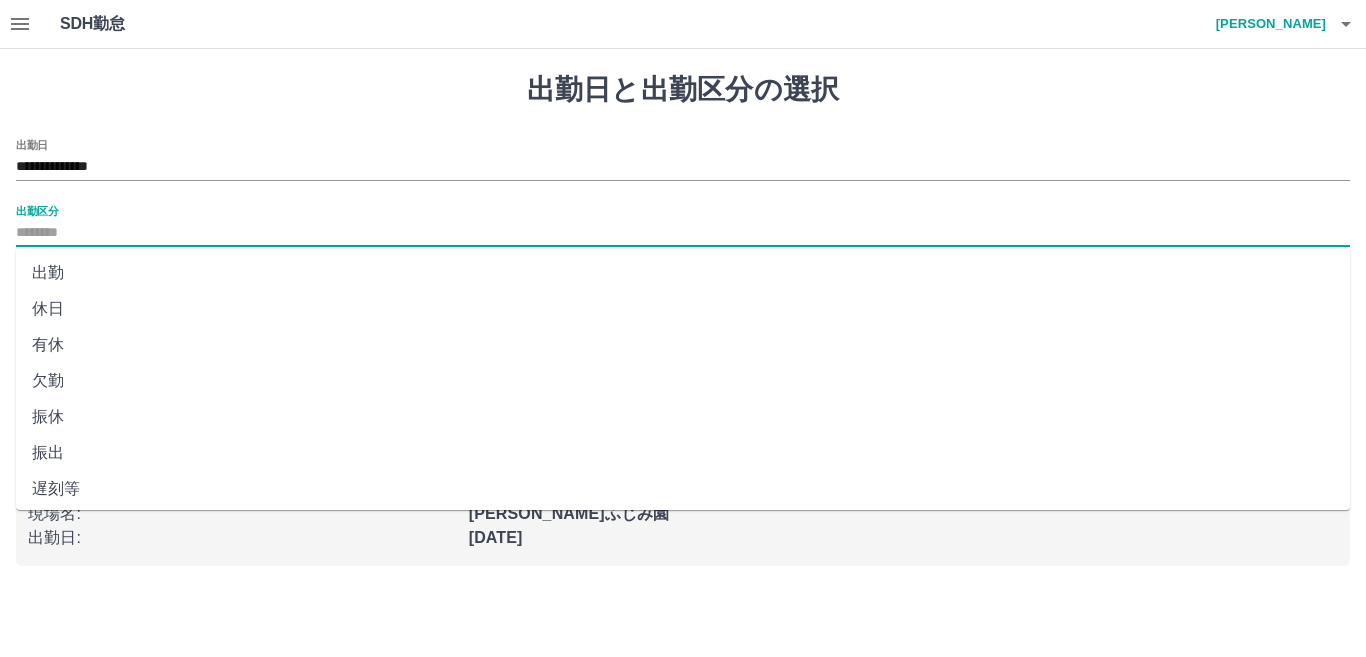 click on "休日" at bounding box center (683, 309) 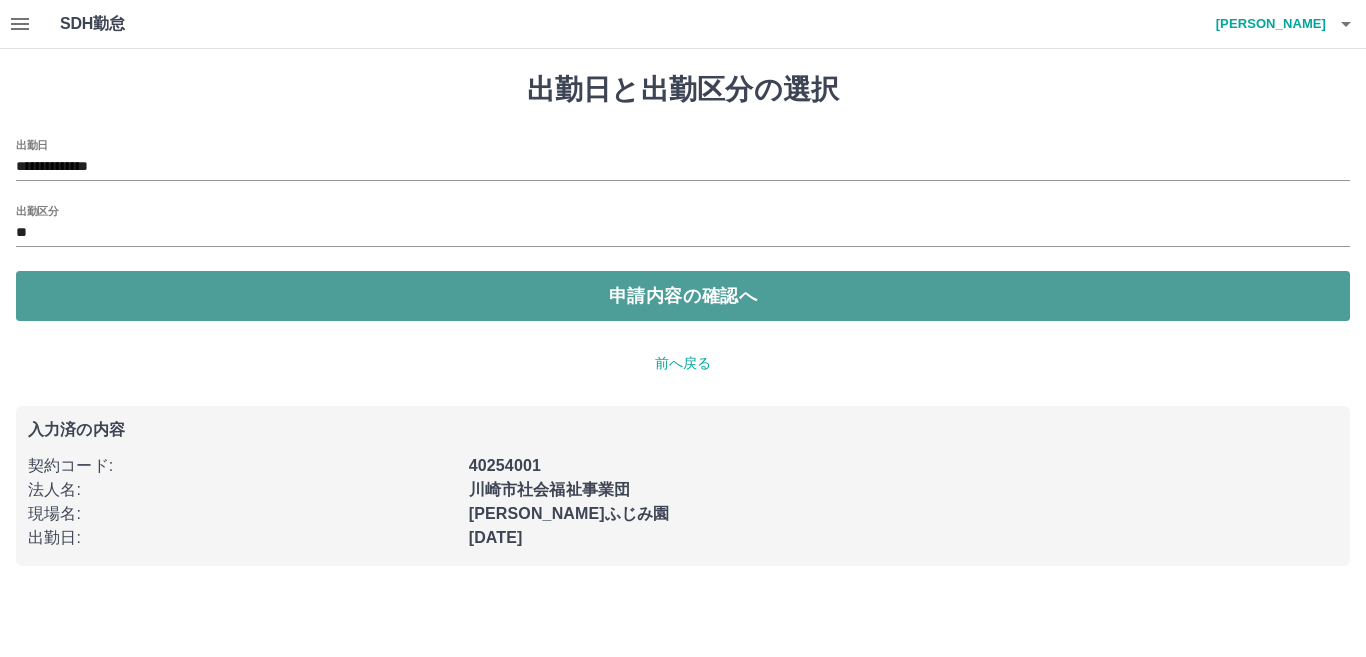click on "申請内容の確認へ" at bounding box center [683, 296] 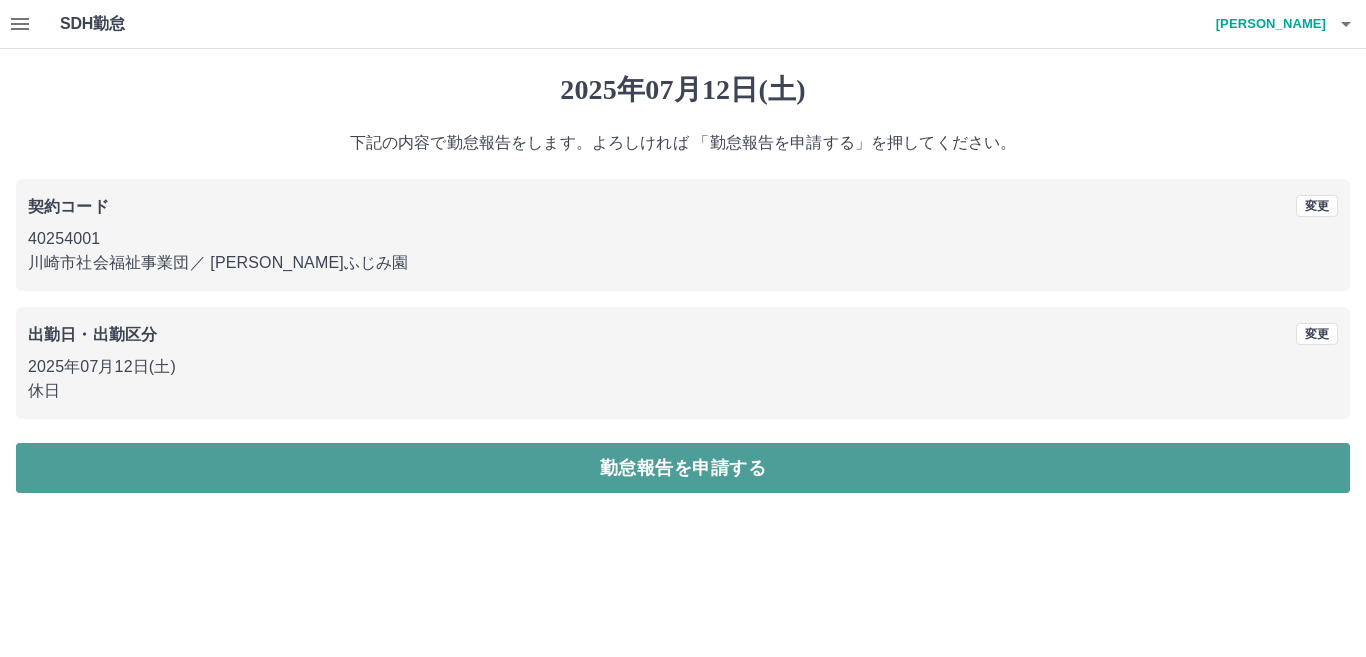 click on "勤怠報告を申請する" at bounding box center (683, 468) 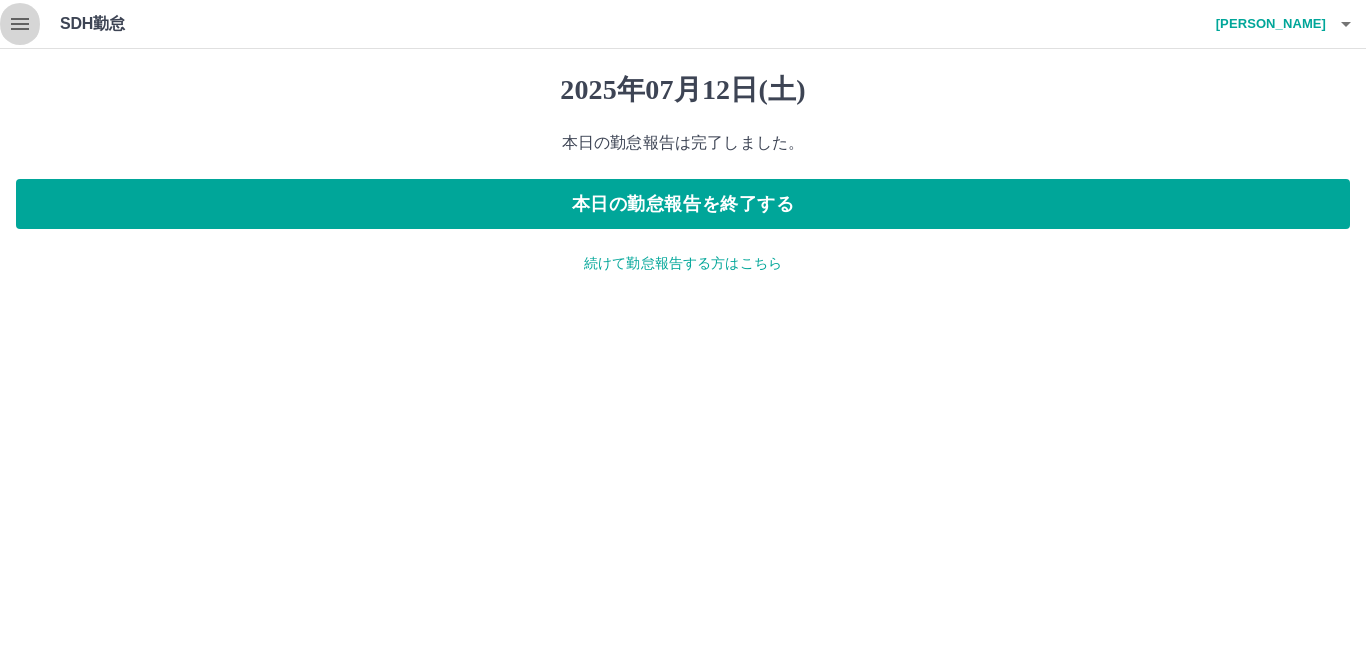 click 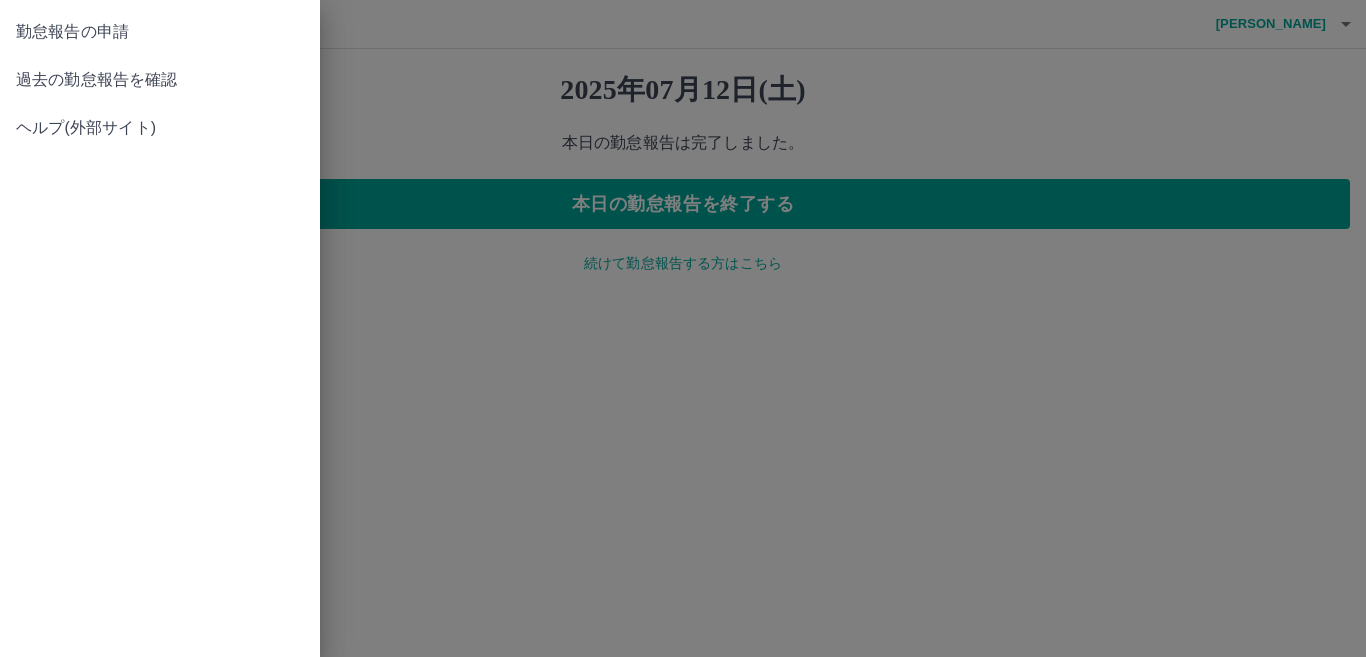click on "勤怠報告の申請" at bounding box center (160, 32) 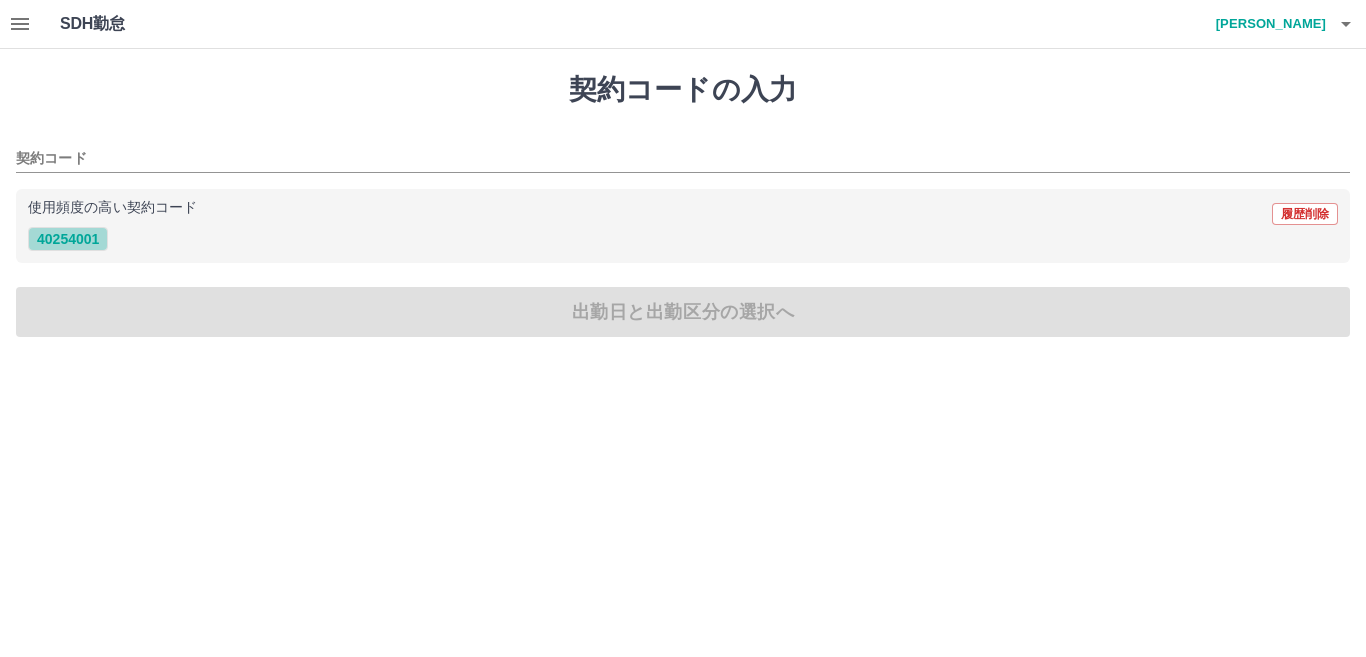 click on "40254001" at bounding box center (68, 239) 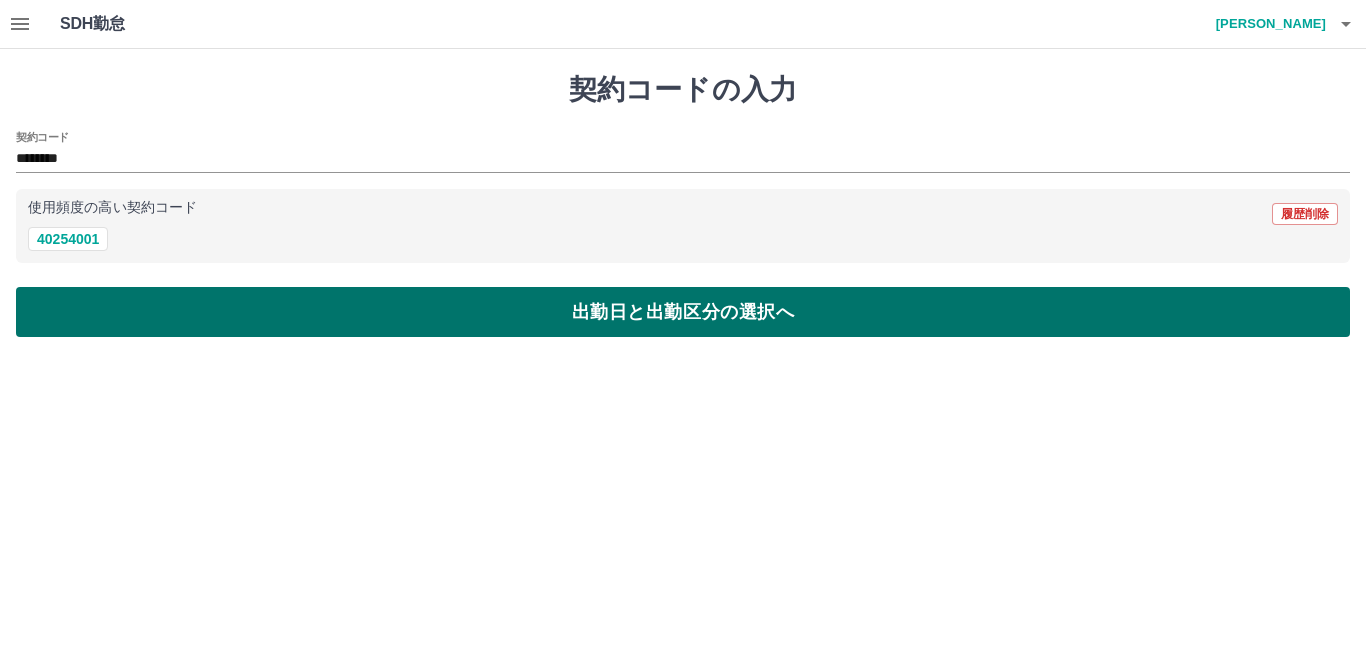 click on "出勤日と出勤区分の選択へ" at bounding box center [683, 312] 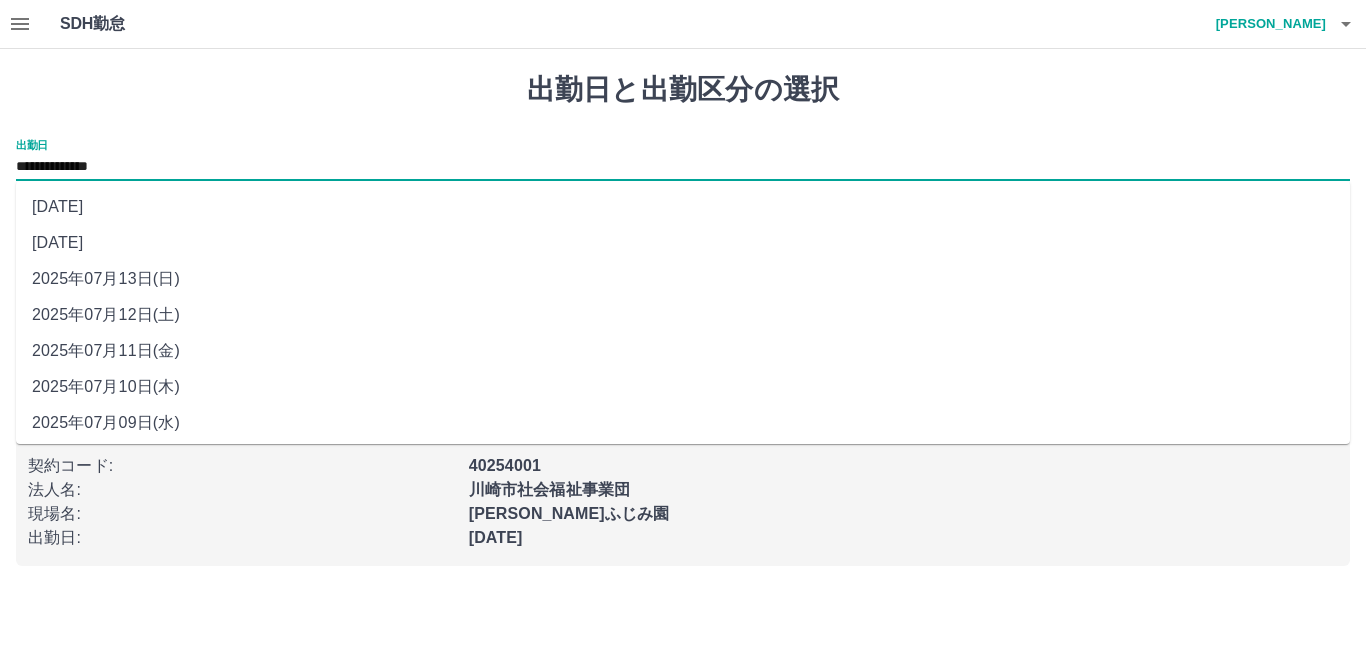 click on "**********" at bounding box center (683, 167) 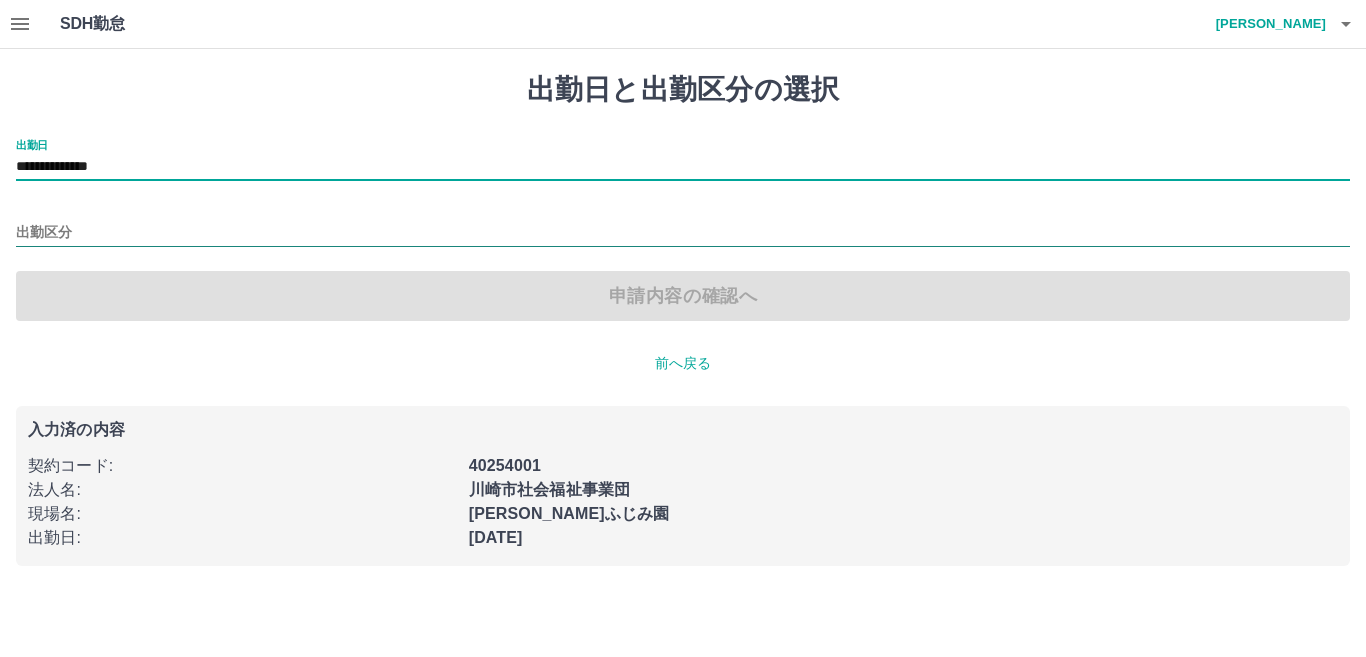 click on "出勤区分" at bounding box center [683, 233] 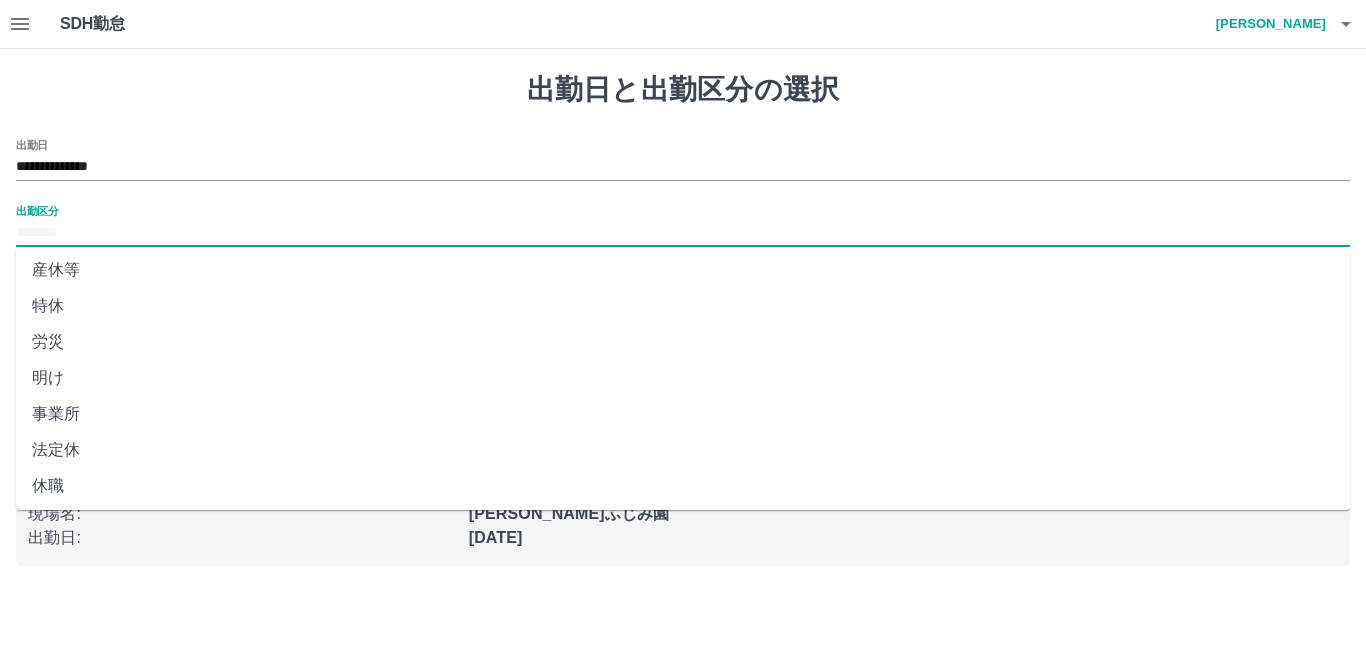 scroll, scrollTop: 401, scrollLeft: 0, axis: vertical 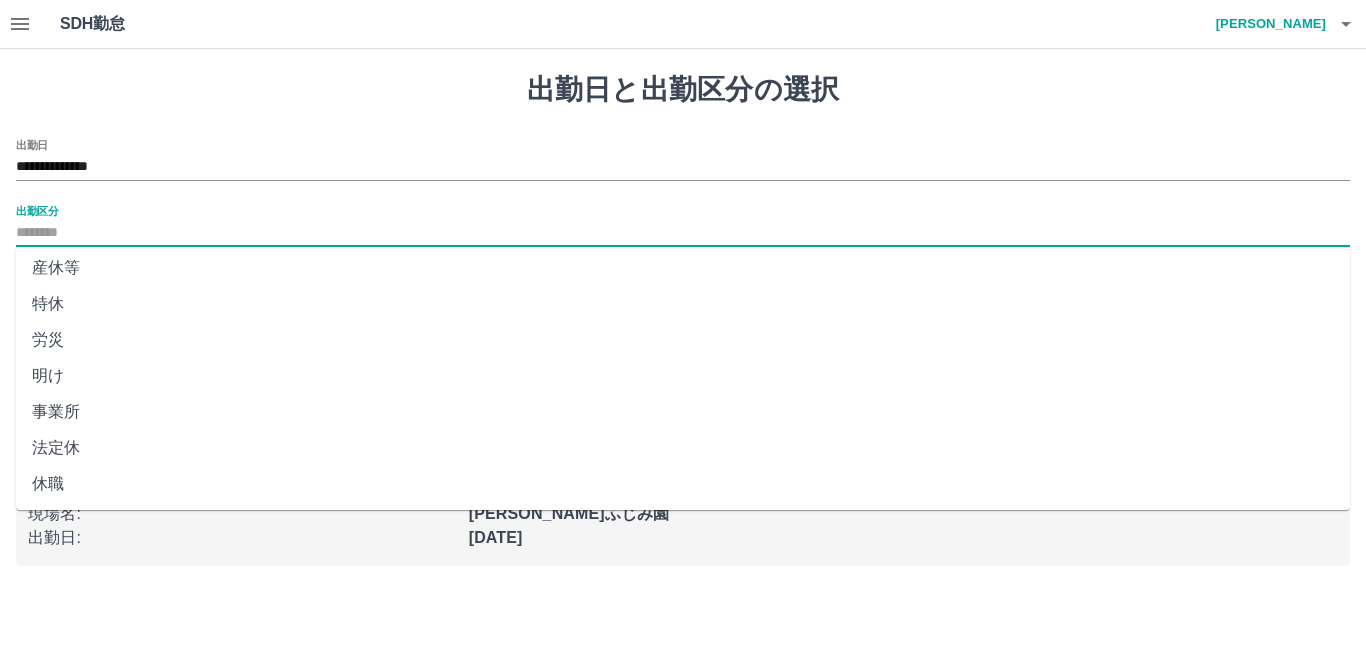 click on "法定休" at bounding box center (683, 448) 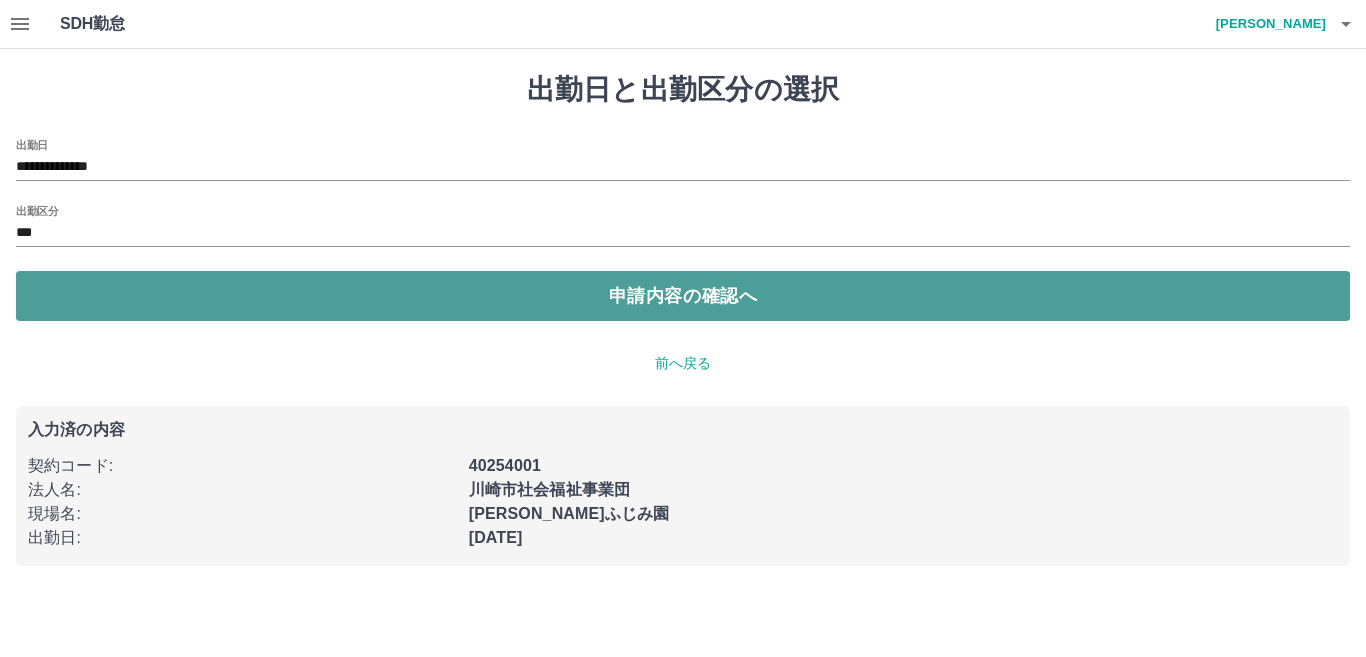 click on "申請内容の確認へ" at bounding box center [683, 296] 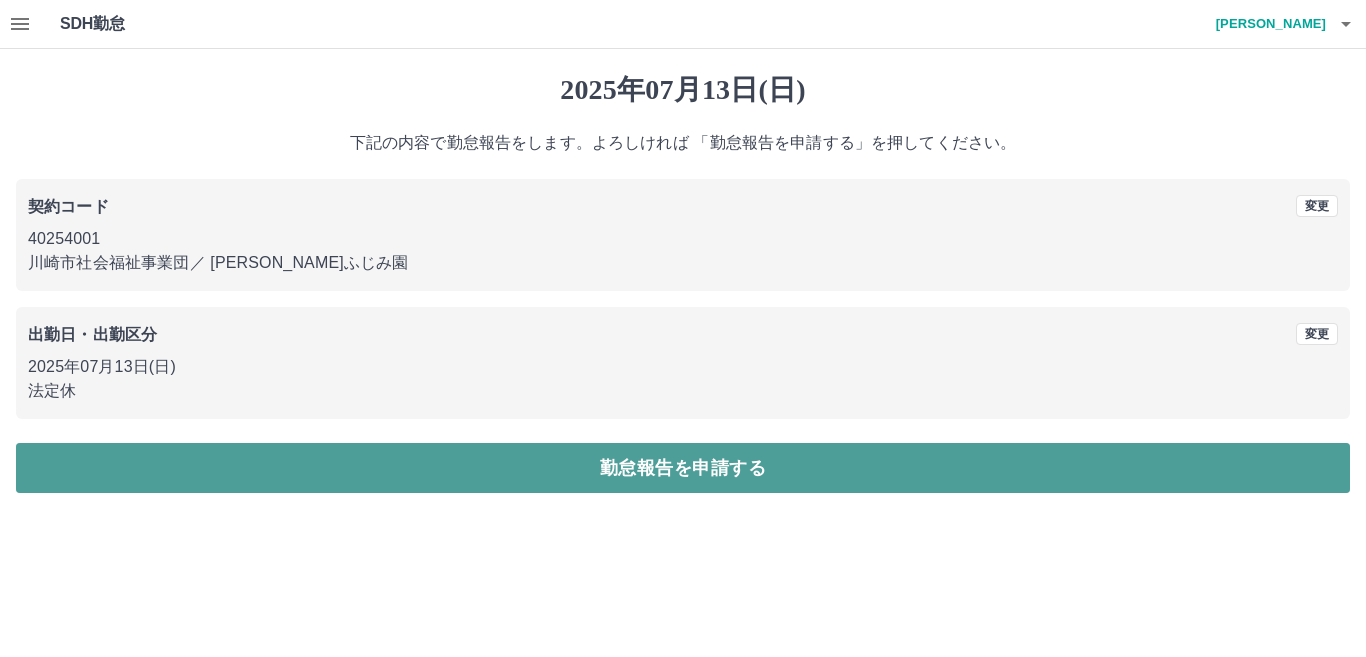 click on "勤怠報告を申請する" at bounding box center (683, 468) 